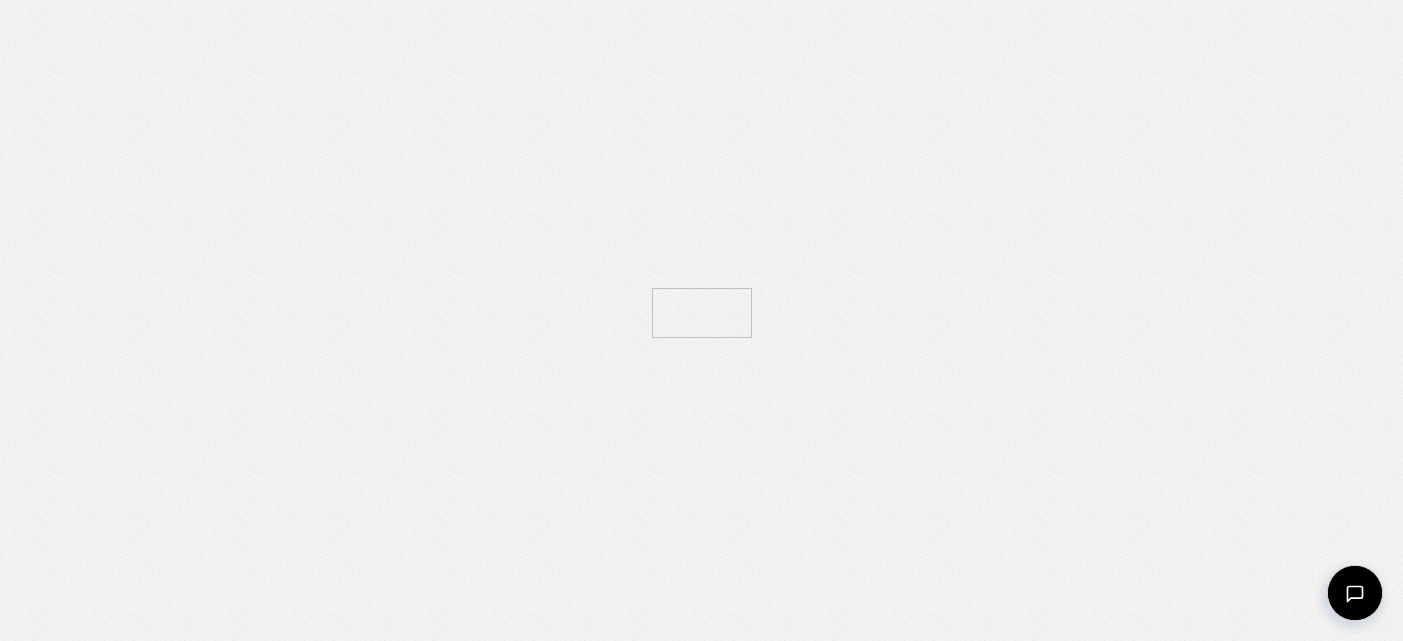 scroll, scrollTop: 0, scrollLeft: 0, axis: both 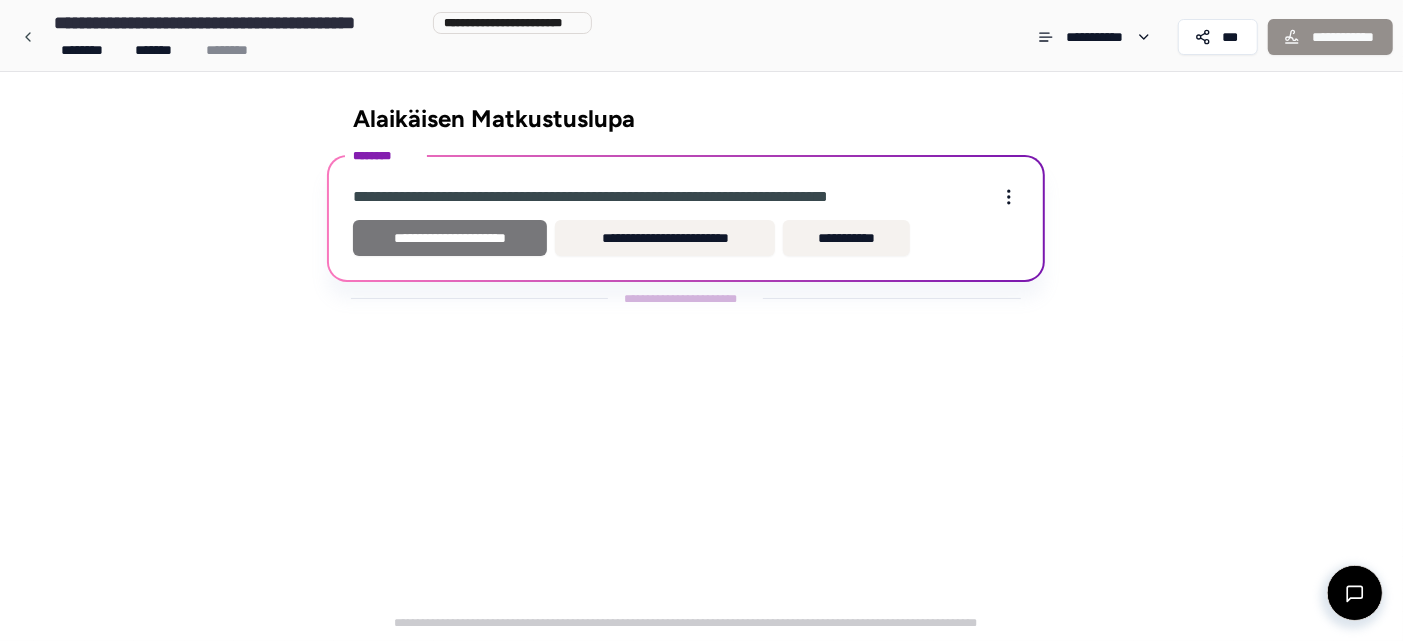 click on "**********" at bounding box center [450, 238] 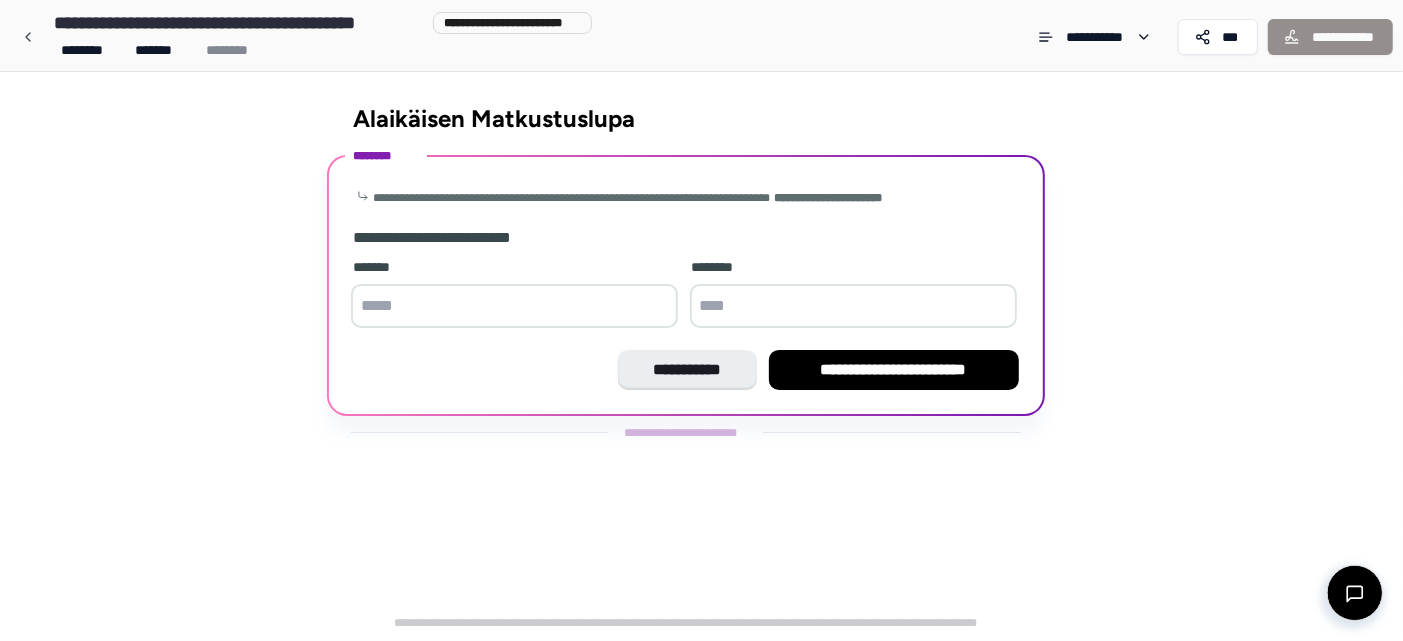 click at bounding box center [514, 306] 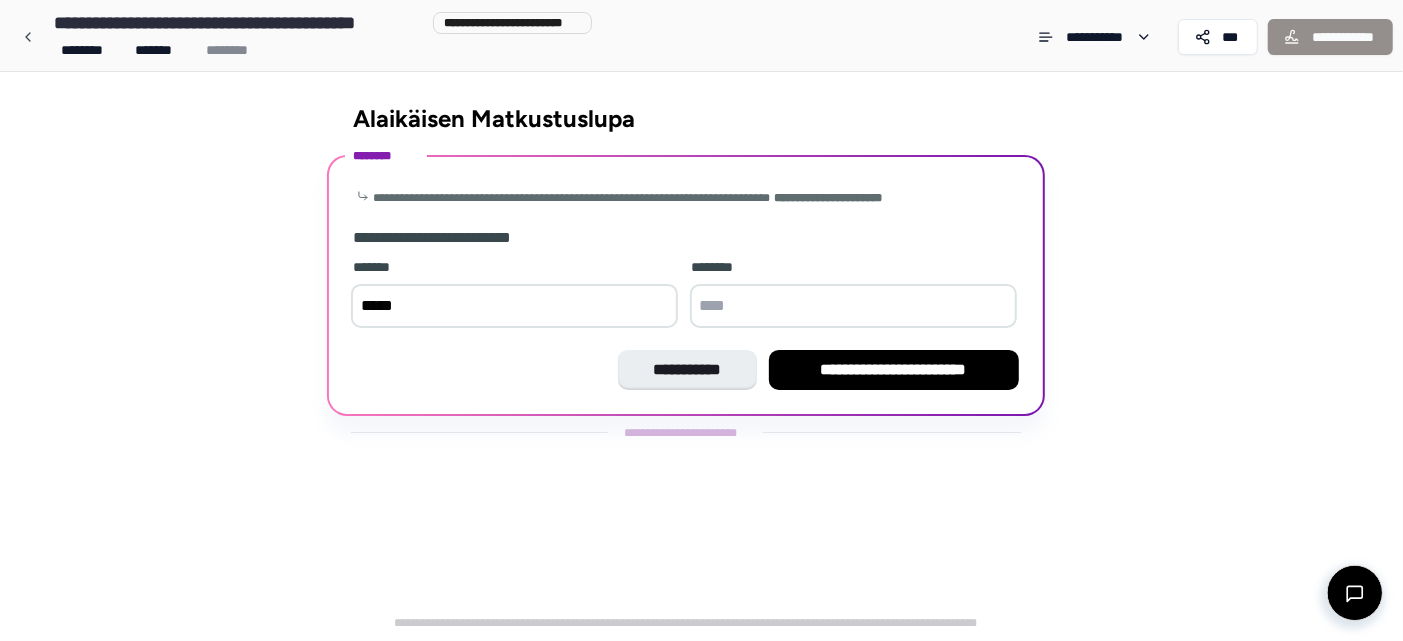 type on "*****" 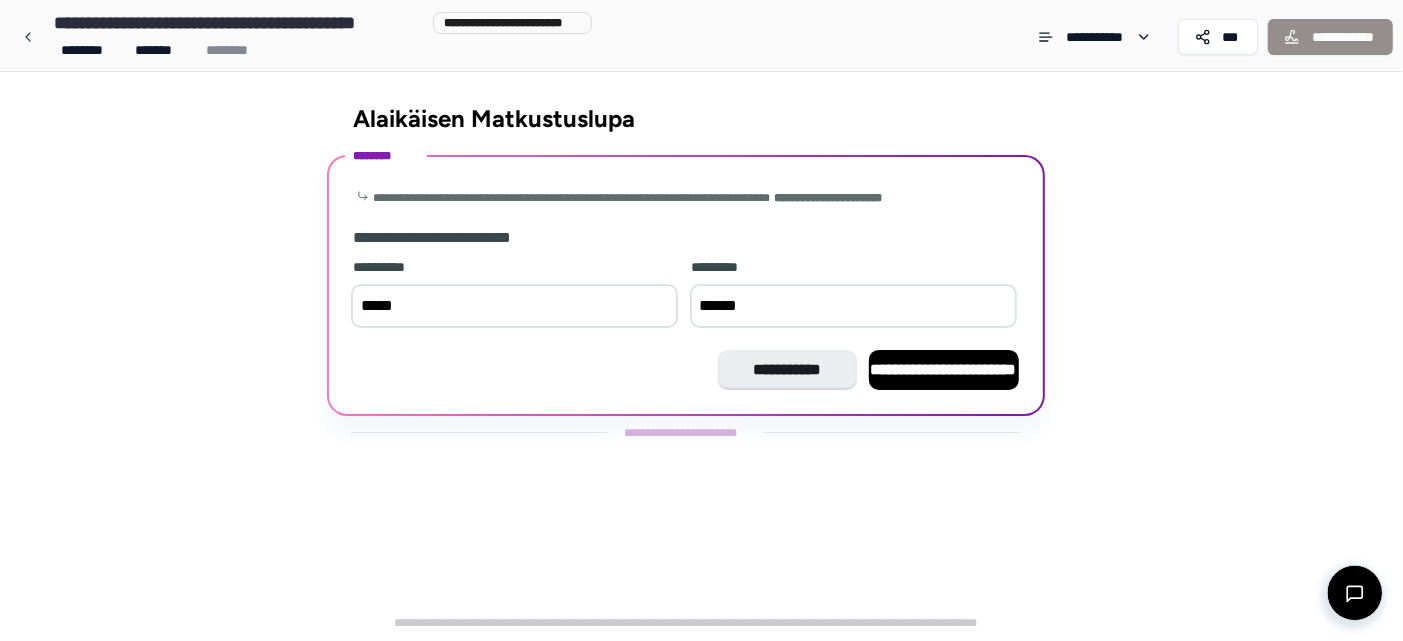 type on "*******" 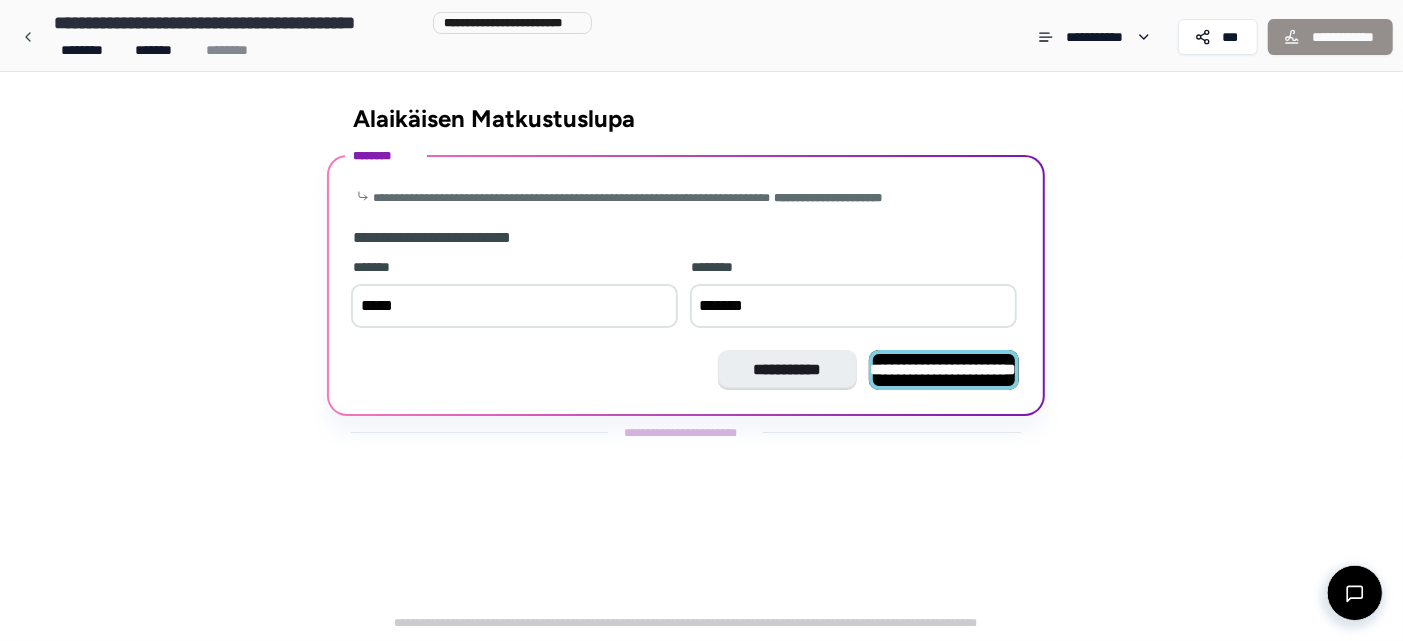 click on "**********" at bounding box center [944, 369] 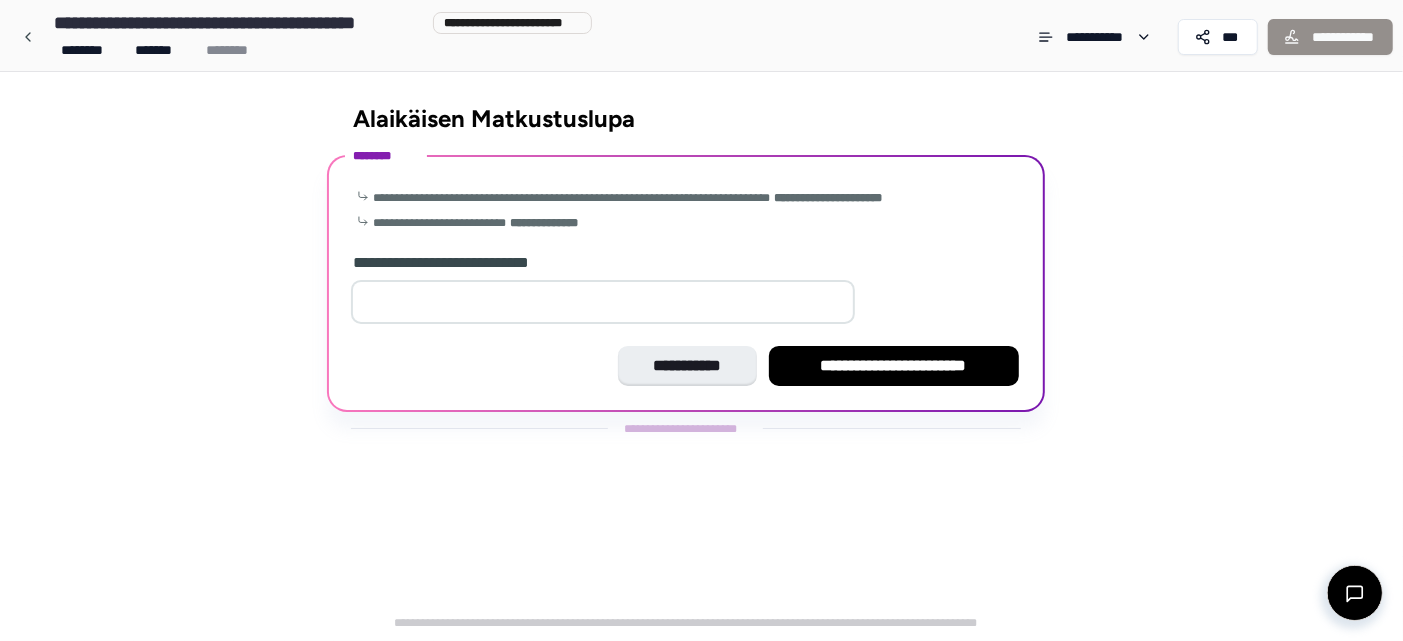 click at bounding box center (603, 302) 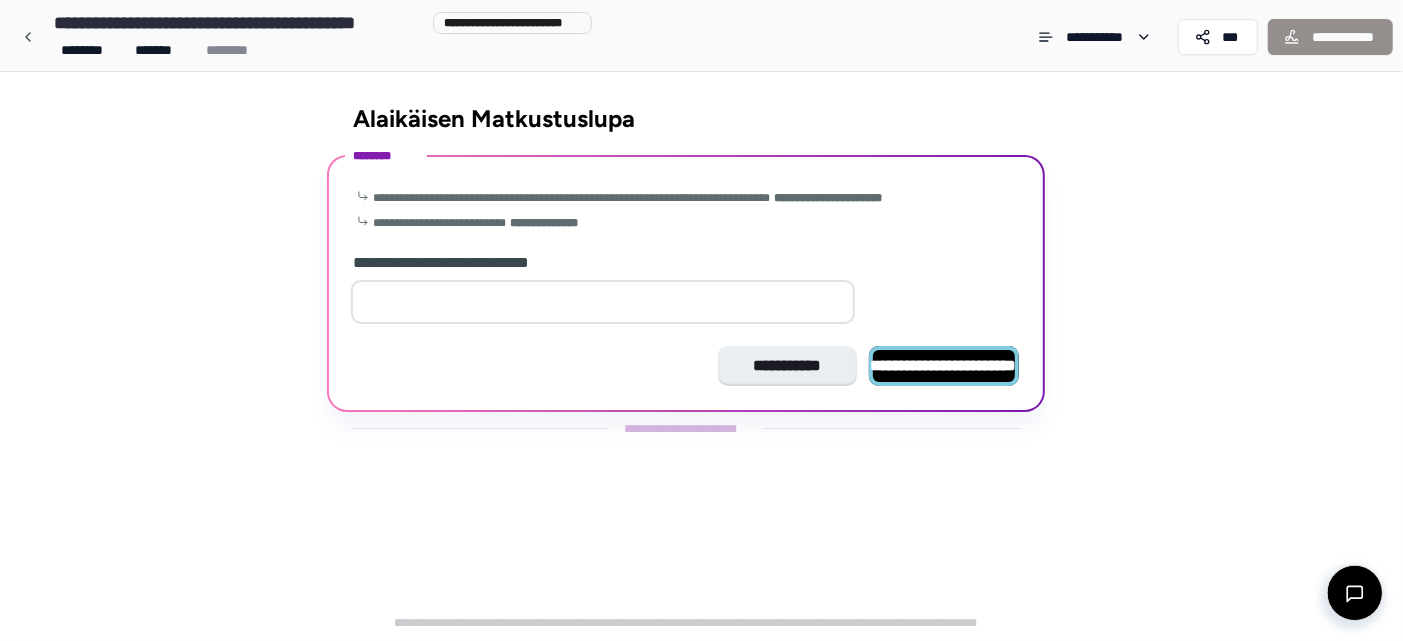 type on "*" 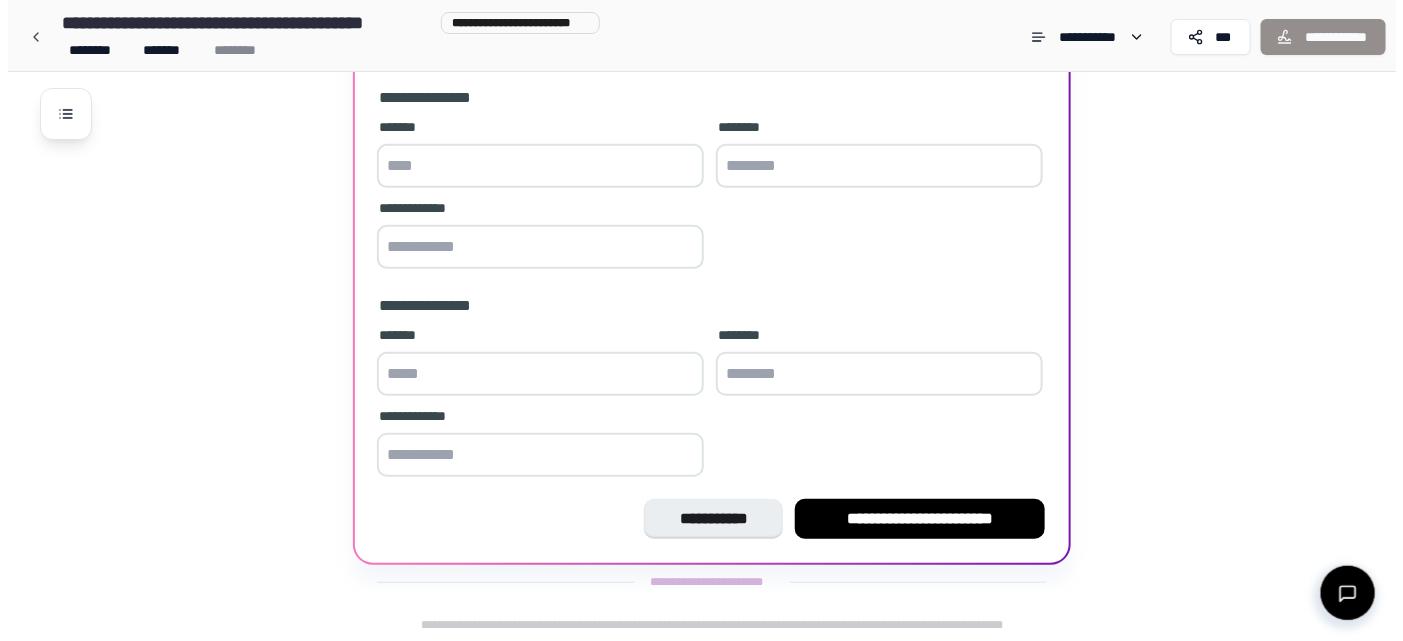 scroll, scrollTop: 0, scrollLeft: 0, axis: both 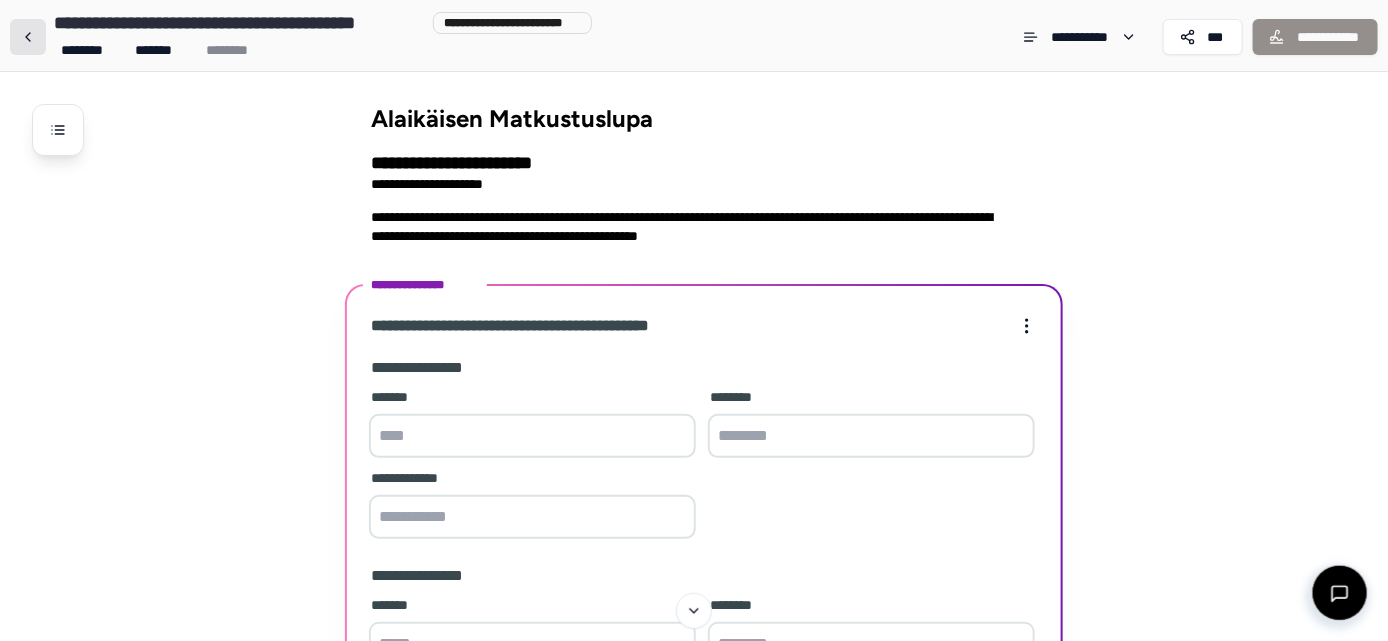 click at bounding box center (28, 37) 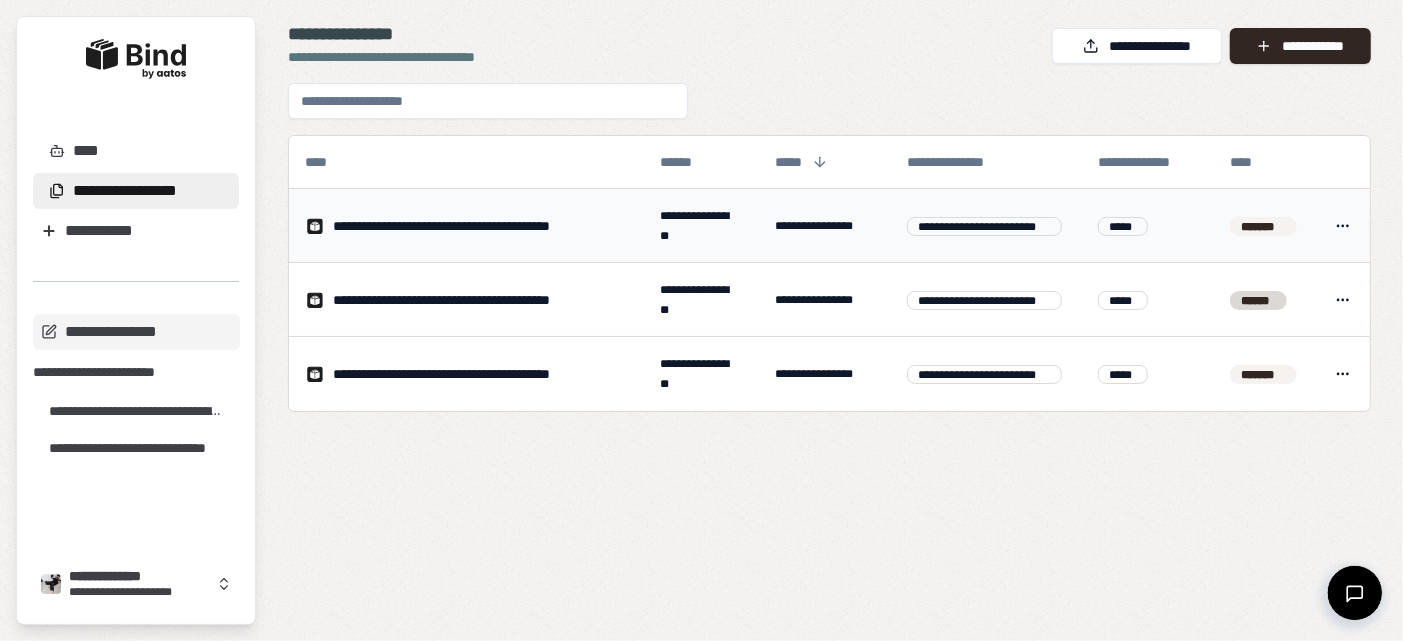 click on "**********" at bounding box center [701, 320] 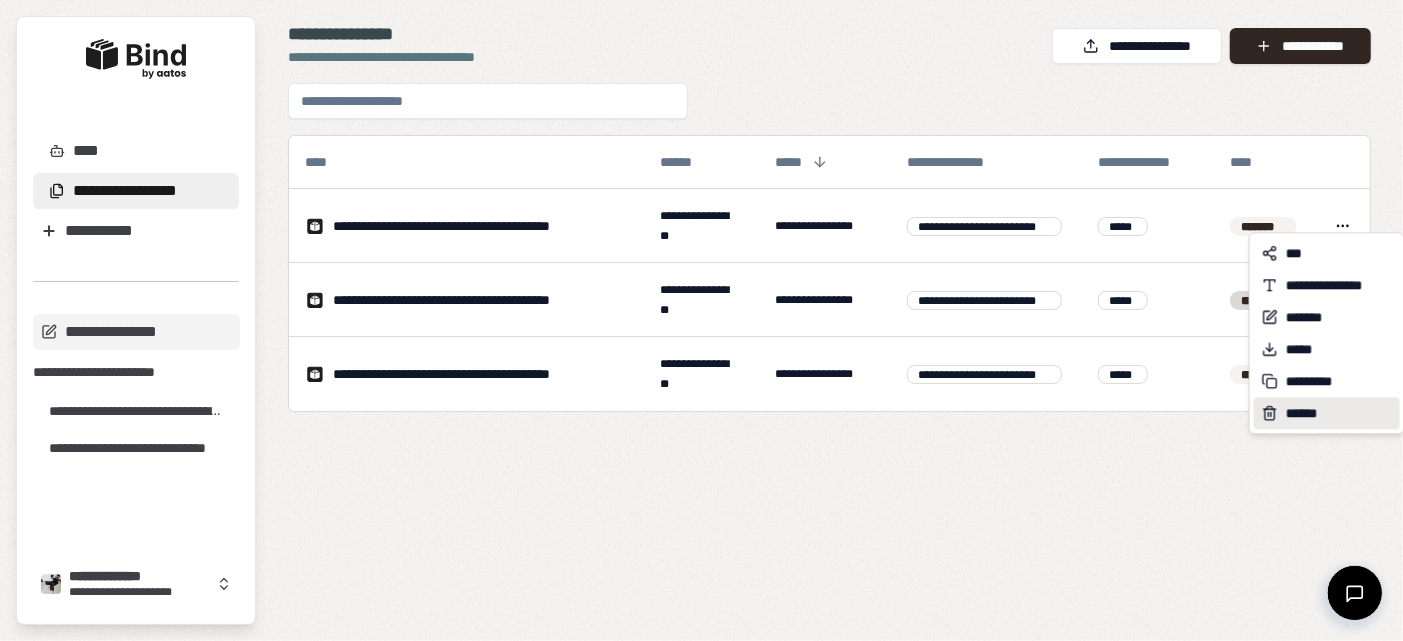 click on "******" at bounding box center [1302, 413] 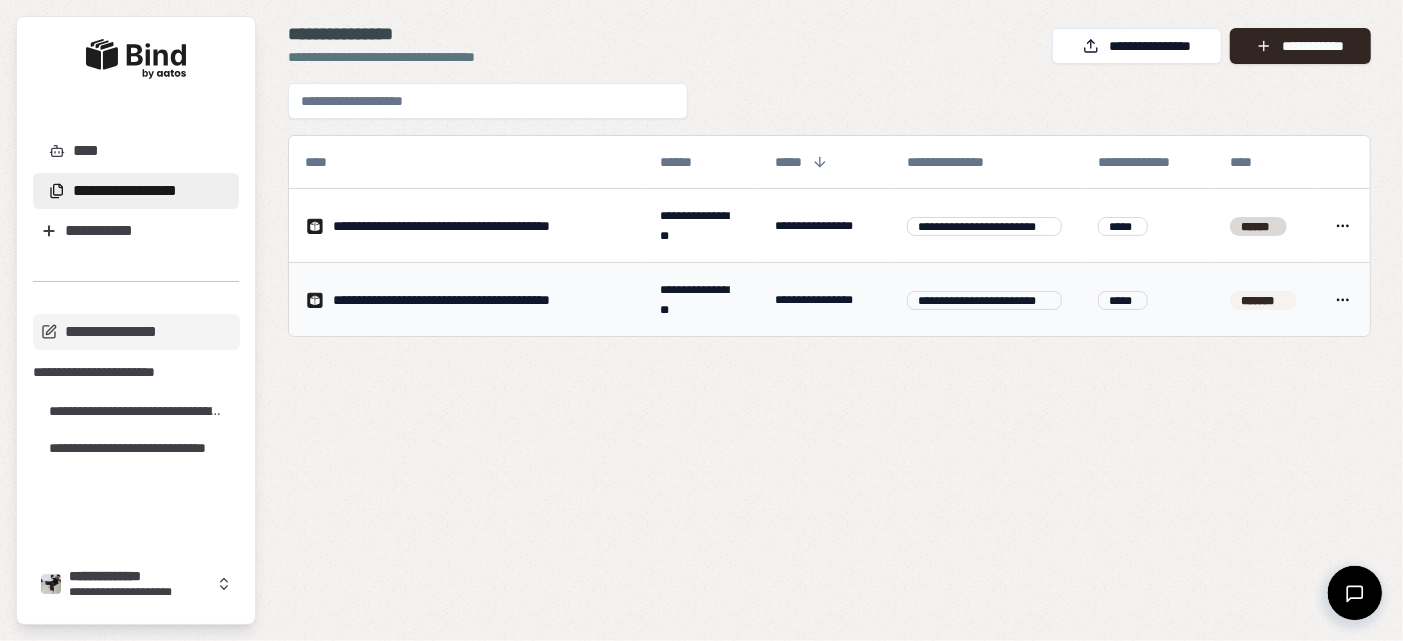 click on "**********" at bounding box center (701, 320) 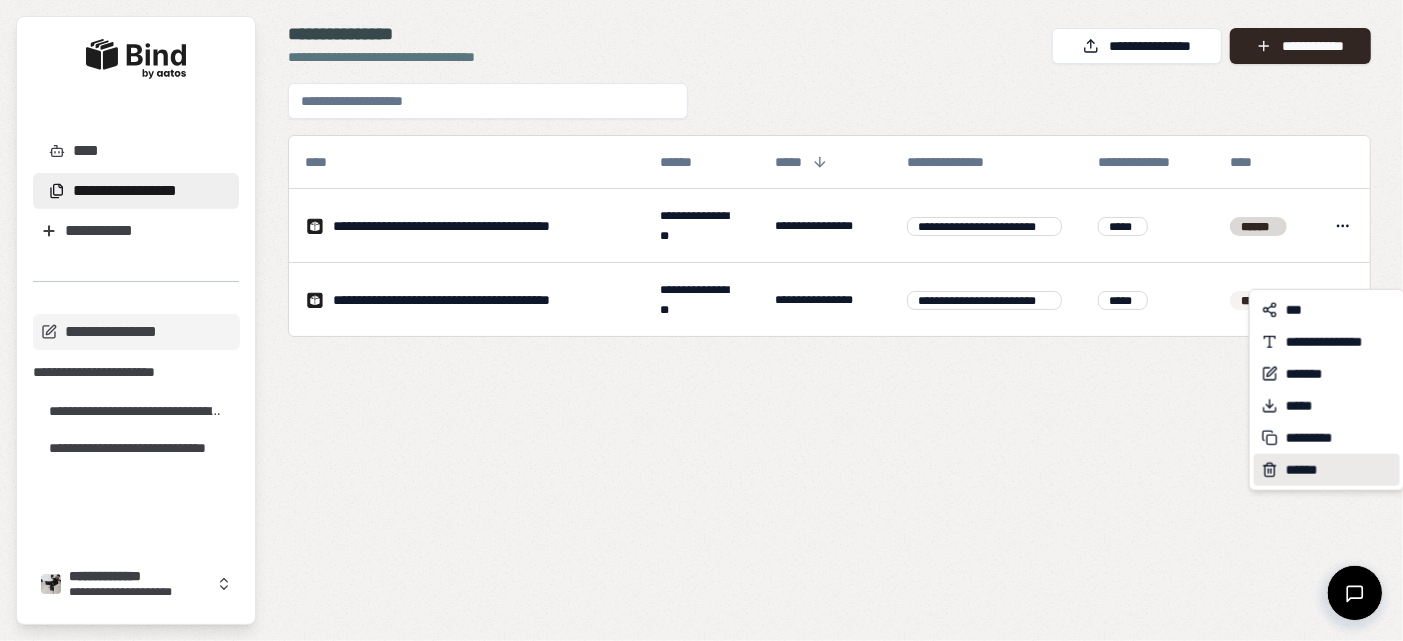 click on "******" at bounding box center [1327, 470] 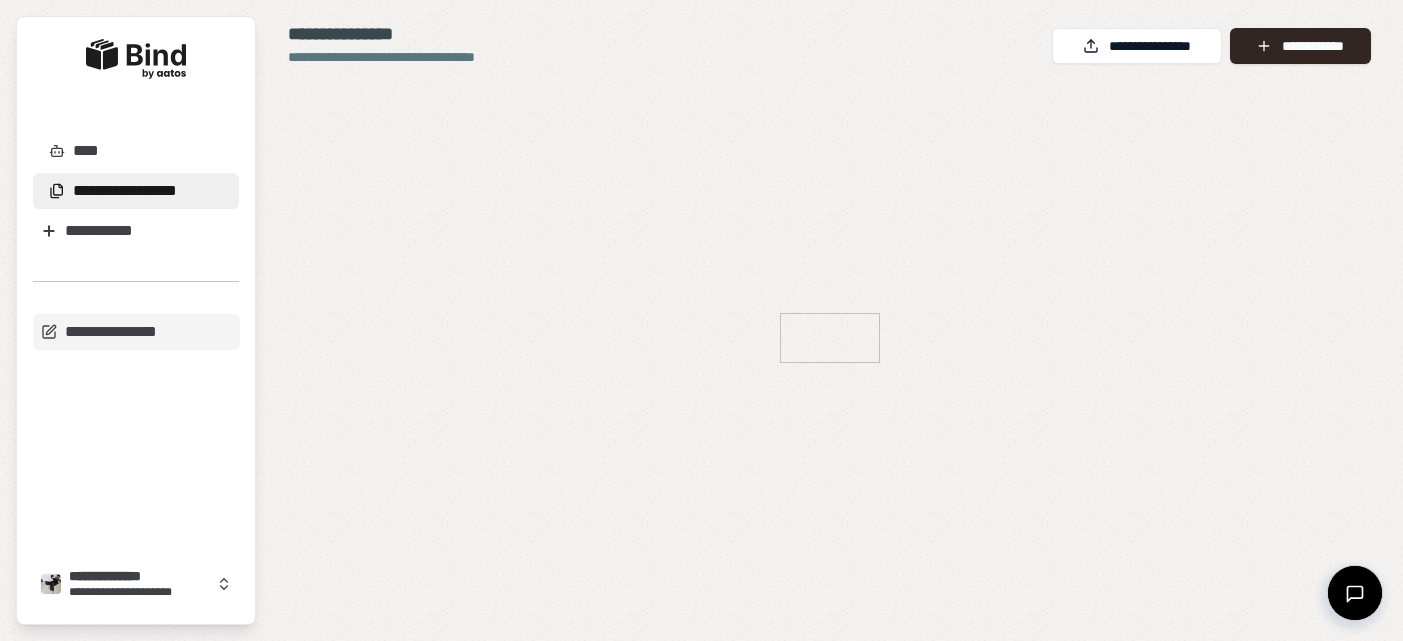 scroll, scrollTop: 0, scrollLeft: 0, axis: both 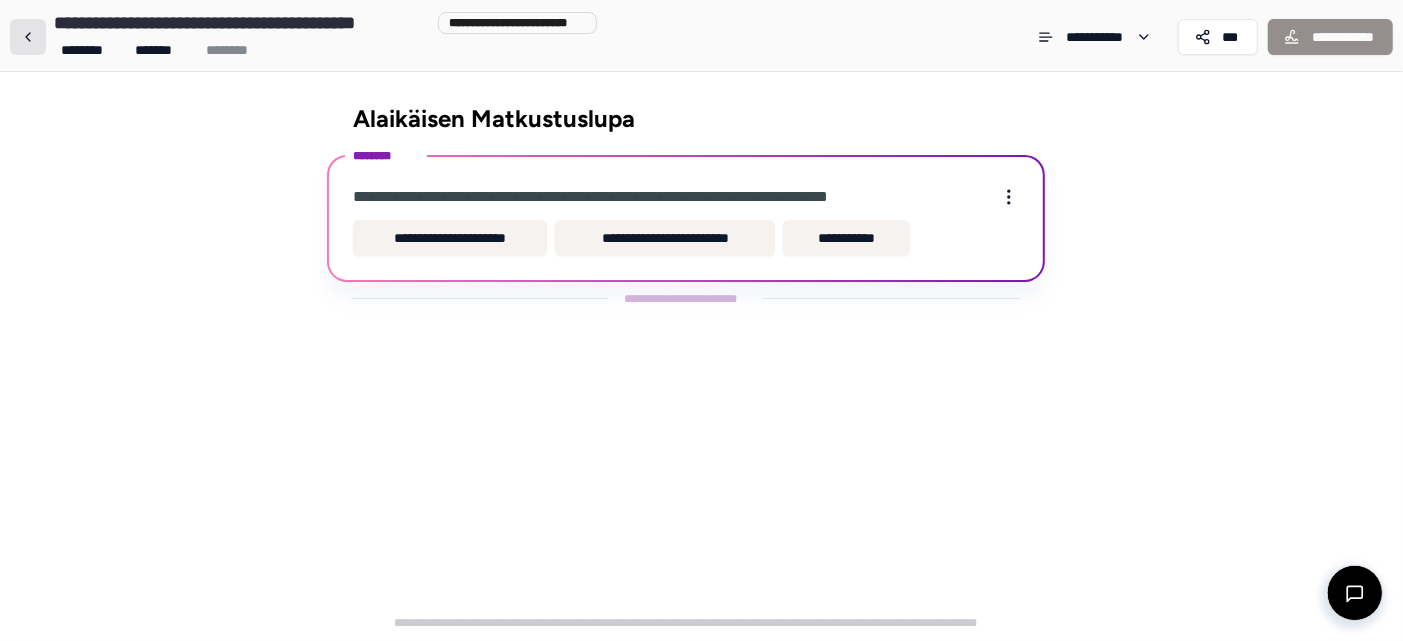 click at bounding box center (28, 37) 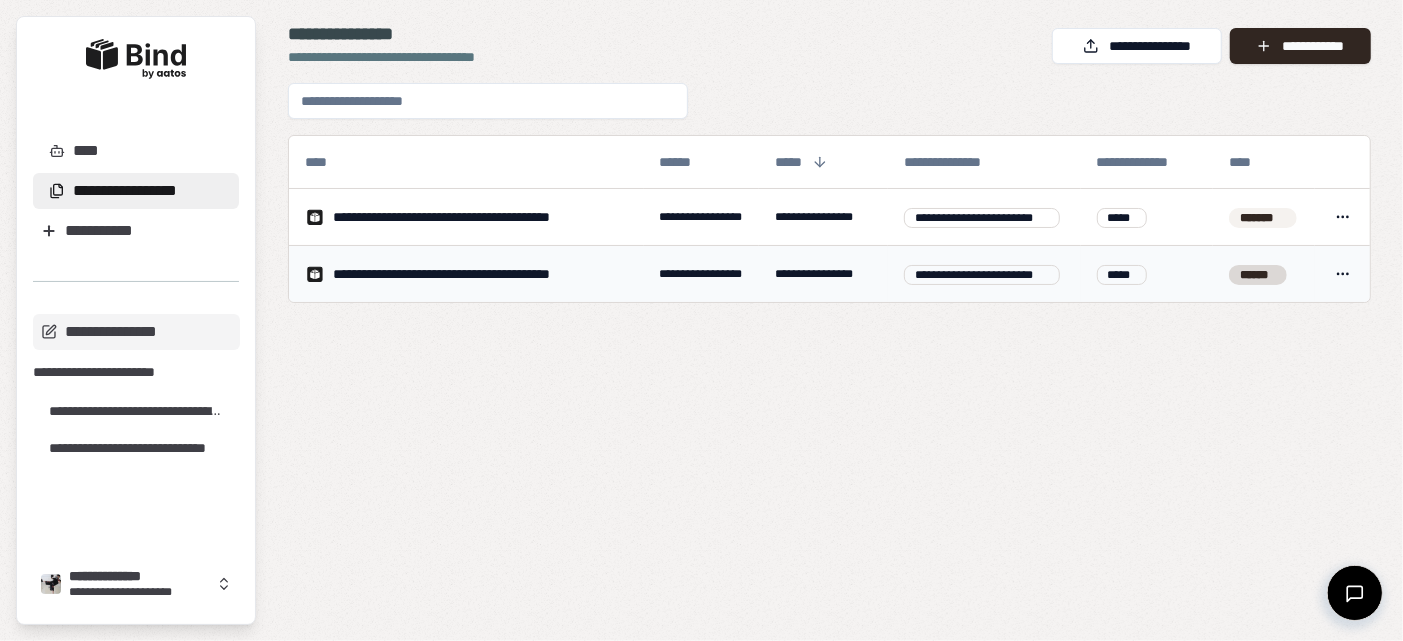 click on "**********" at bounding box center [441, 274] 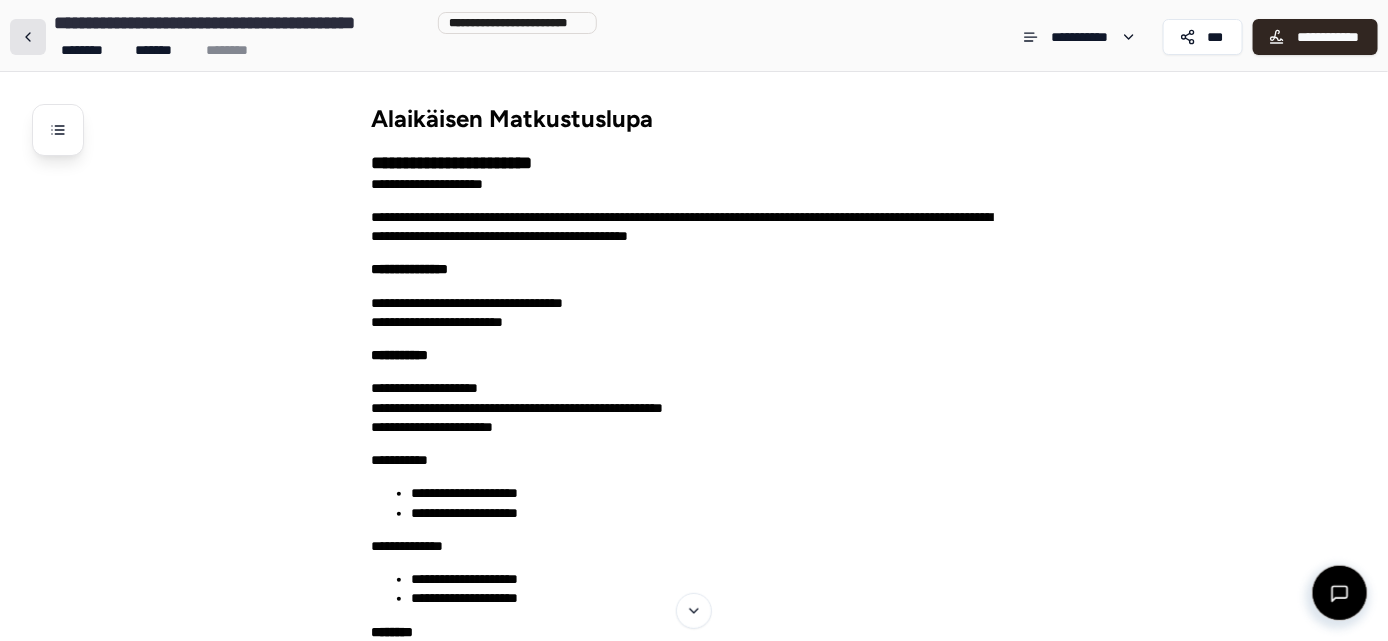 click at bounding box center [28, 37] 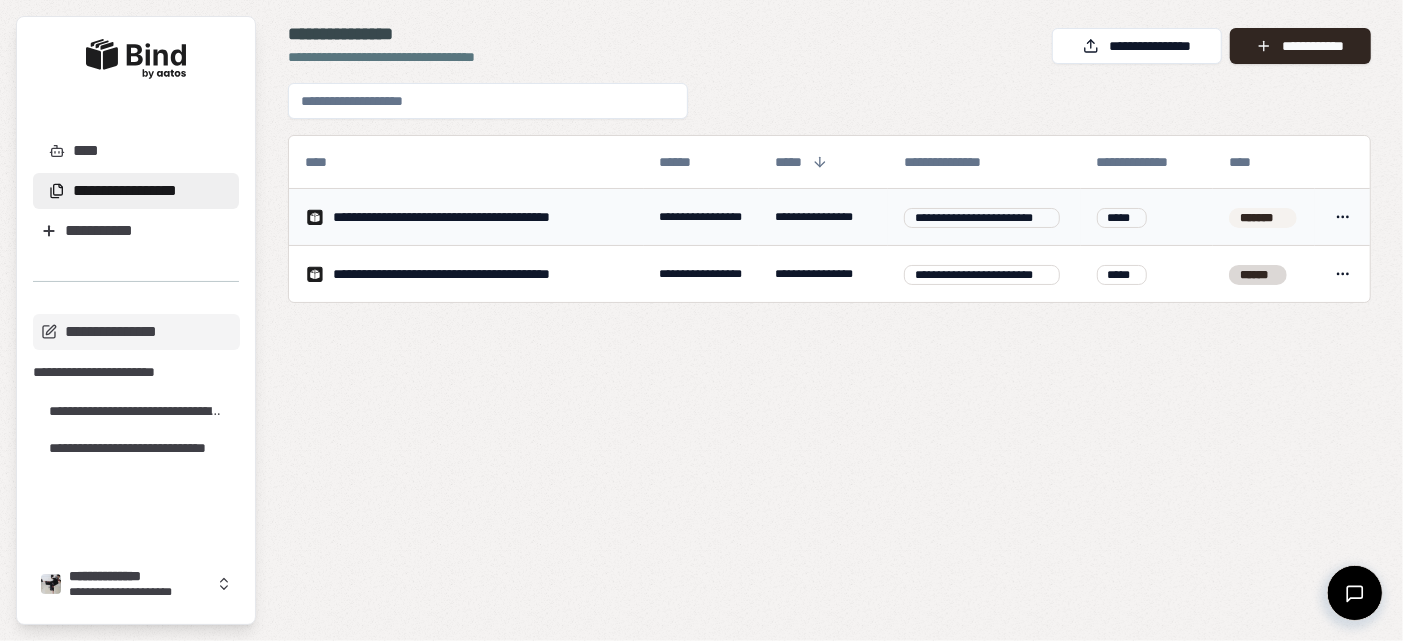 click on "**********" at bounding box center [701, 320] 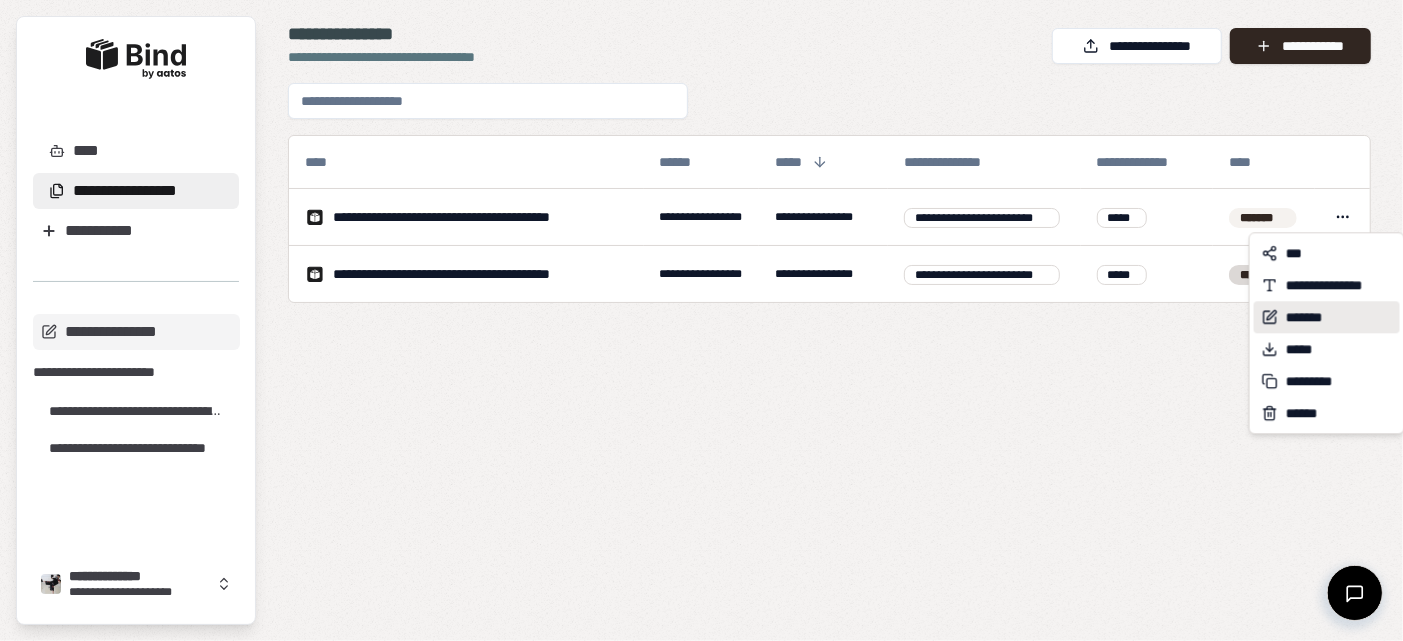 click on "*******" at bounding box center [1304, 317] 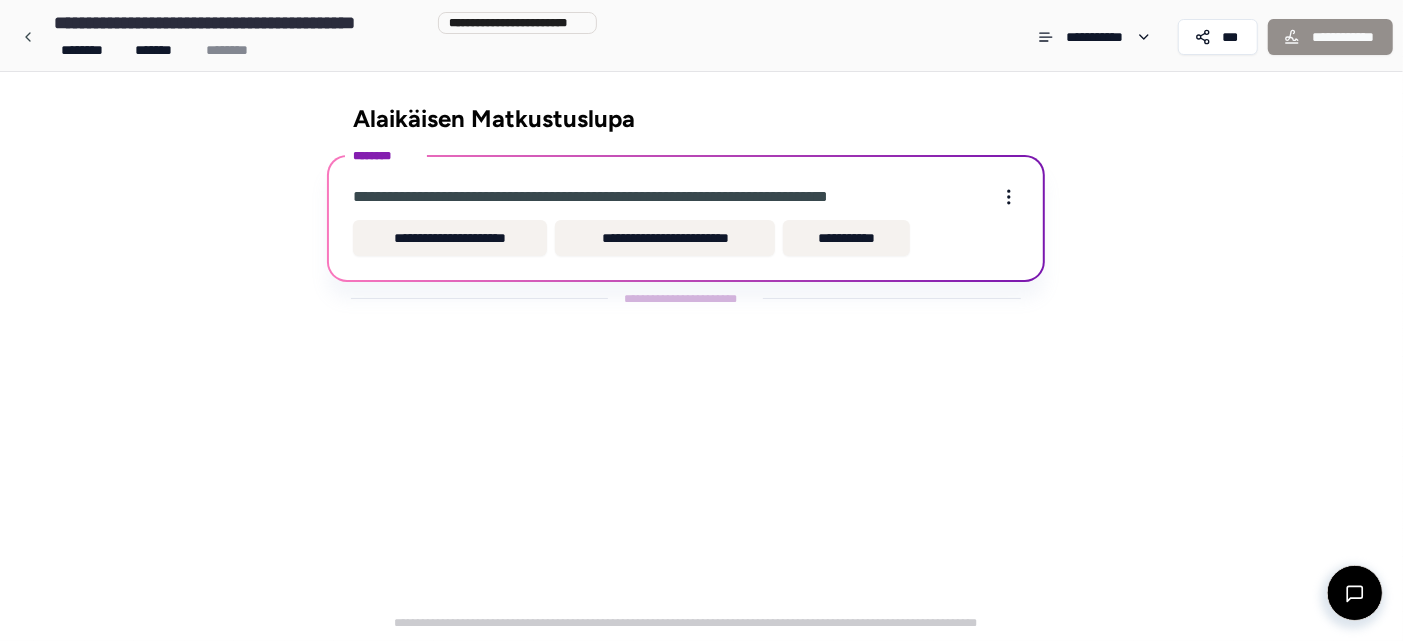 click on "**********" at bounding box center [665, 238] 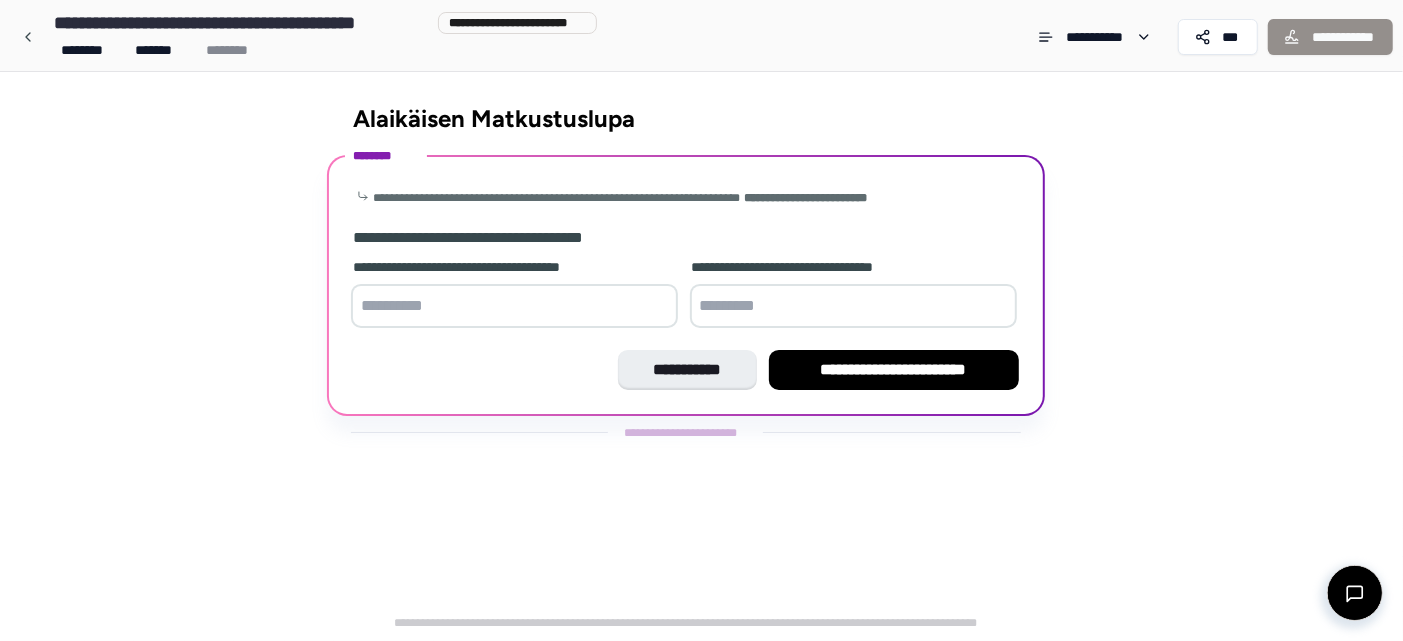 click at bounding box center (514, 306) 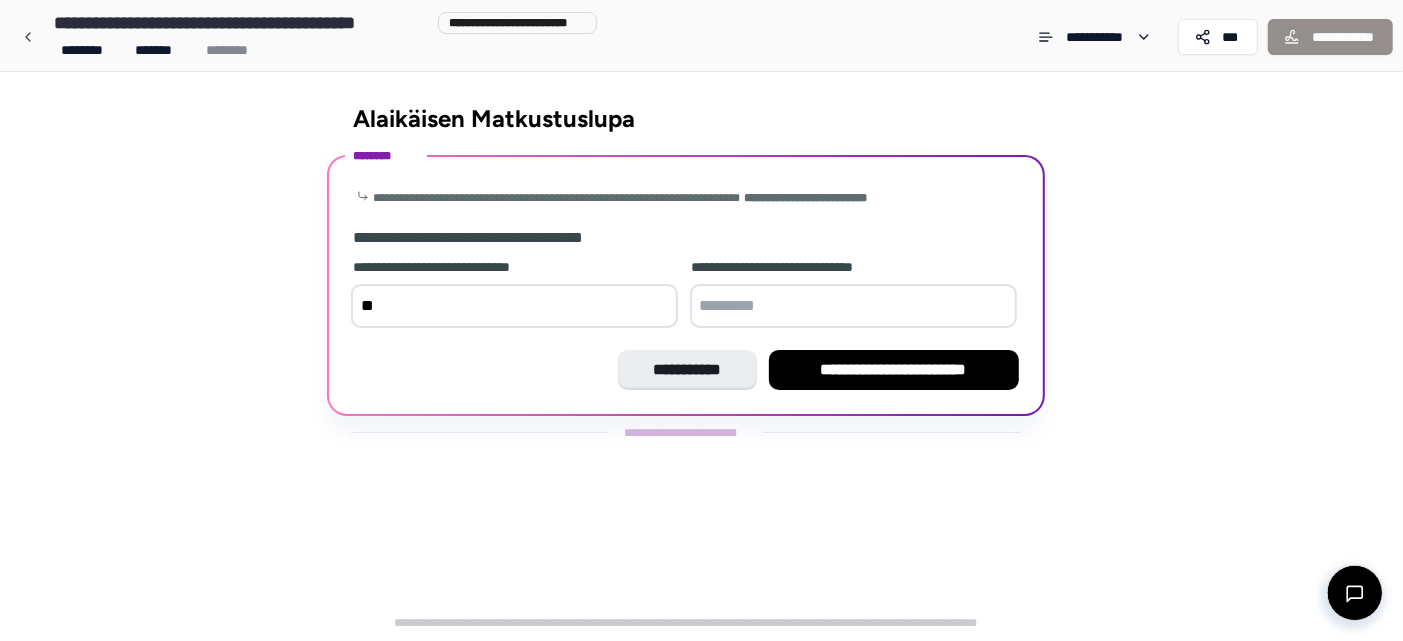 type on "*" 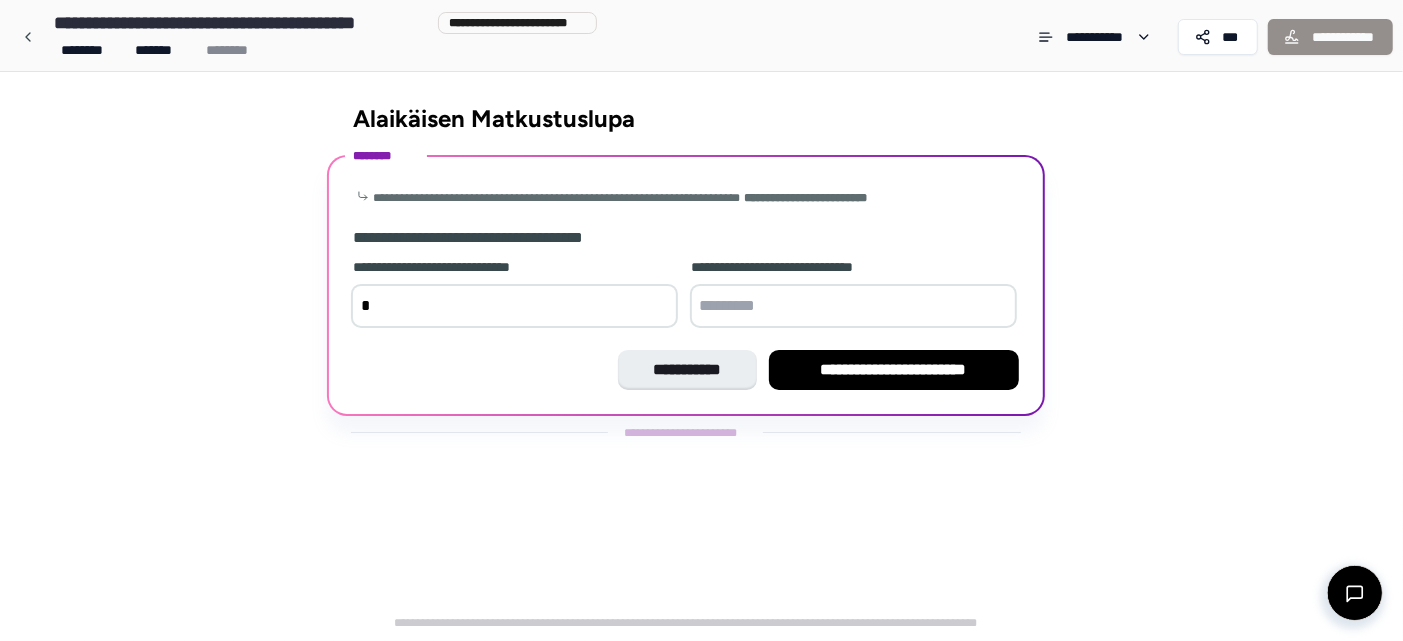 type 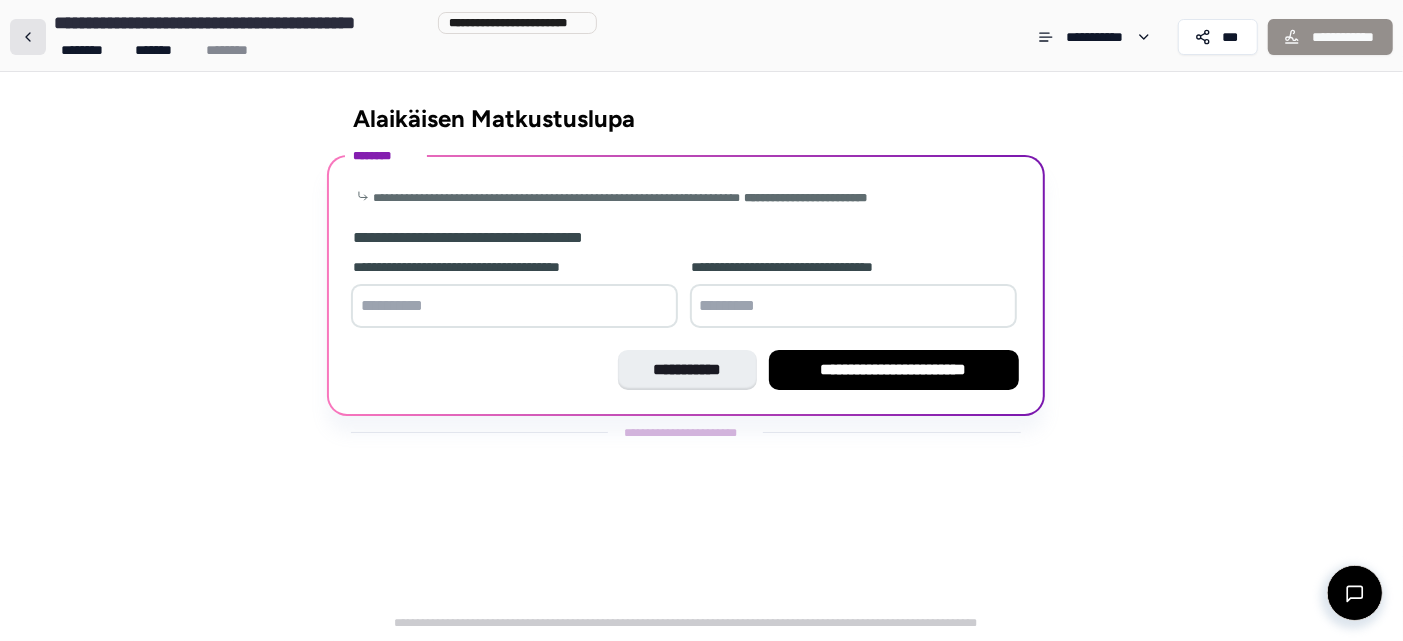 click at bounding box center [28, 37] 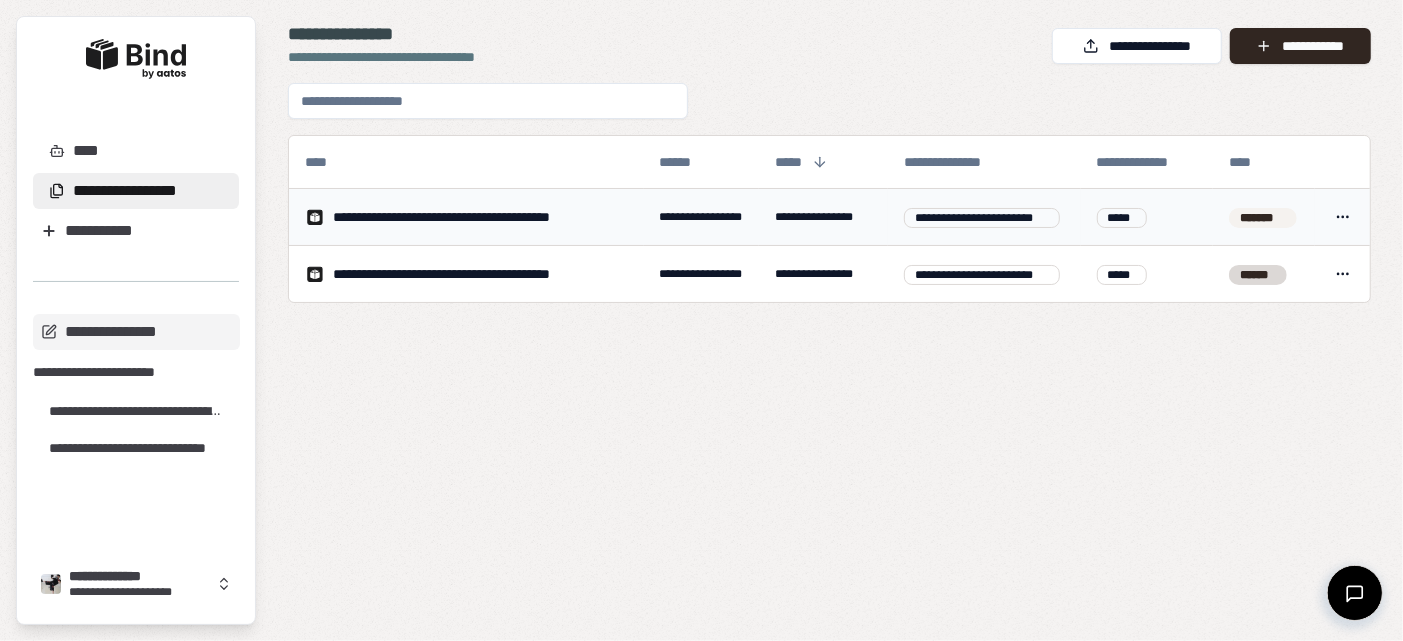 click on "**********" at bounding box center [701, 320] 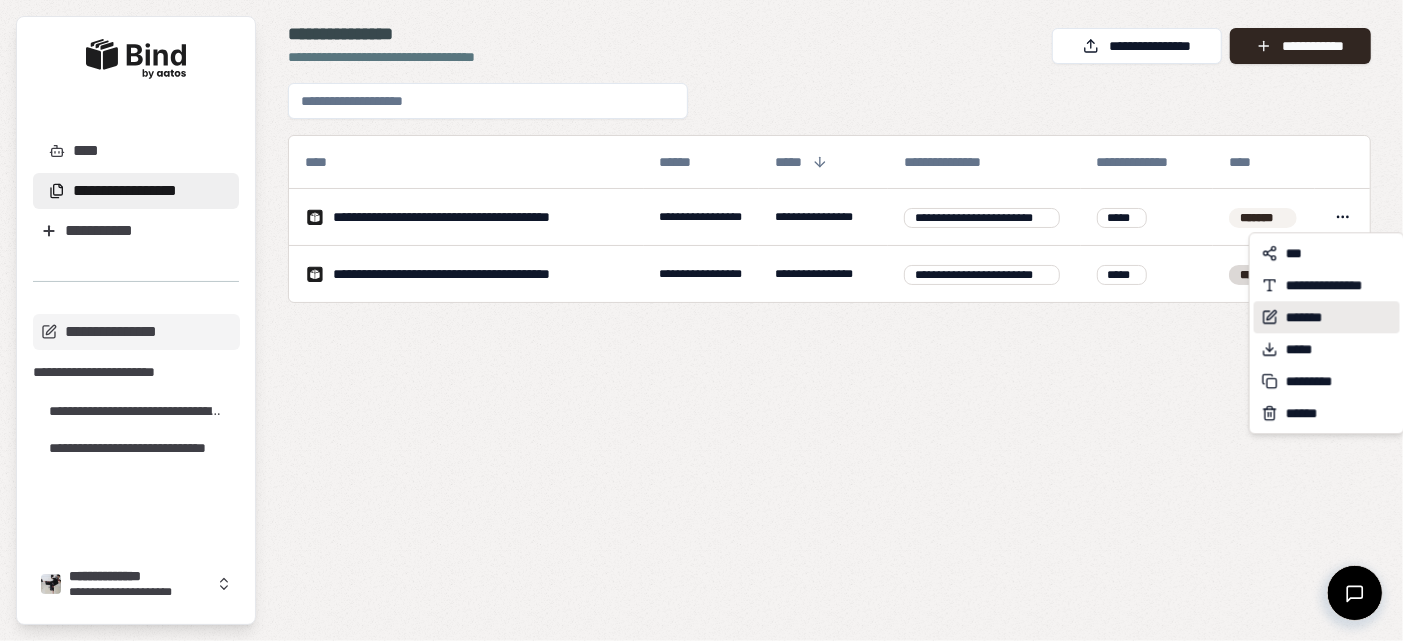 click on "*******" at bounding box center (1304, 317) 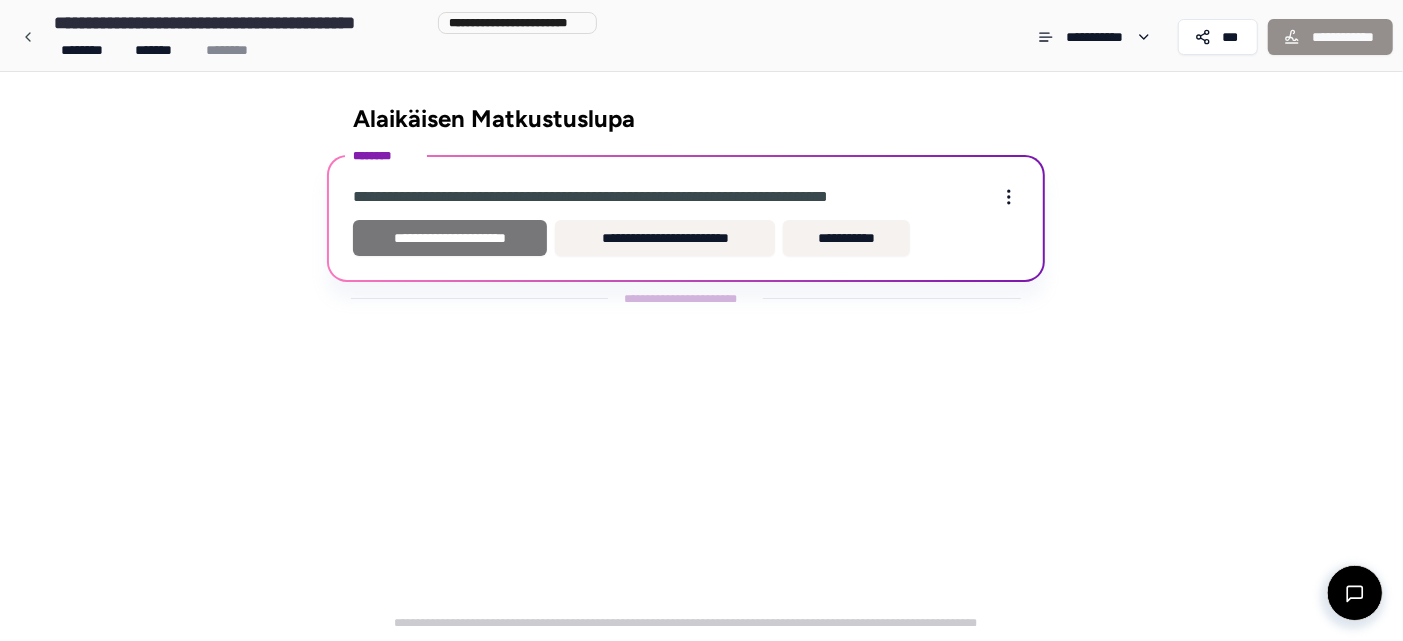click on "**********" at bounding box center [450, 238] 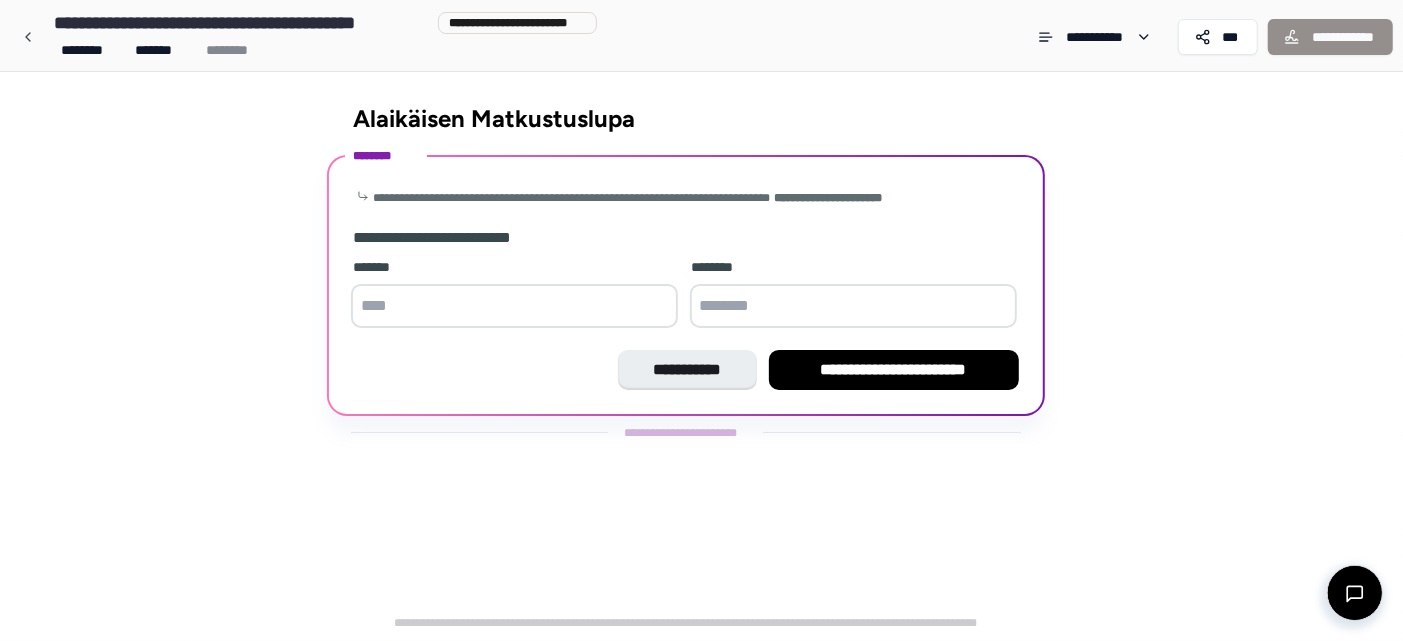 click at bounding box center (514, 306) 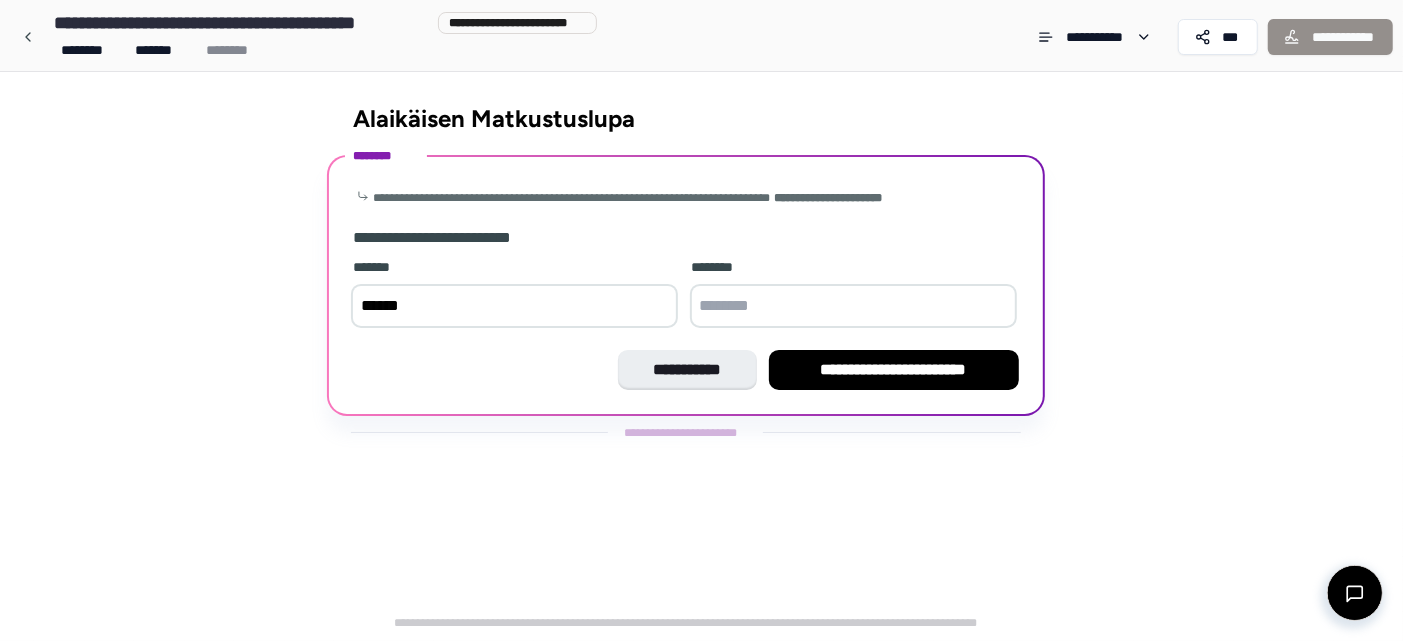 click at bounding box center [853, 306] 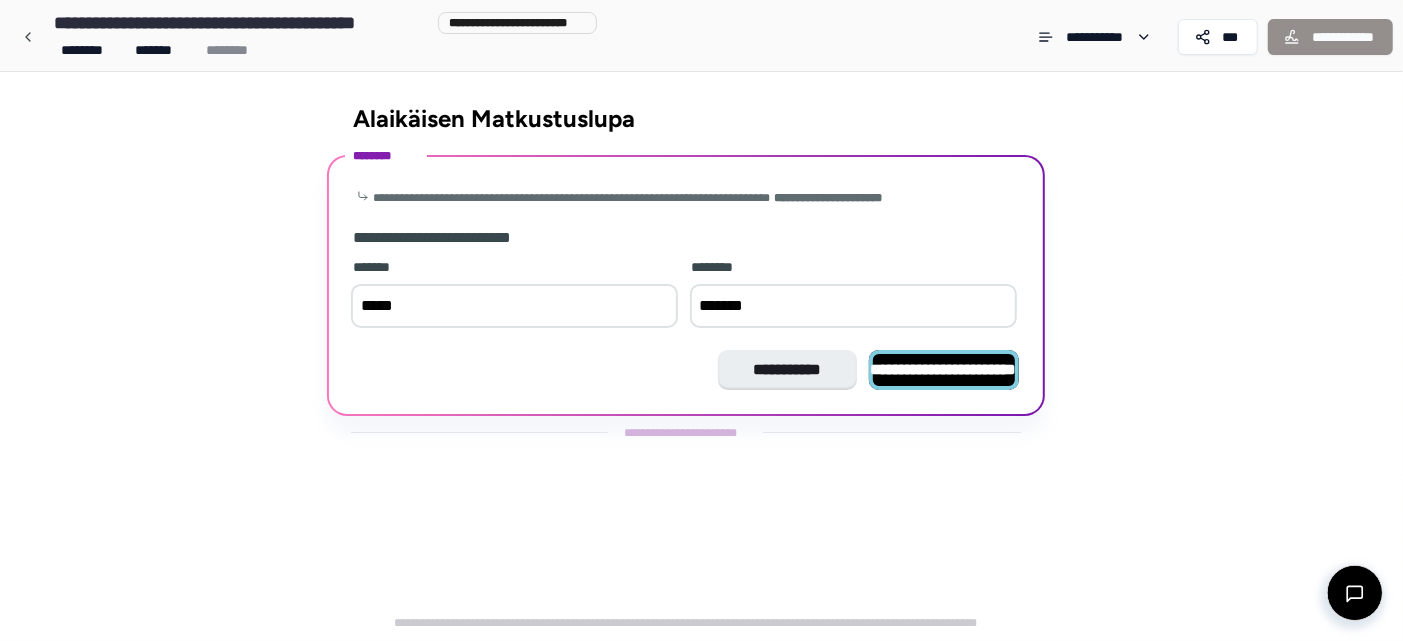 type on "*******" 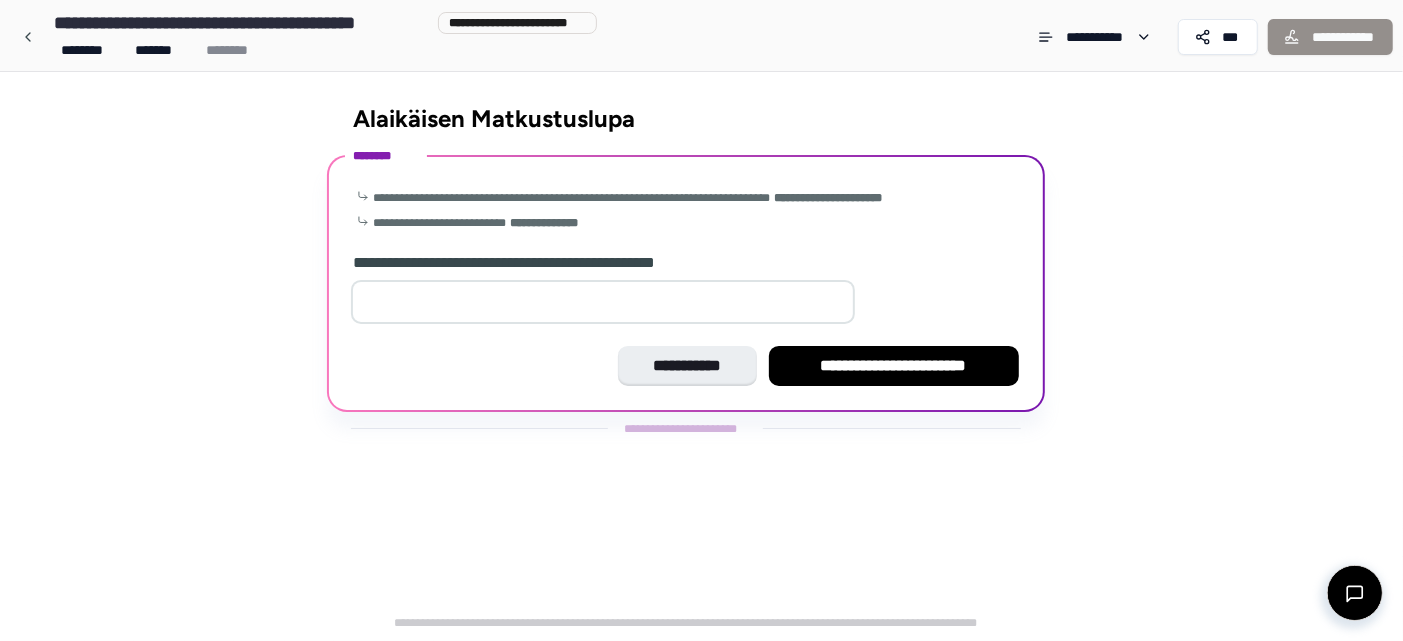 click at bounding box center (603, 302) 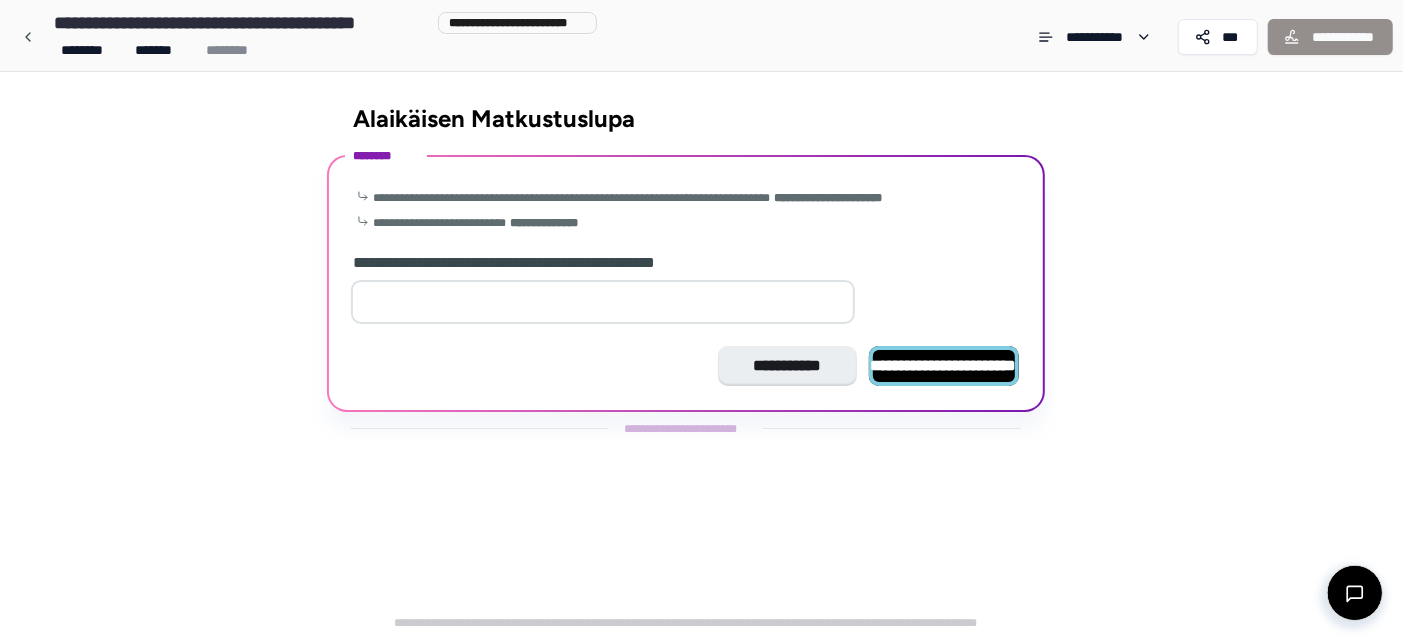 type on "*" 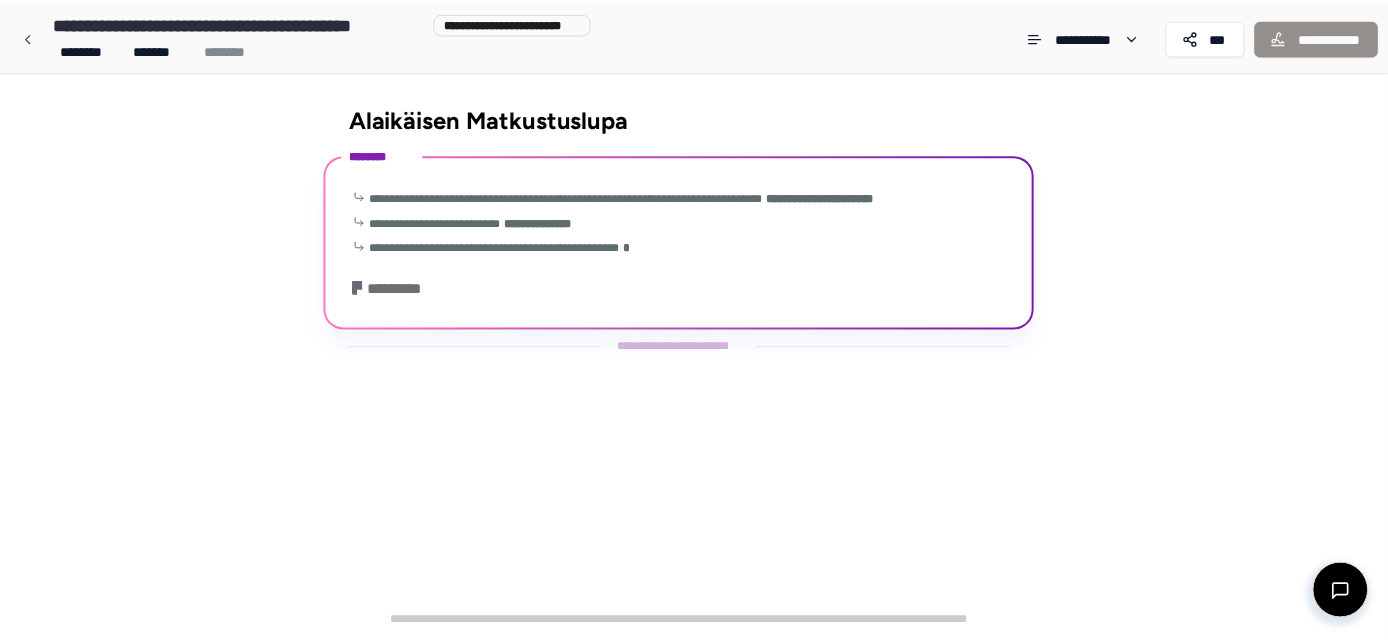 scroll, scrollTop: 72, scrollLeft: 0, axis: vertical 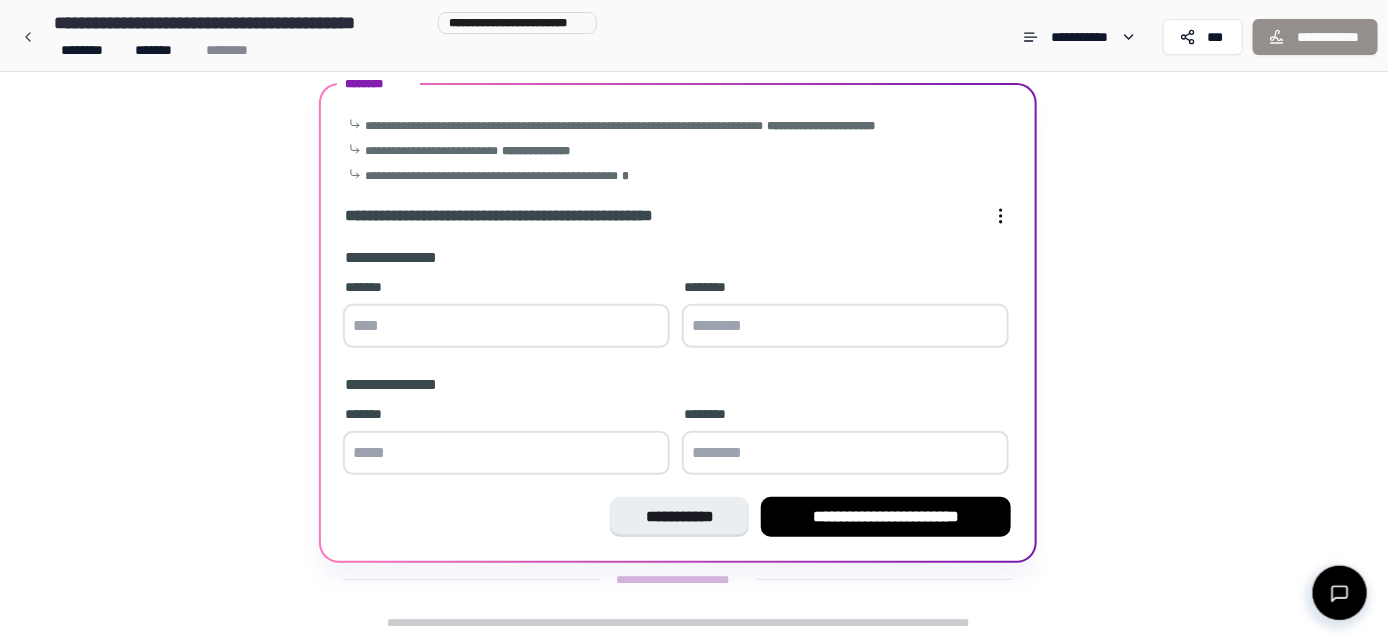 click at bounding box center [506, 326] 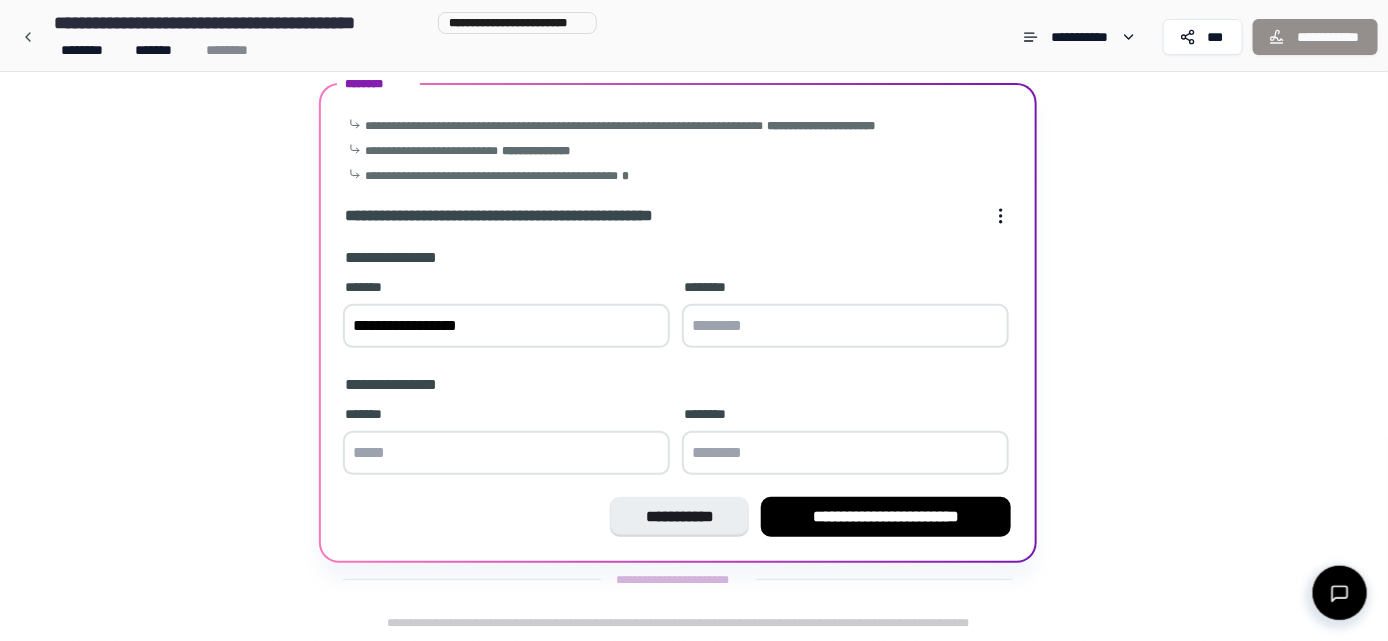 type on "**********" 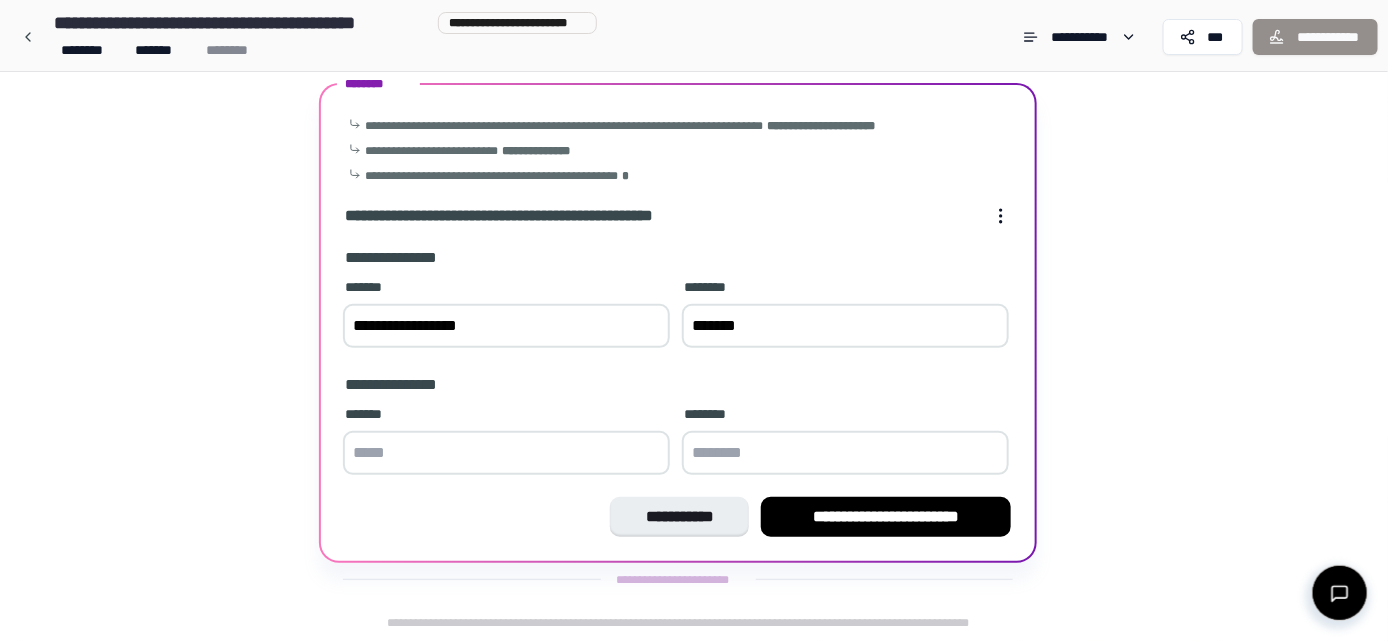 type on "*******" 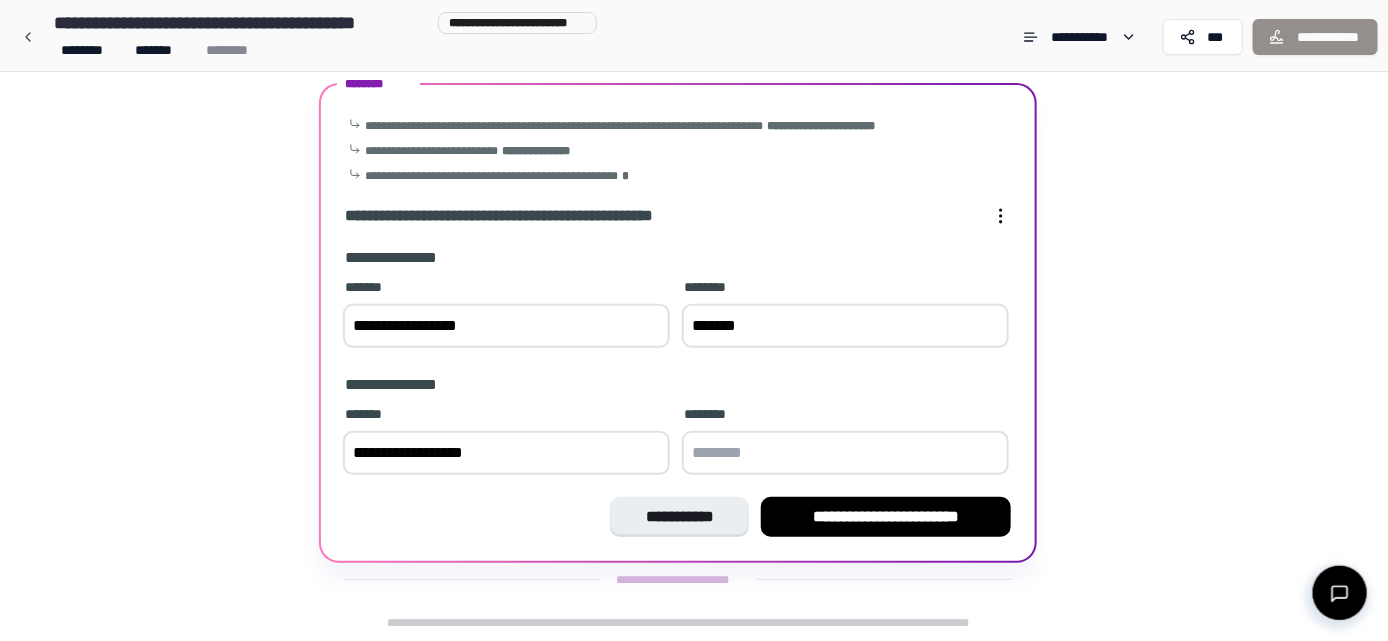 type on "**********" 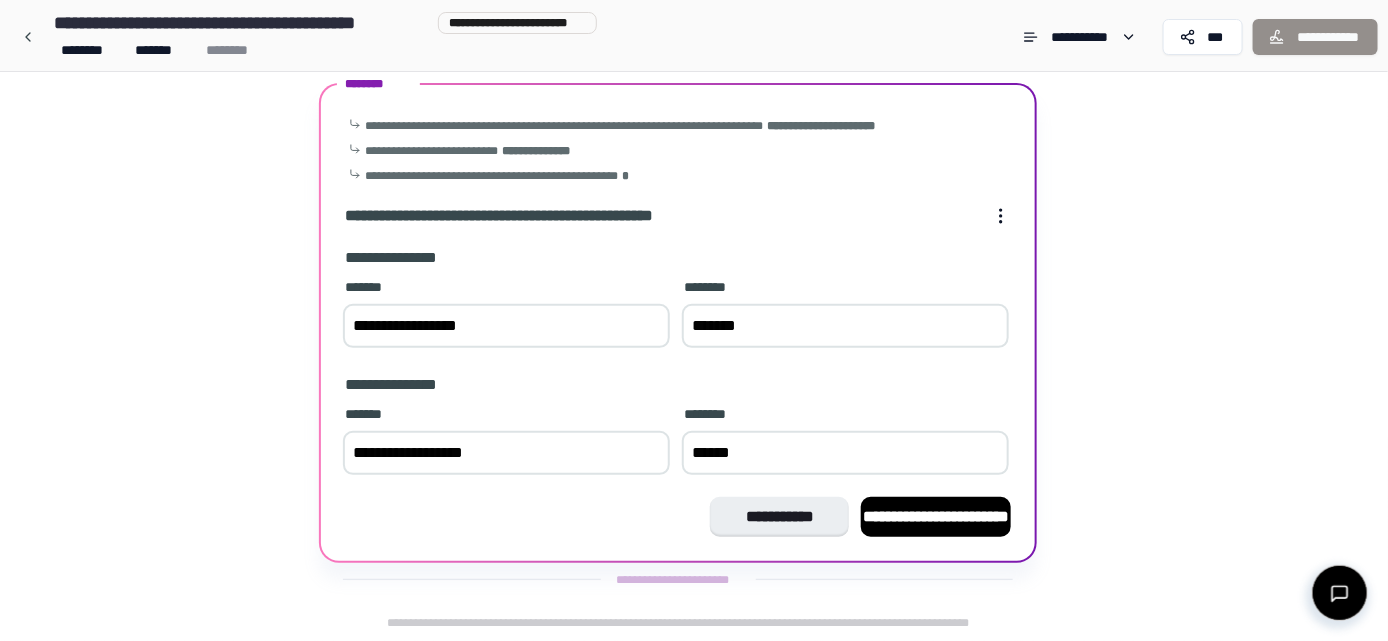 type on "*******" 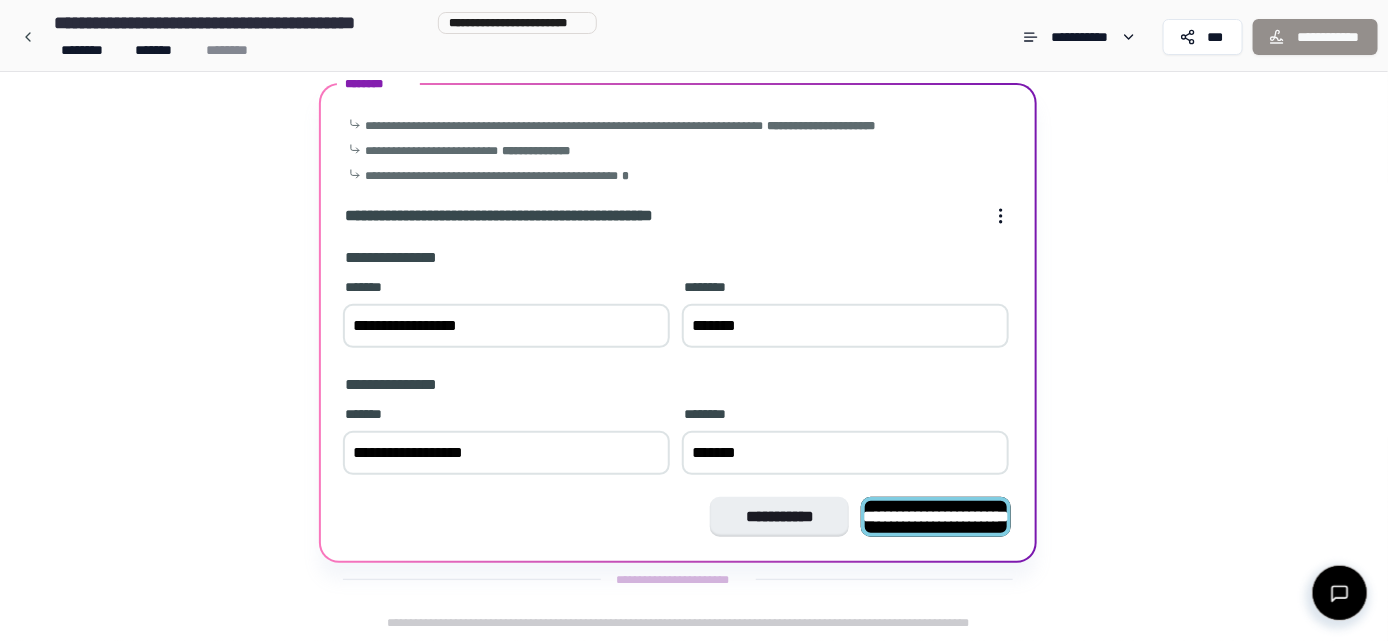 click on "**********" at bounding box center [936, 516] 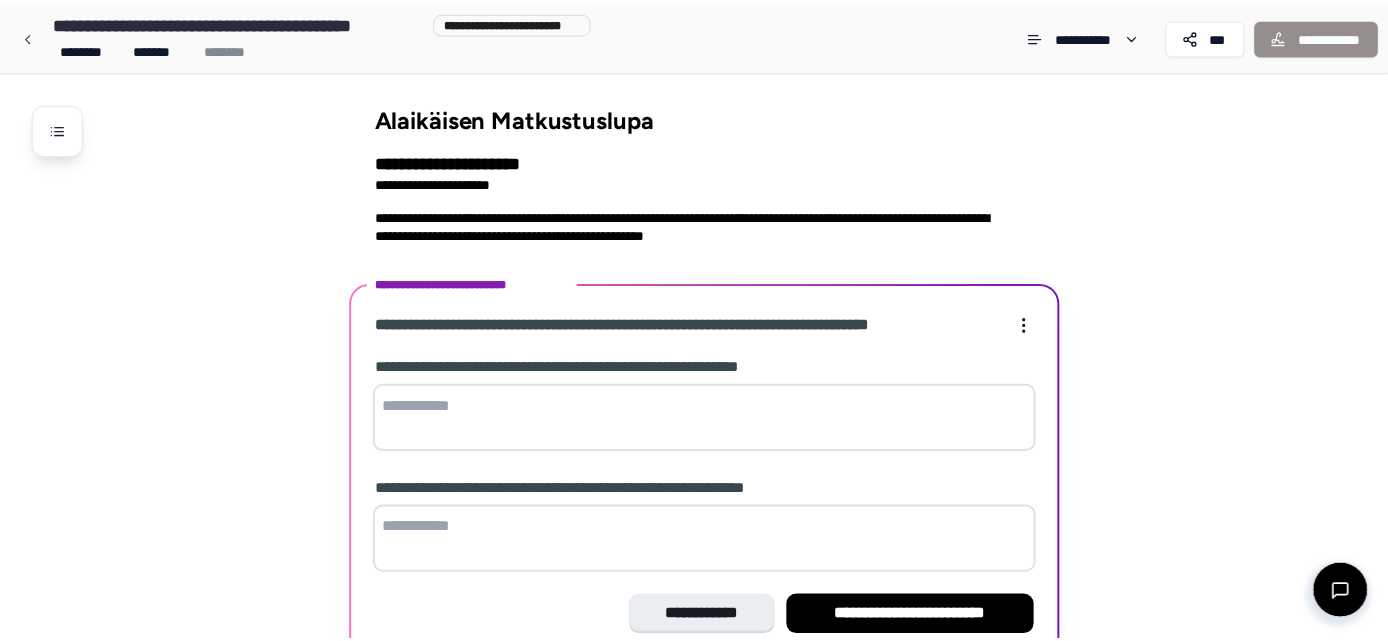scroll, scrollTop: 98, scrollLeft: 0, axis: vertical 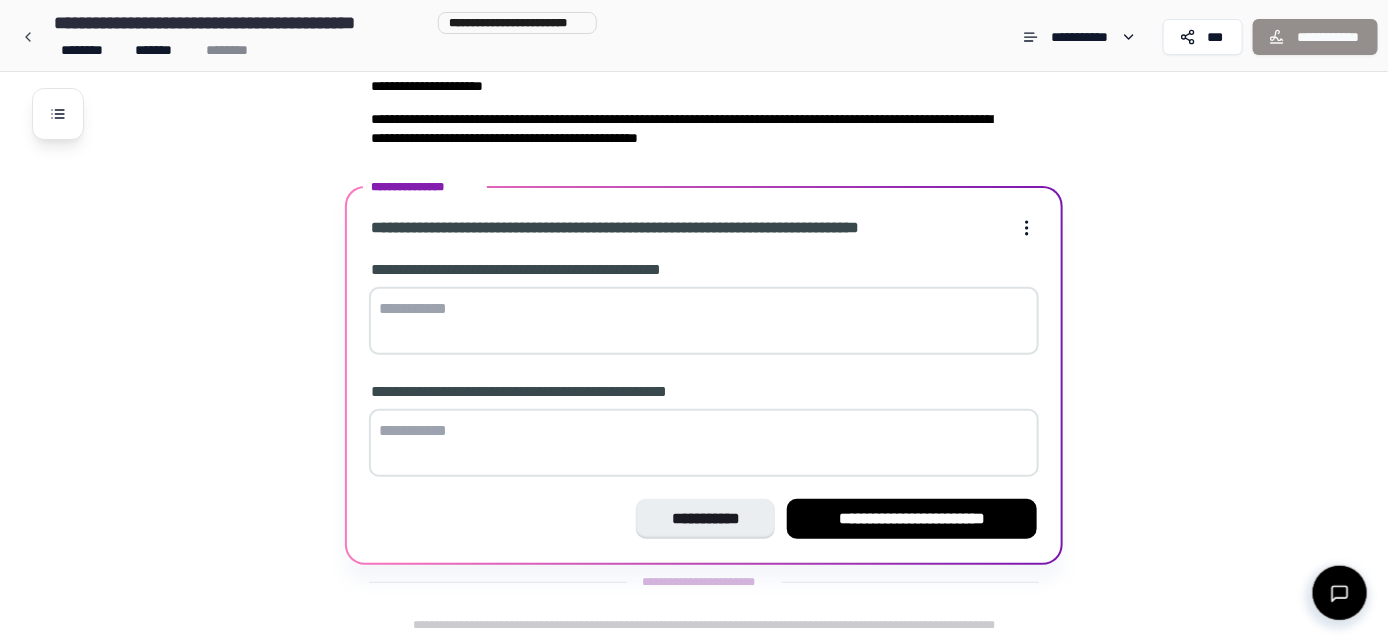 click at bounding box center [704, 321] 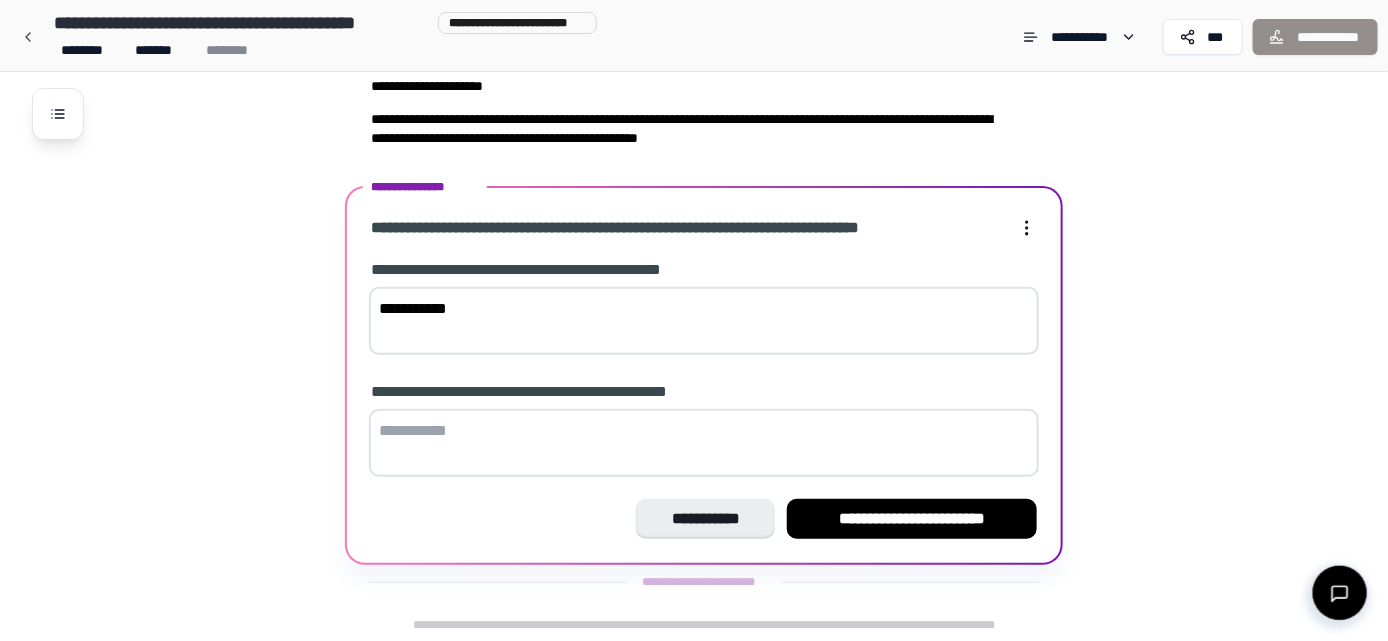 type on "**********" 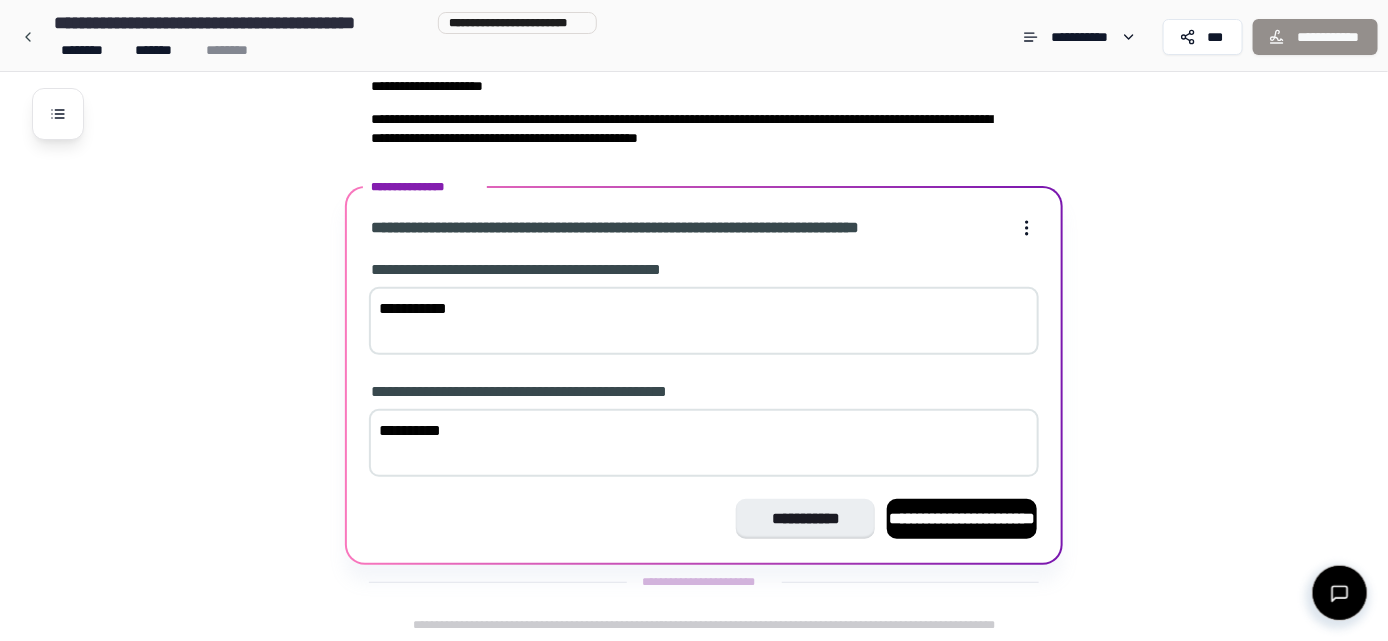type on "**********" 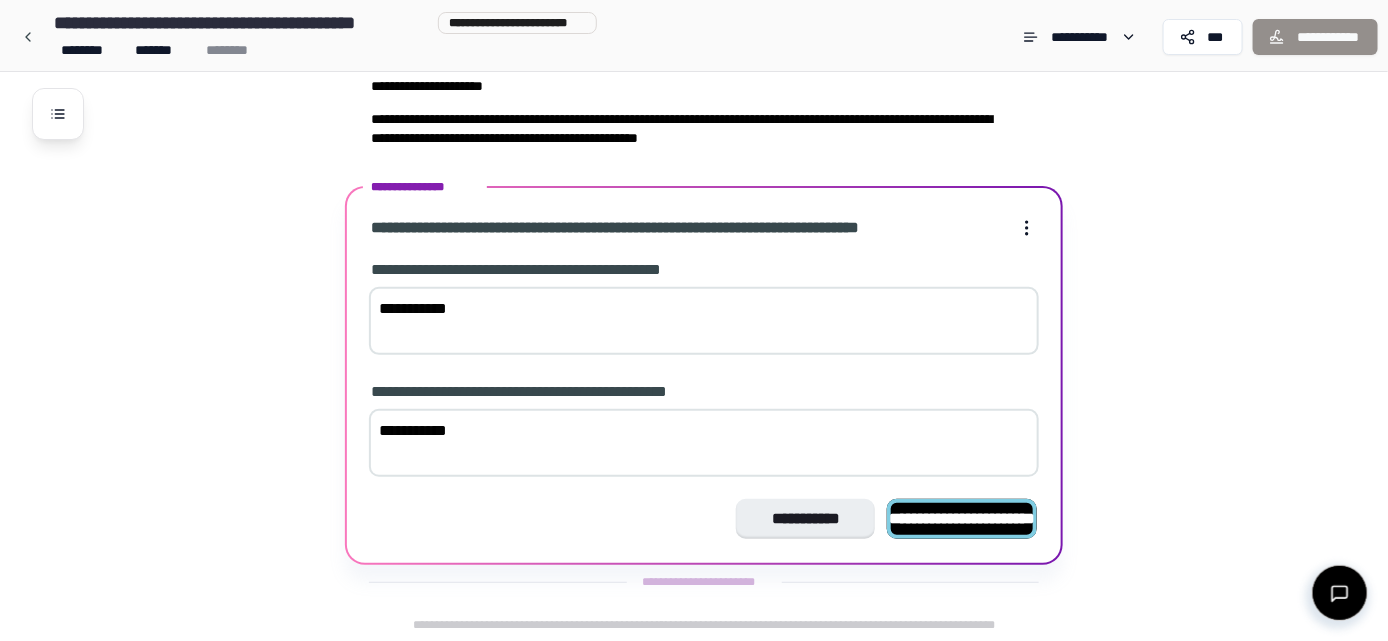 click on "**********" at bounding box center [962, 518] 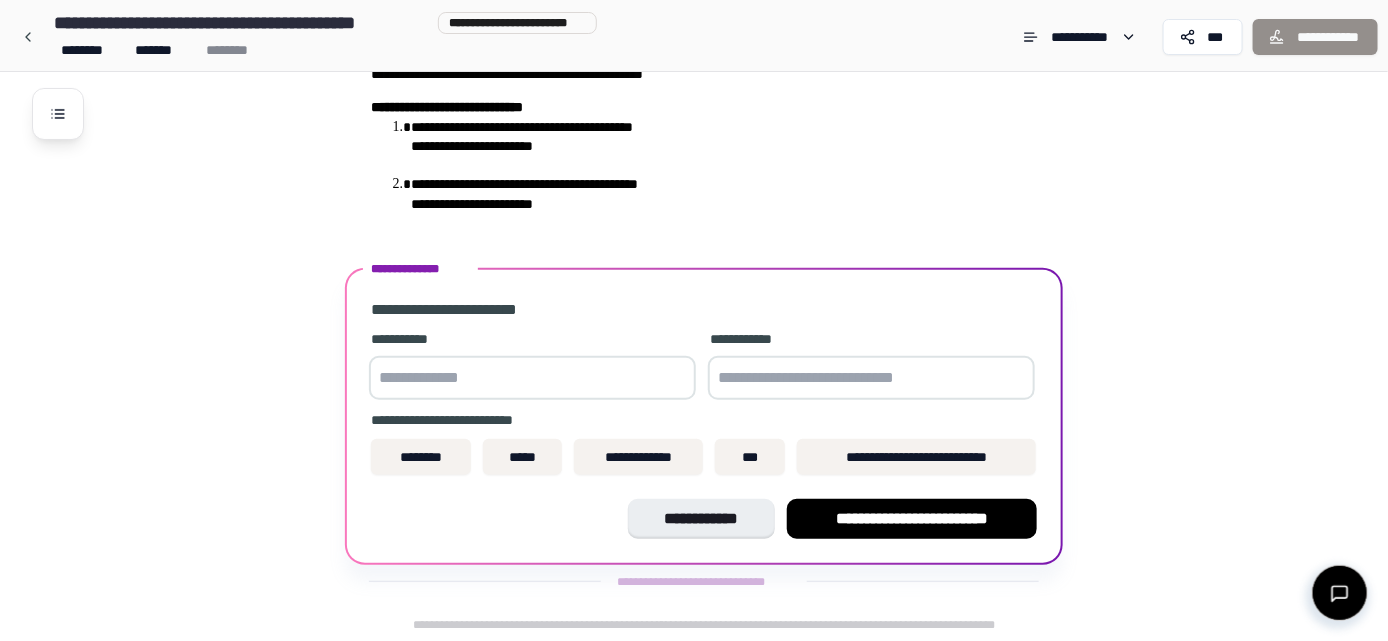 scroll, scrollTop: 210, scrollLeft: 0, axis: vertical 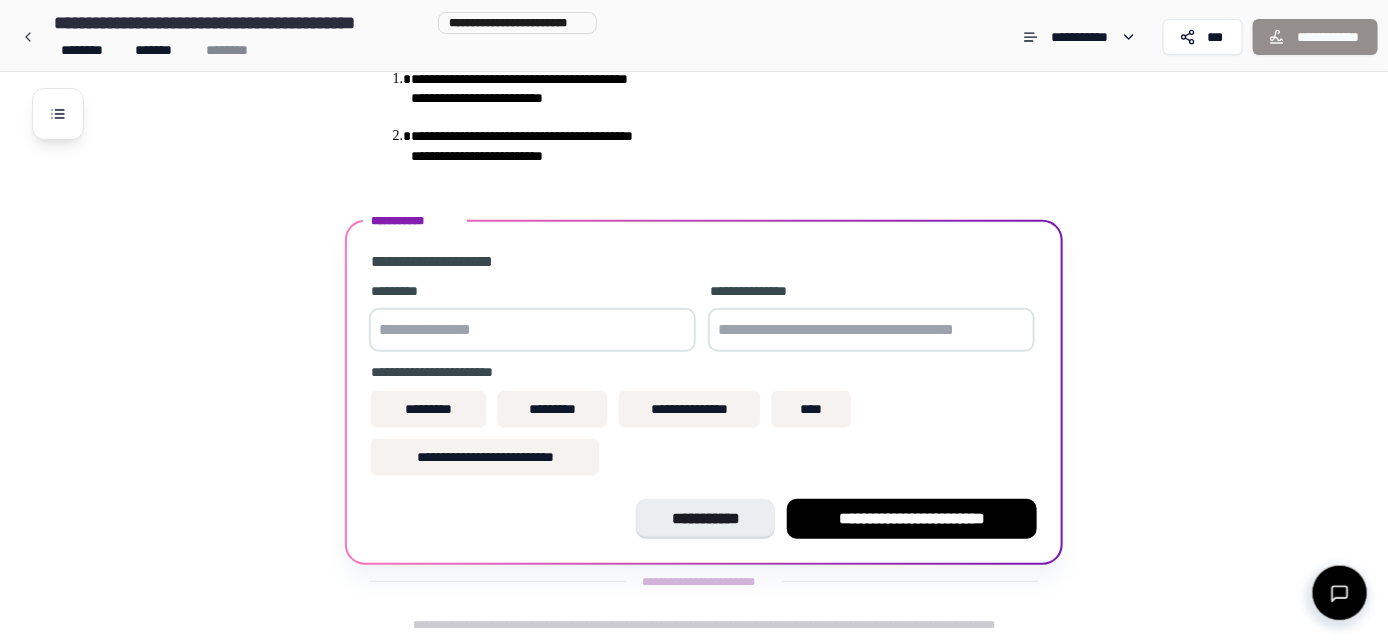 click at bounding box center (532, 330) 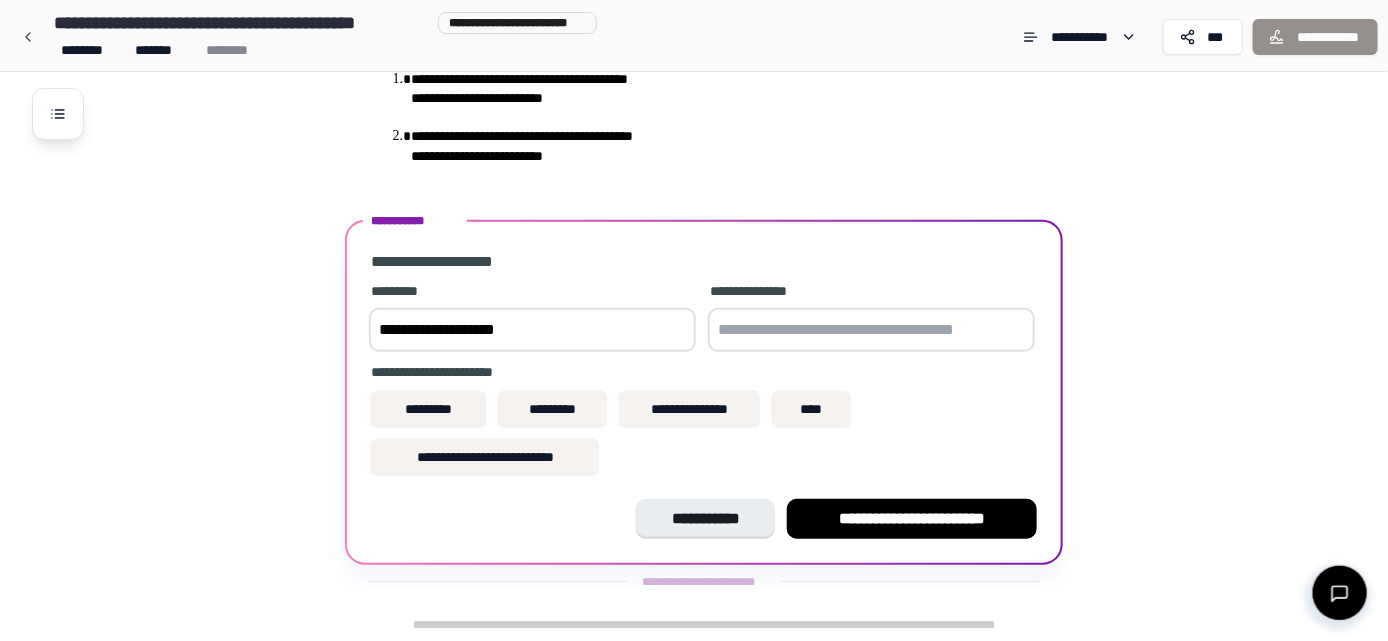 type on "**********" 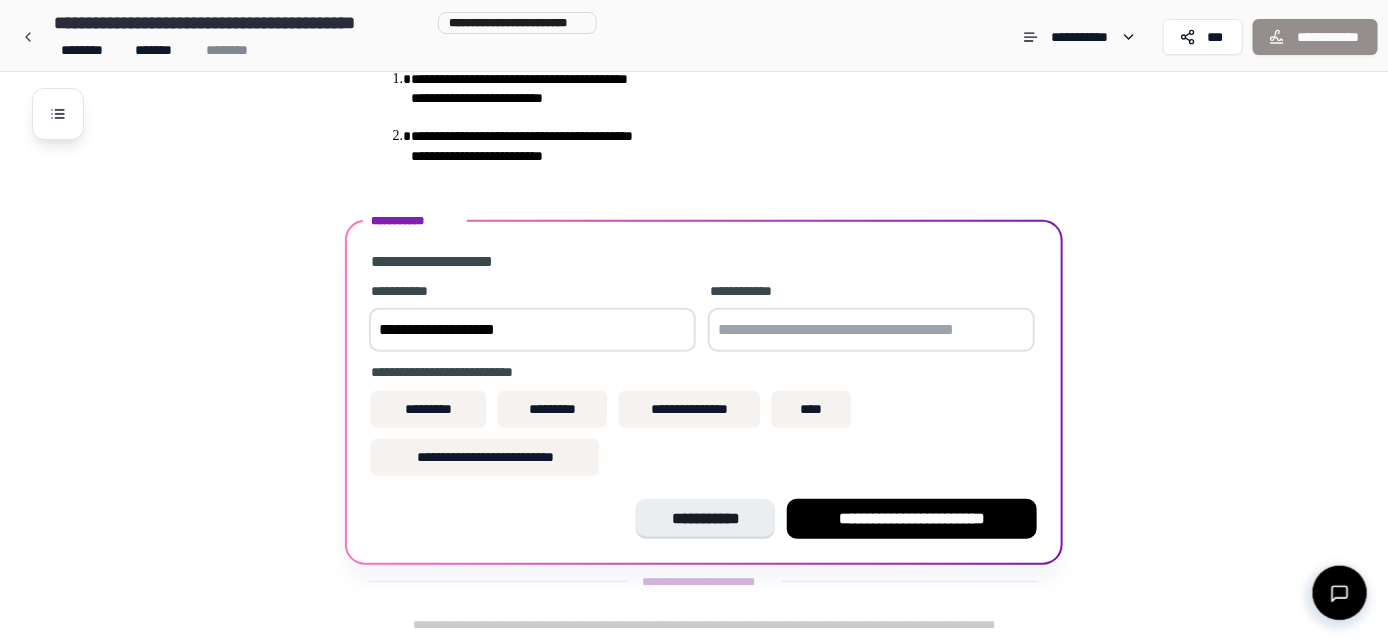 click at bounding box center [871, 330] 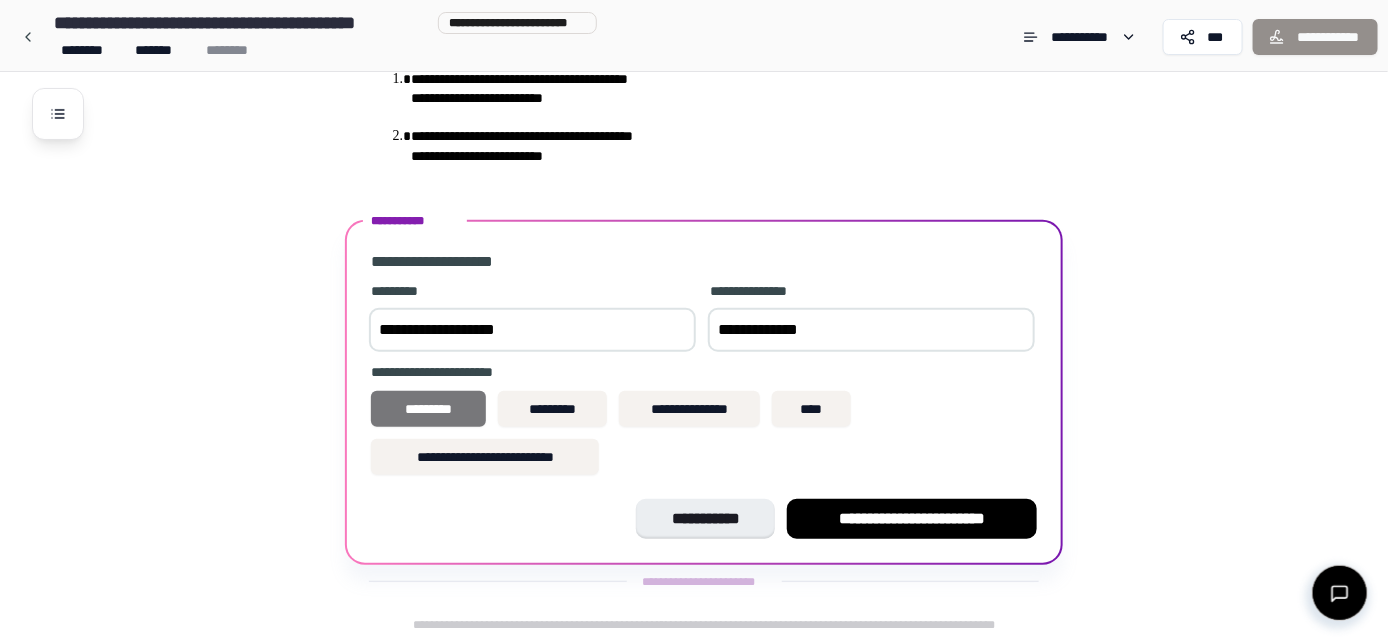 type on "**********" 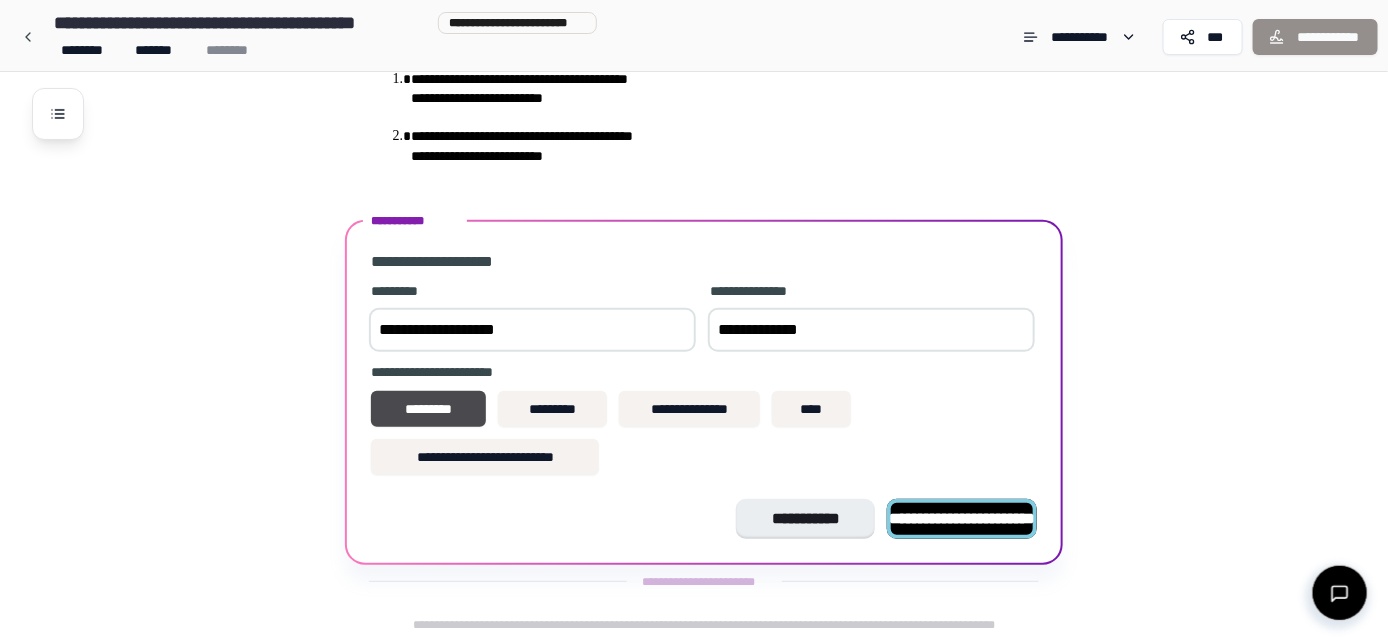 click on "**********" at bounding box center (962, 518) 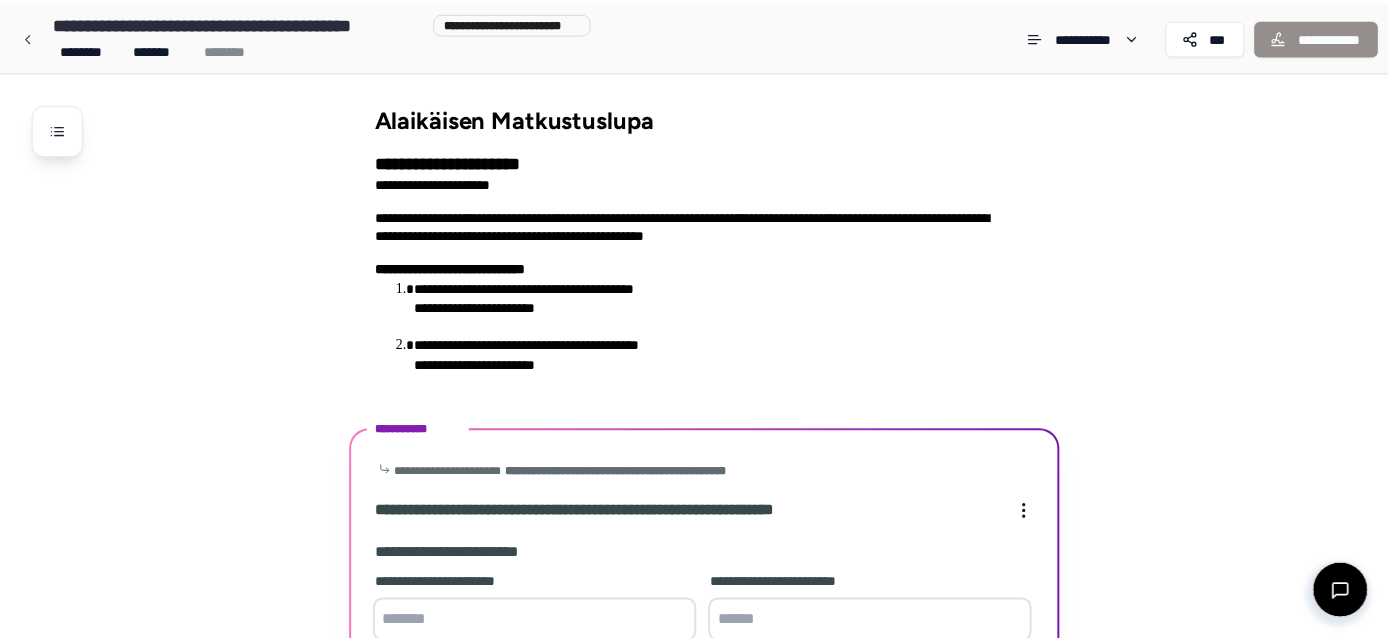 scroll, scrollTop: 295, scrollLeft: 0, axis: vertical 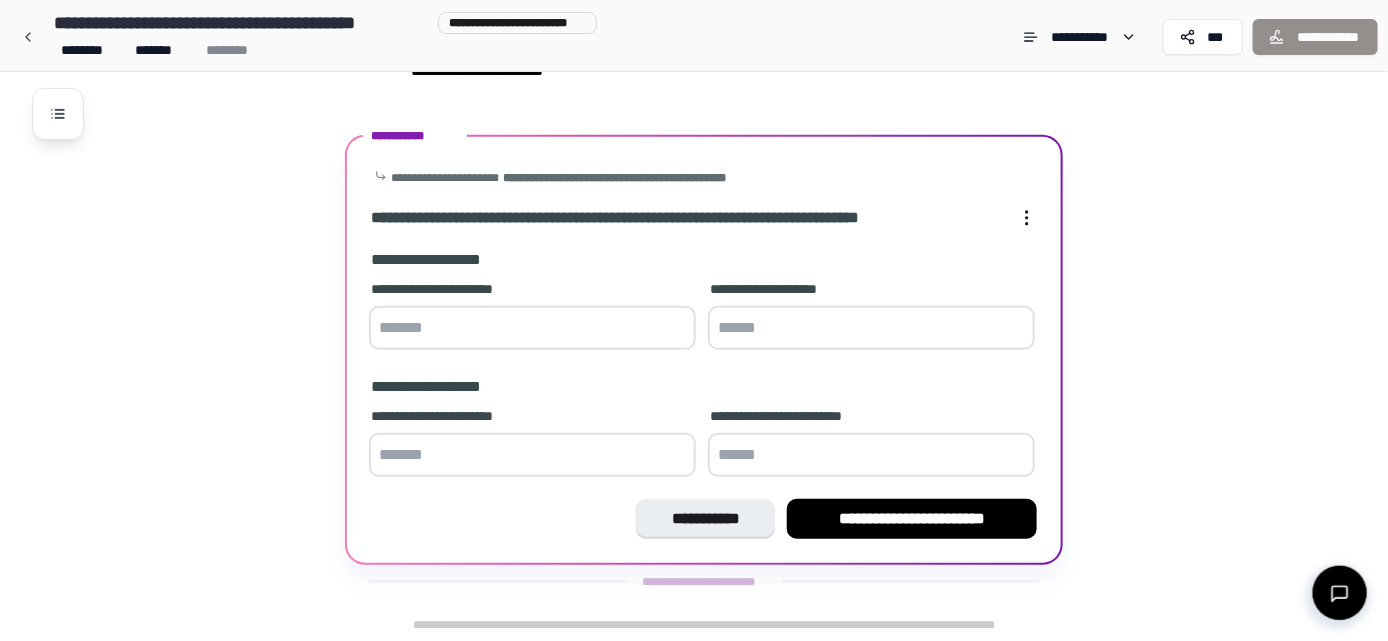 click at bounding box center (532, 328) 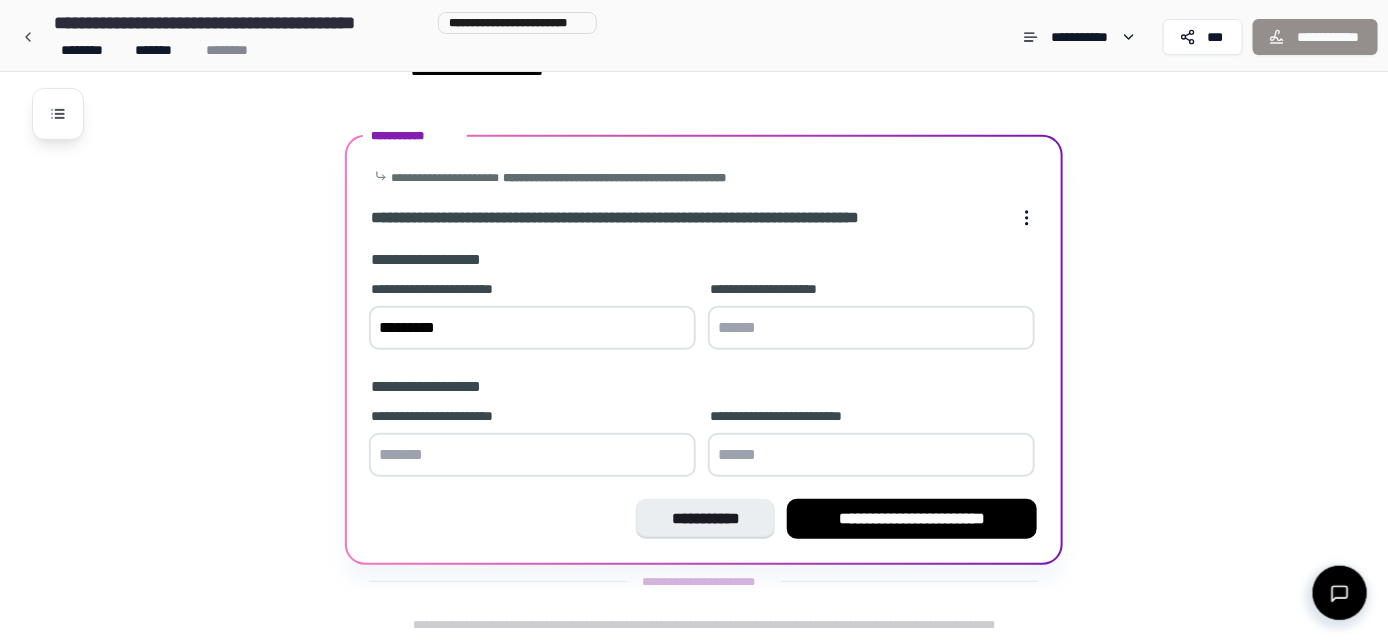 type on "*********" 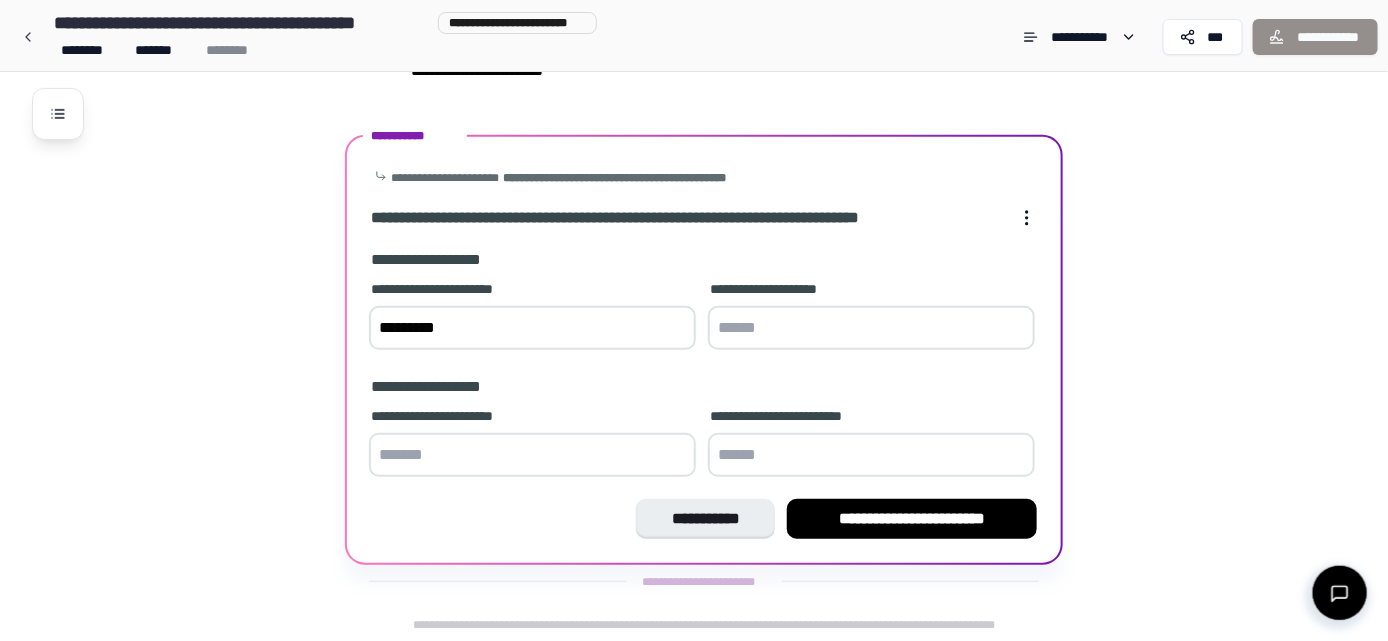 click at bounding box center (871, 328) 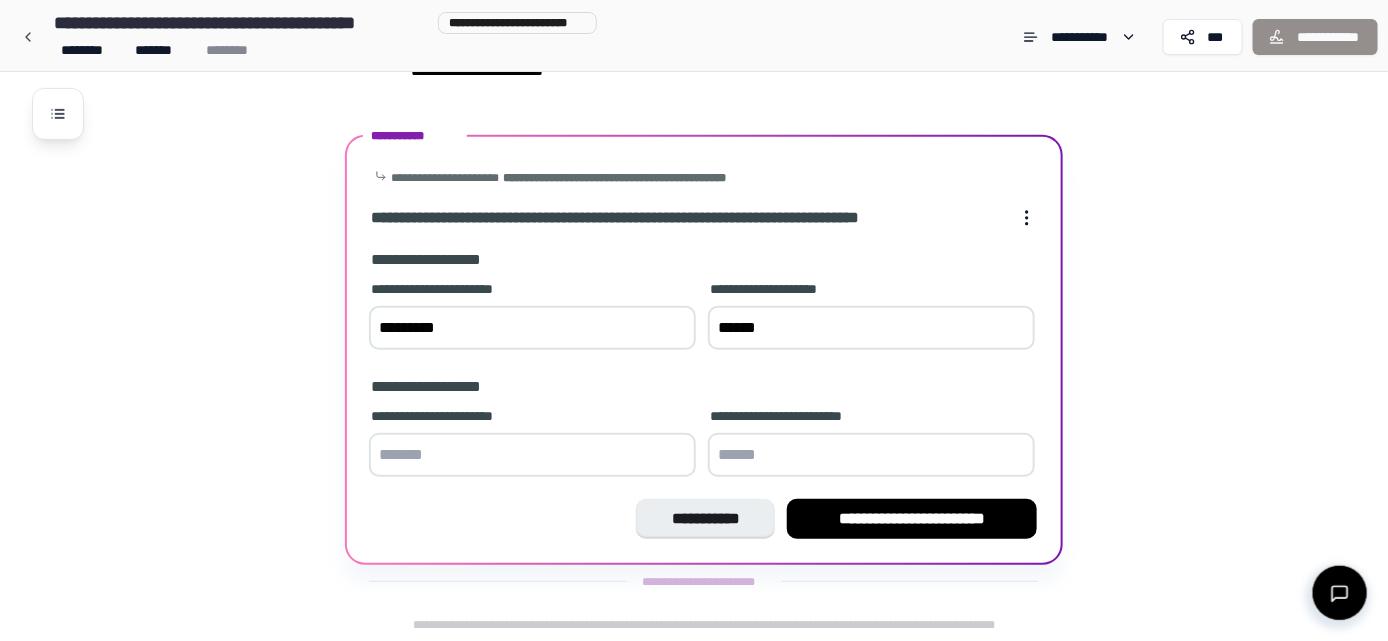 type on "******" 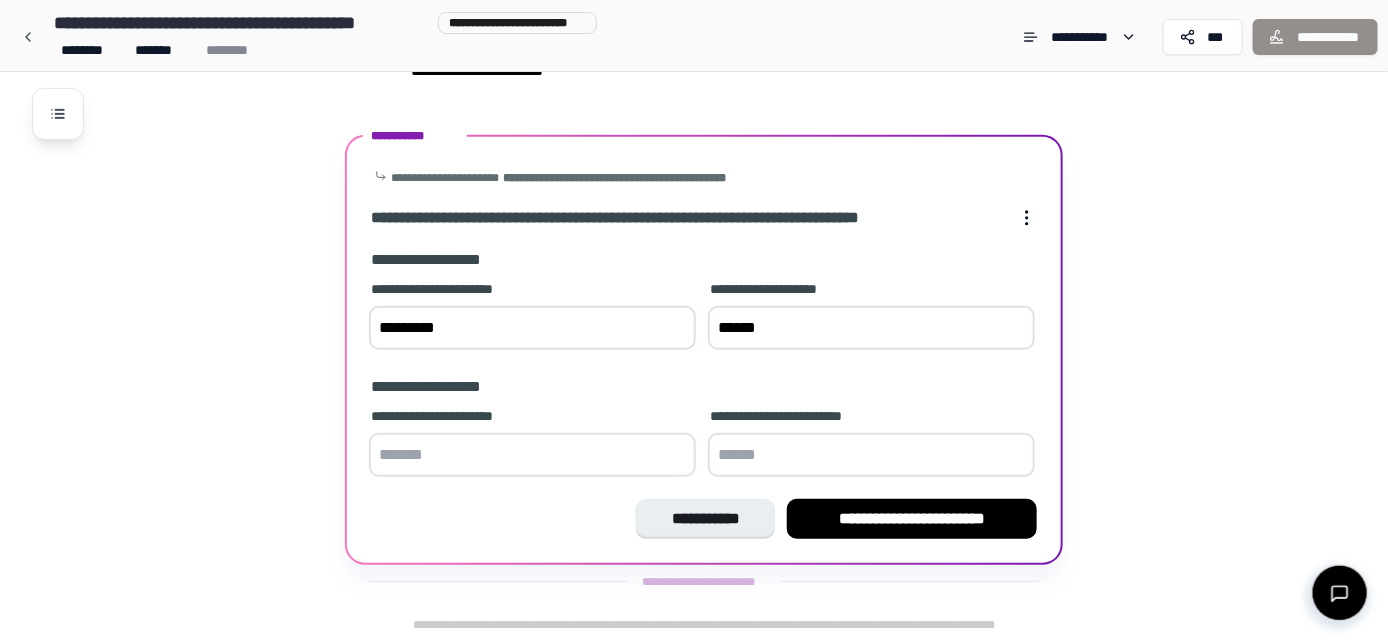 click at bounding box center (532, 455) 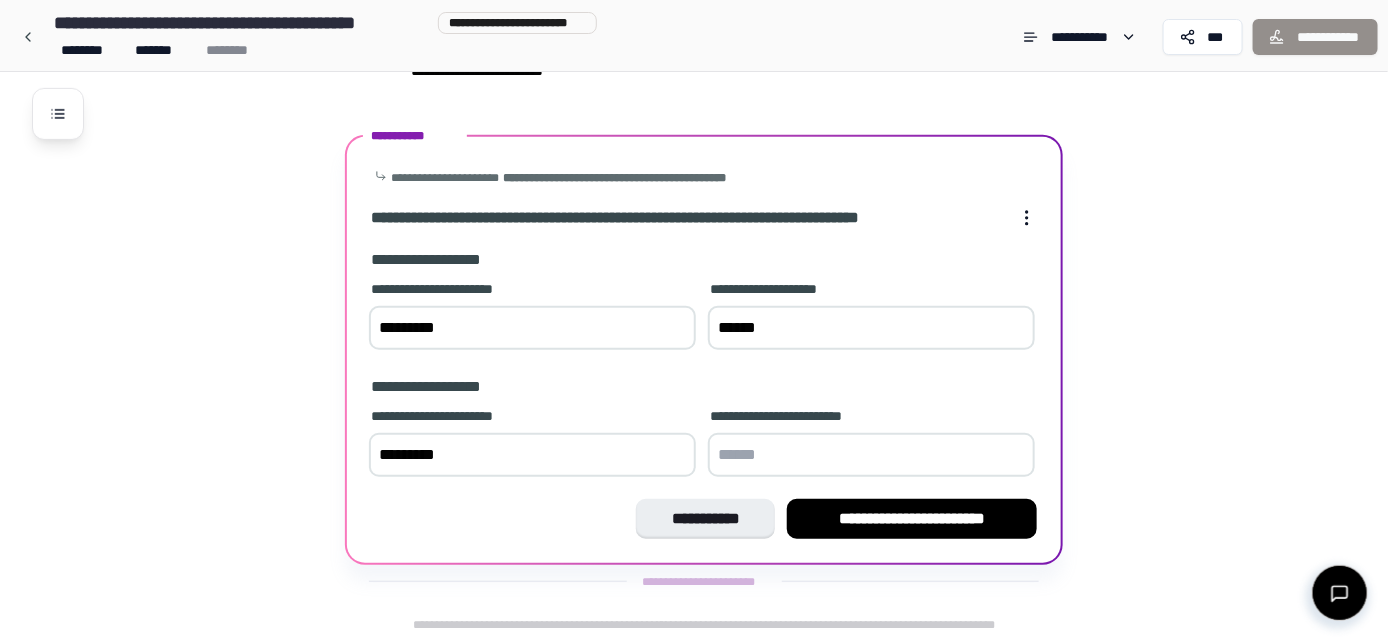 type on "*********" 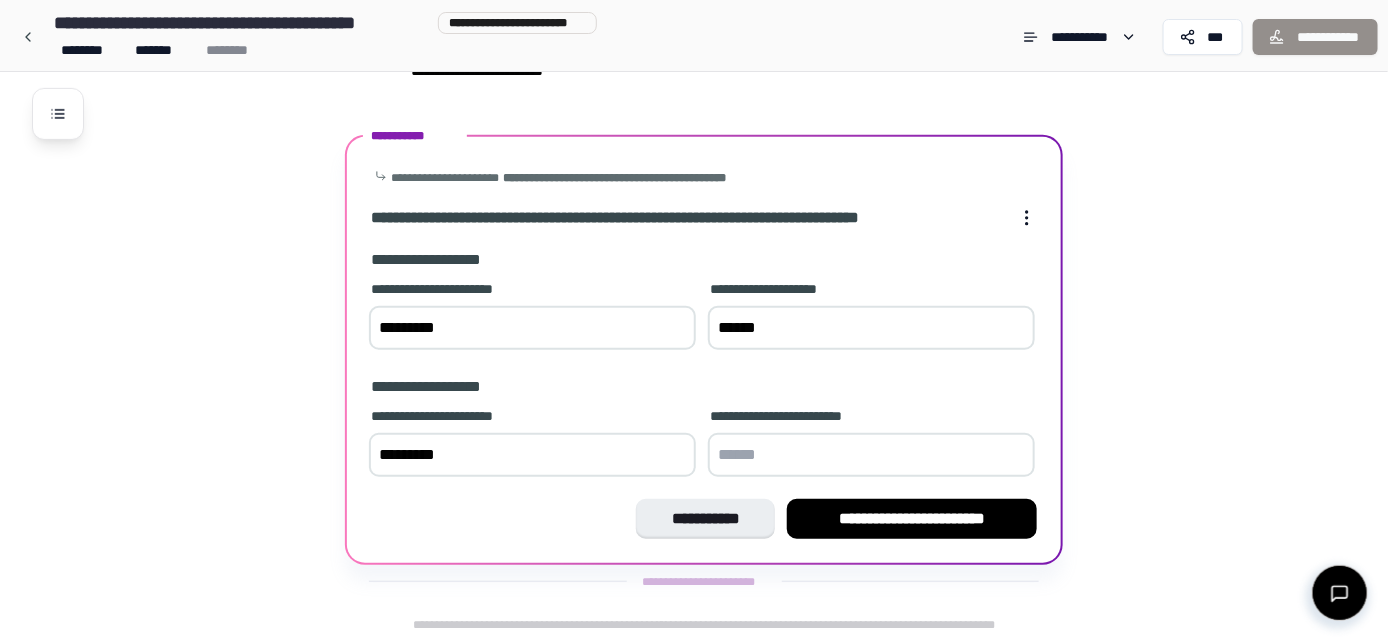 click at bounding box center [871, 455] 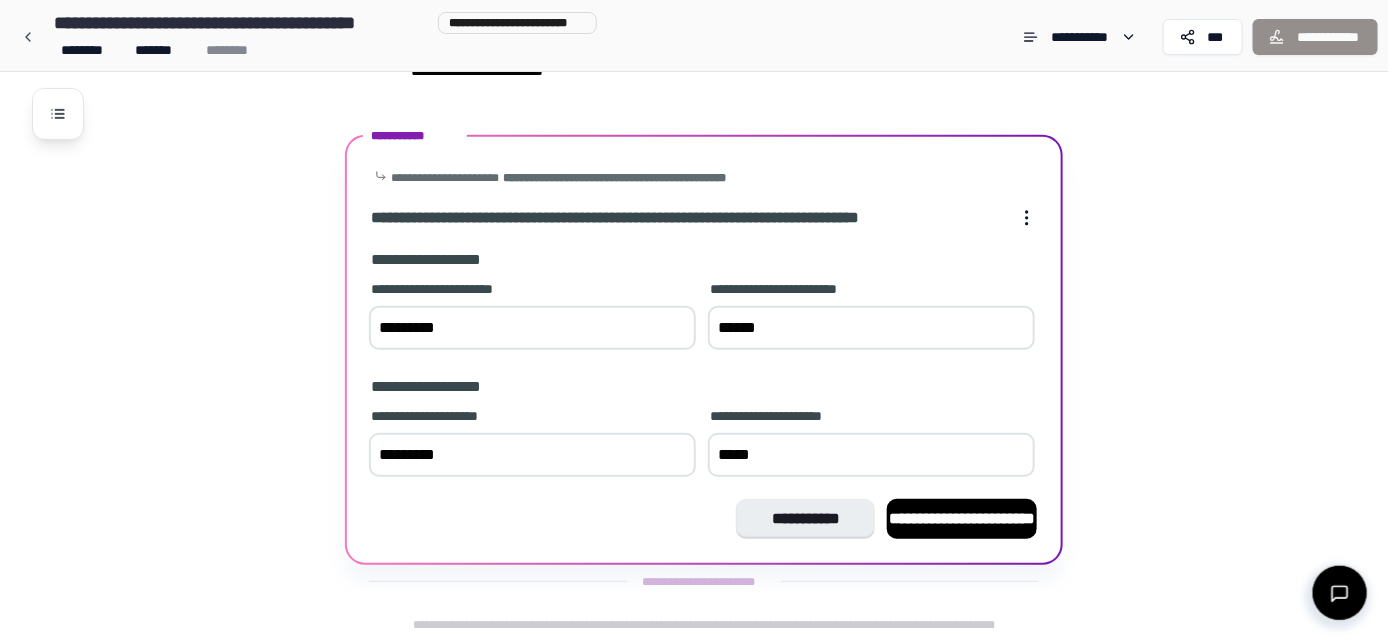 type on "******" 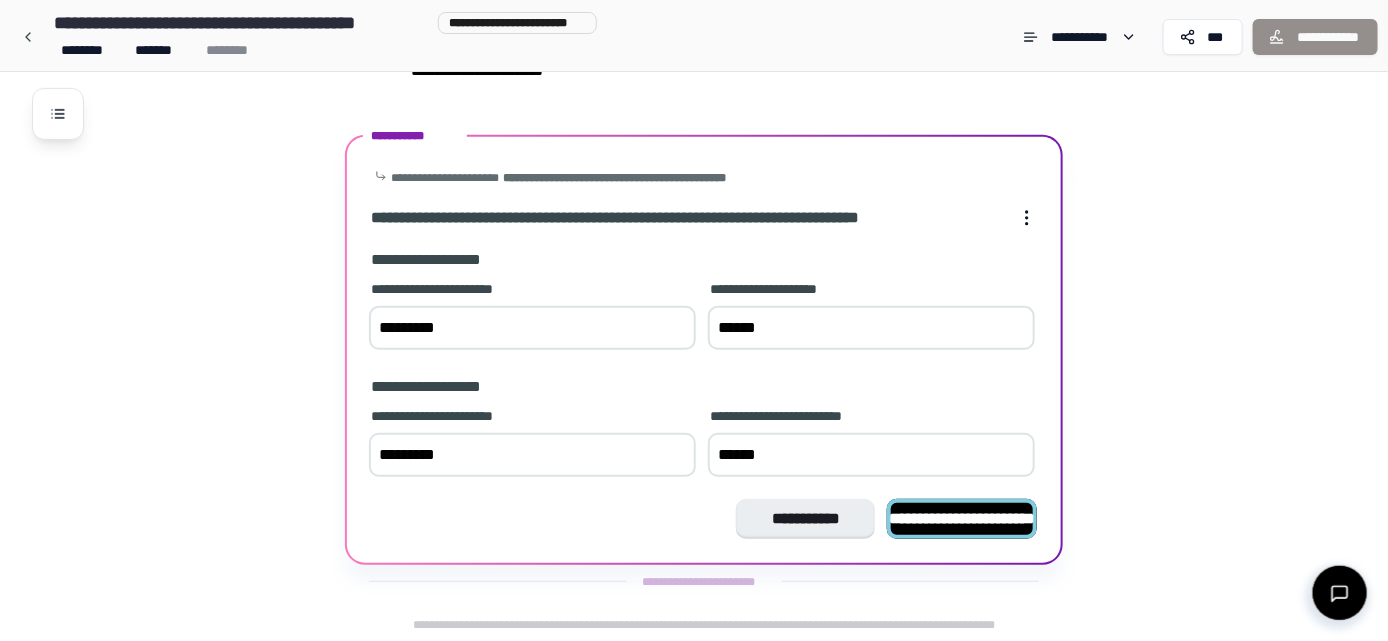 click on "**********" at bounding box center (962, 518) 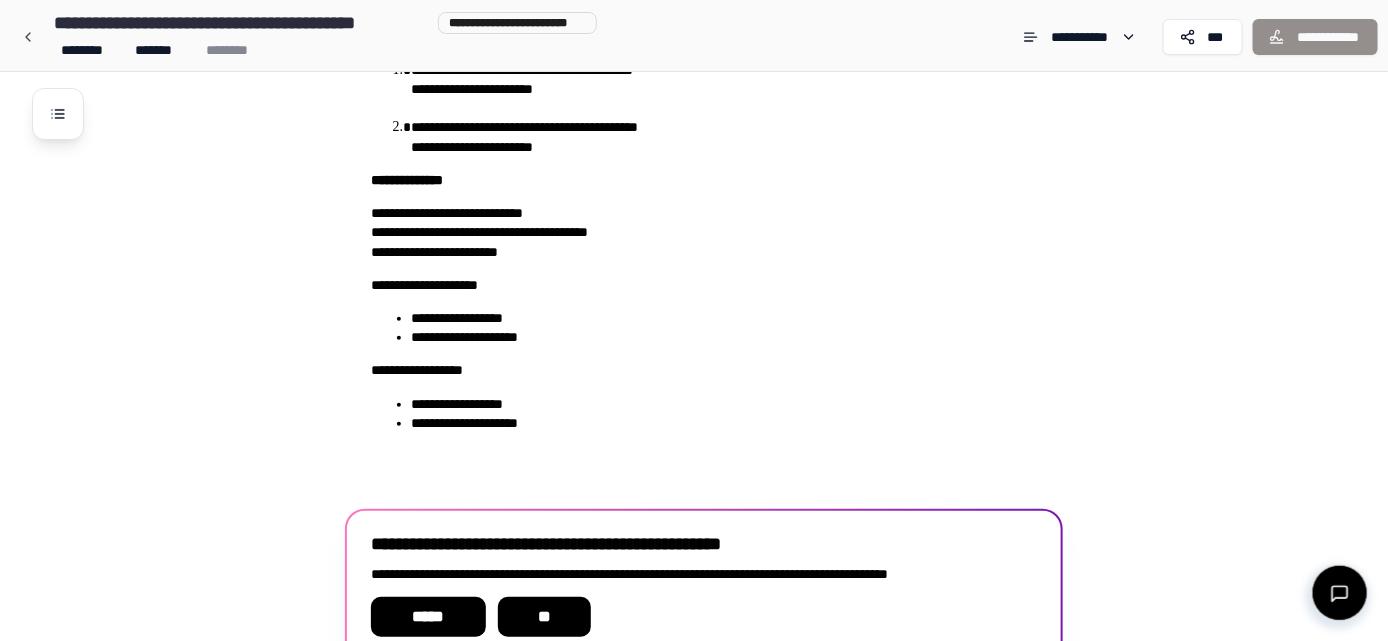 scroll, scrollTop: 331, scrollLeft: 0, axis: vertical 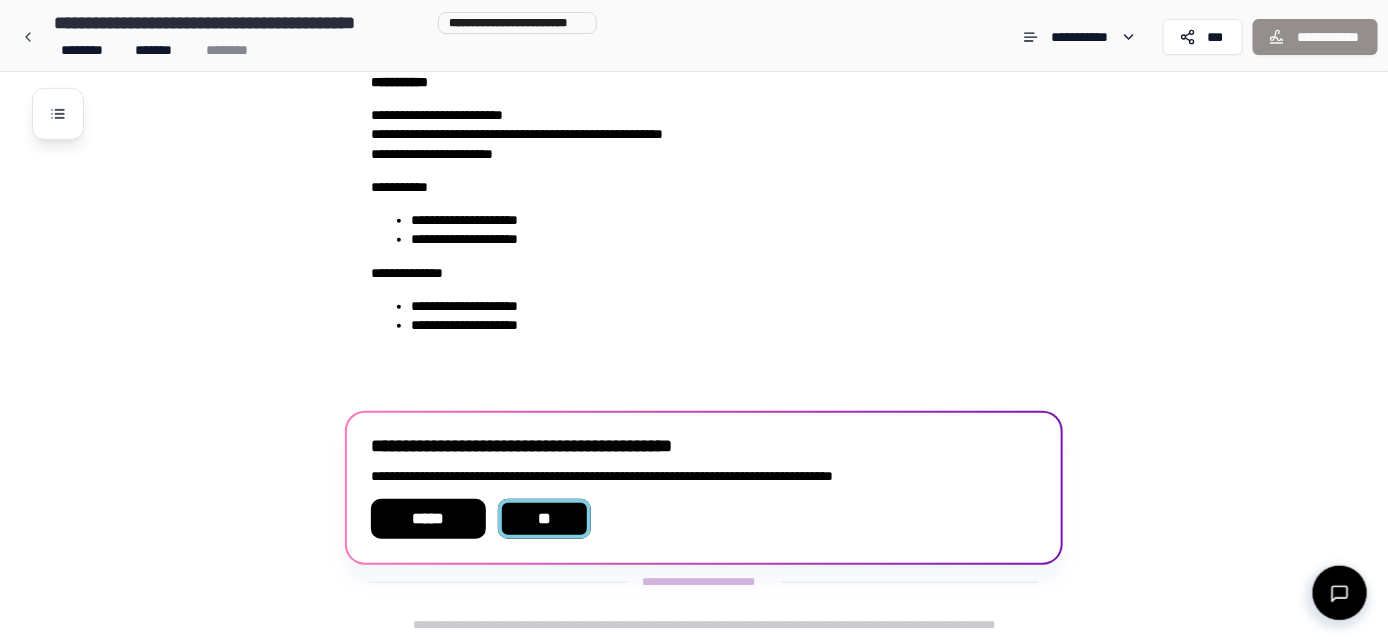 click on "**" at bounding box center [544, 519] 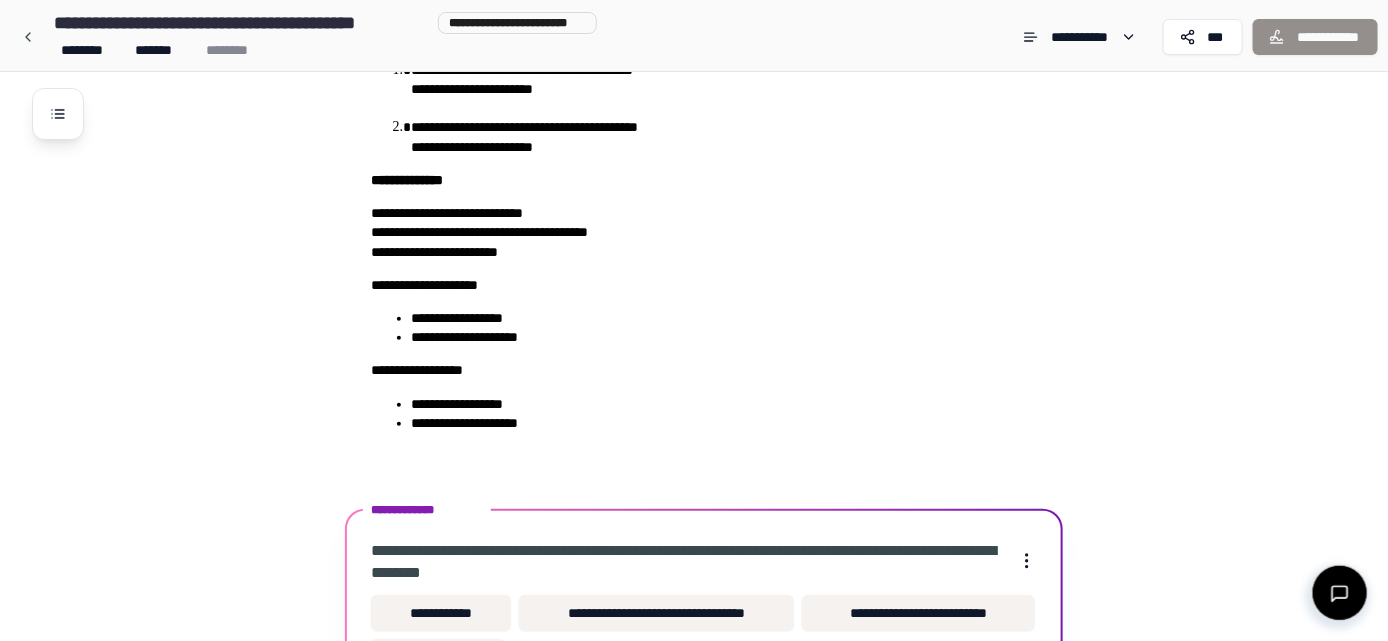 scroll, scrollTop: 369, scrollLeft: 0, axis: vertical 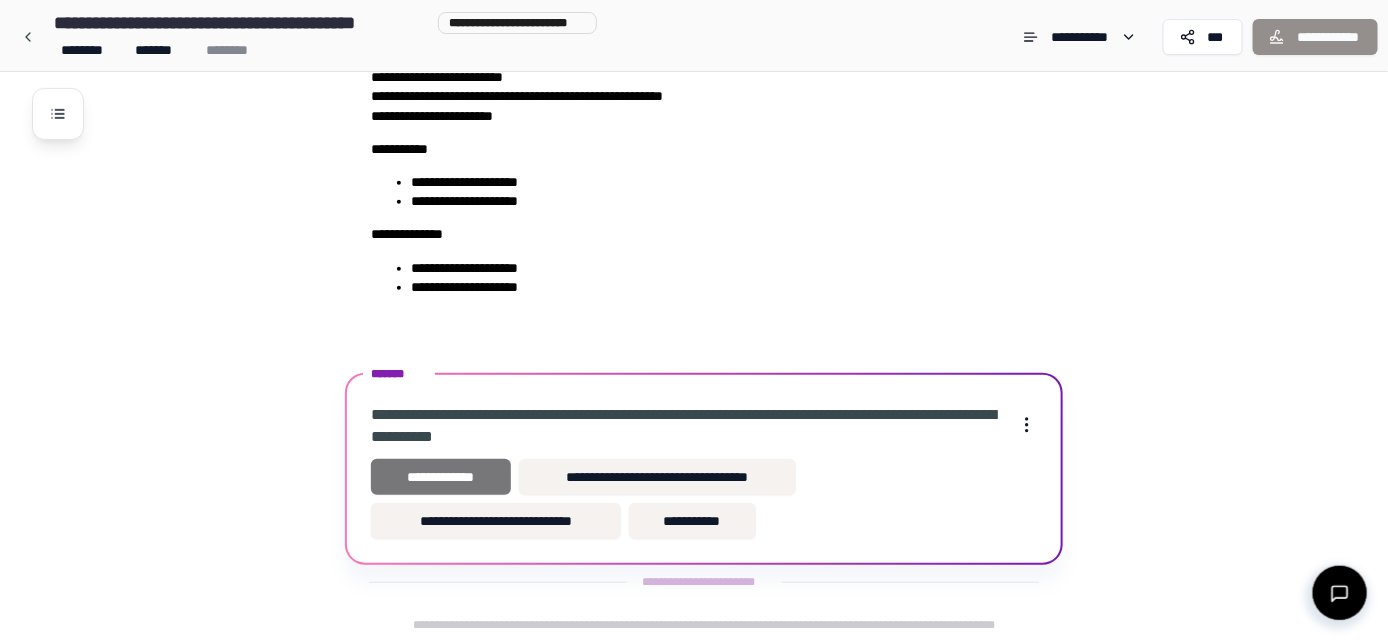 click on "**********" at bounding box center (441, 477) 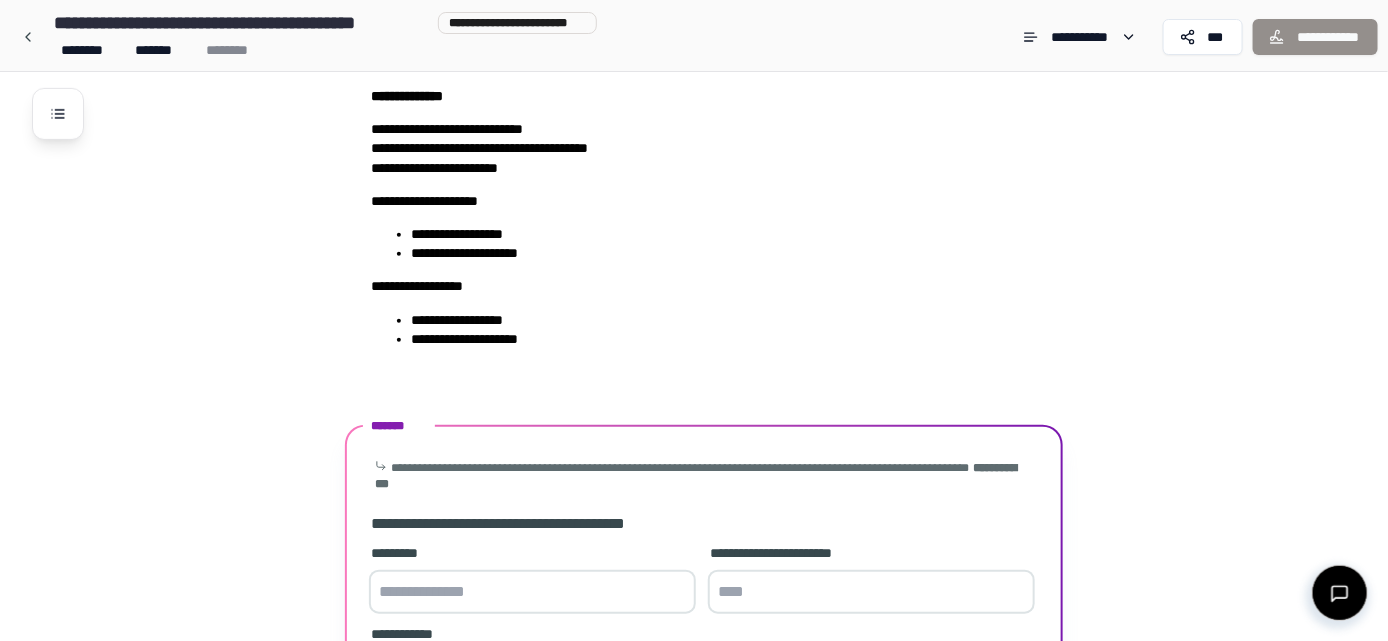 scroll, scrollTop: 535, scrollLeft: 0, axis: vertical 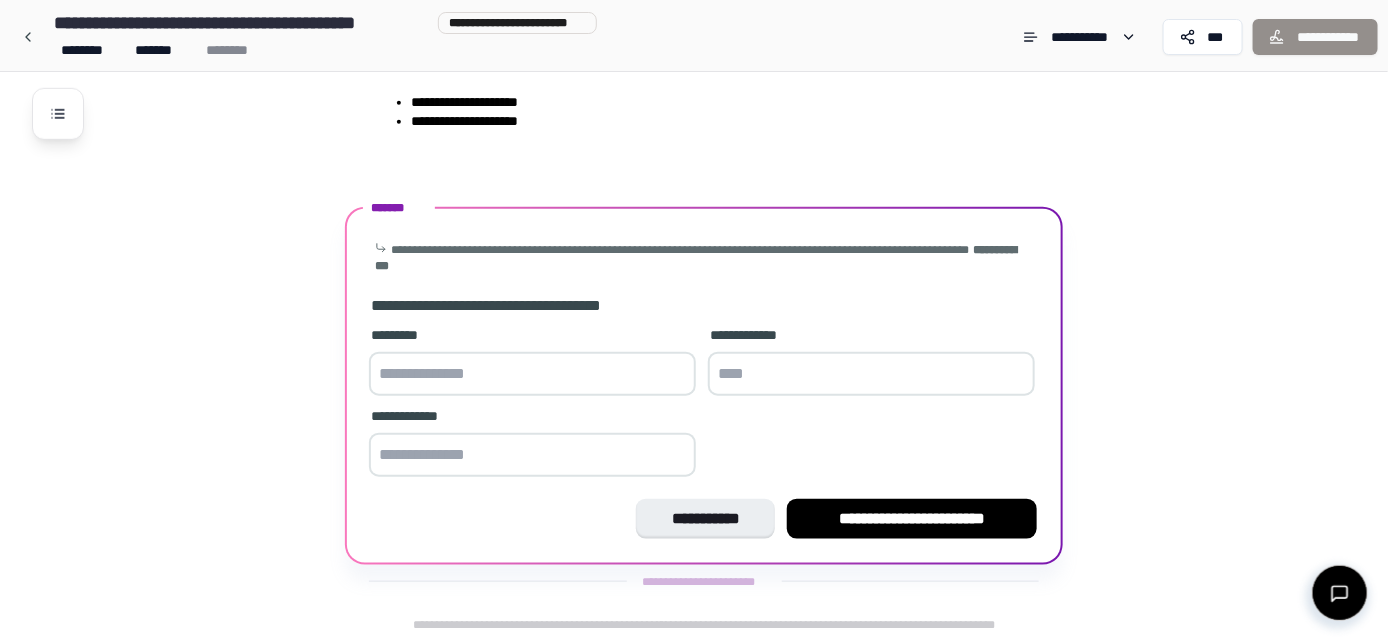 click at bounding box center (532, 374) 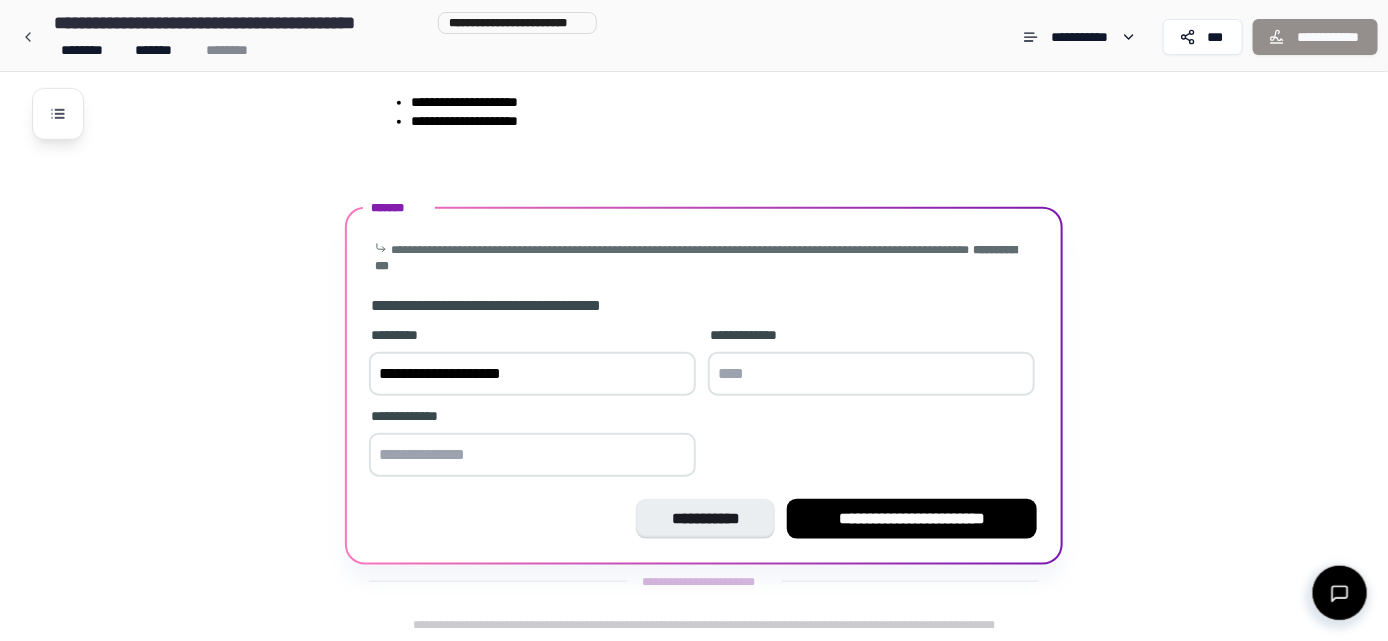 type on "**********" 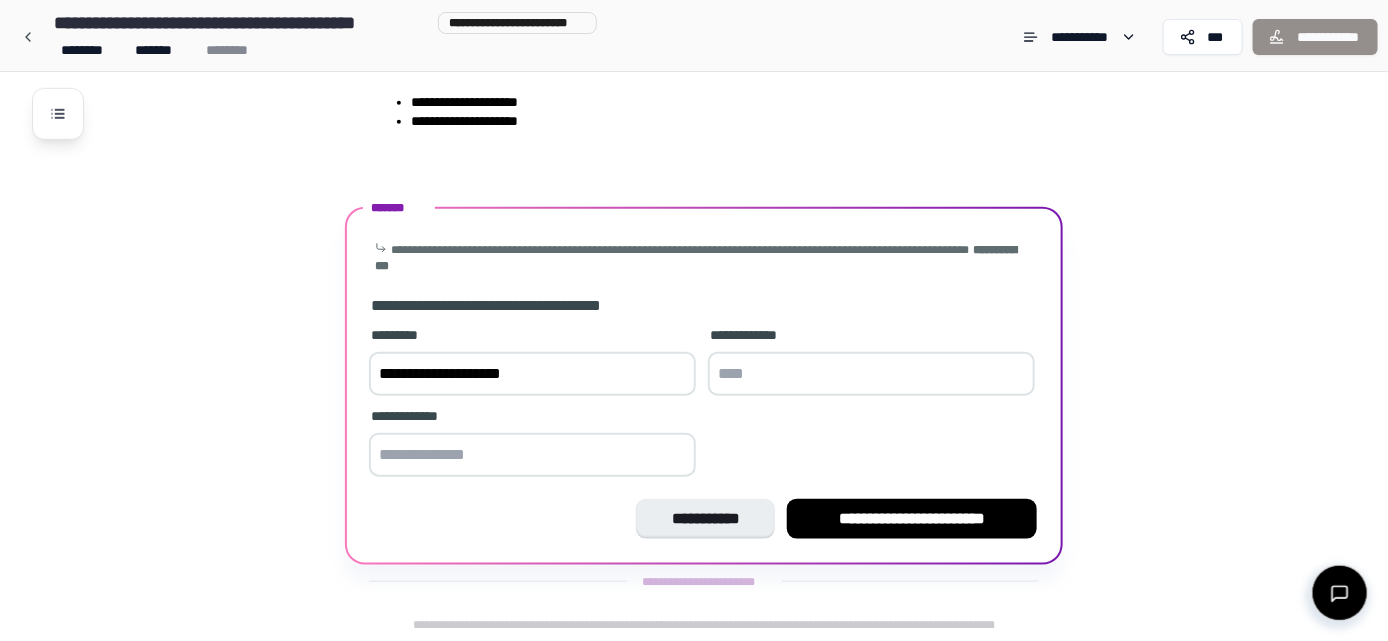 click at bounding box center (871, 374) 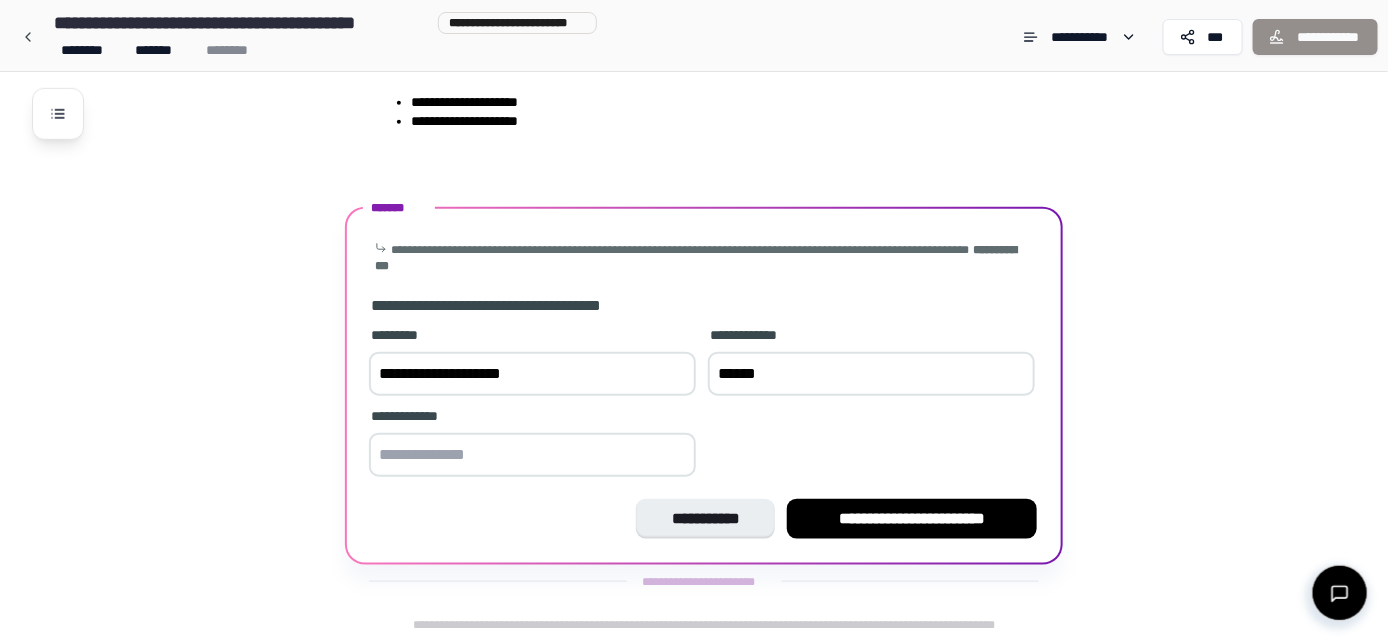 type on "******" 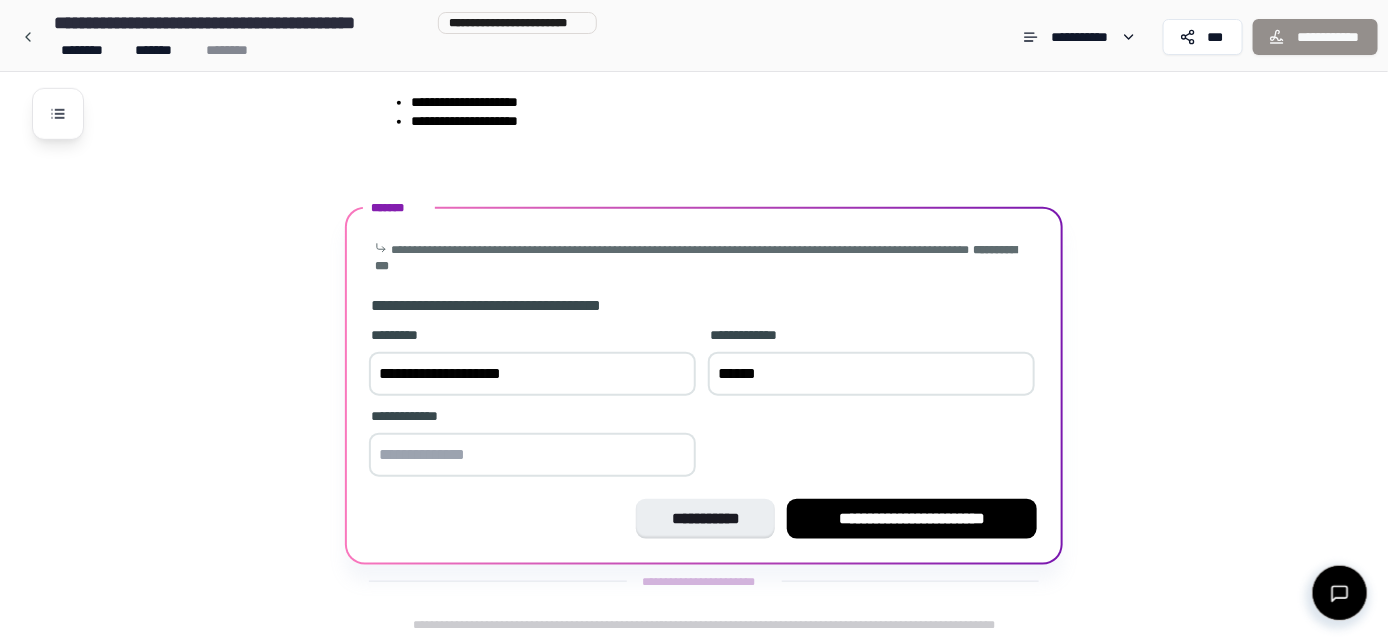 click at bounding box center (532, 455) 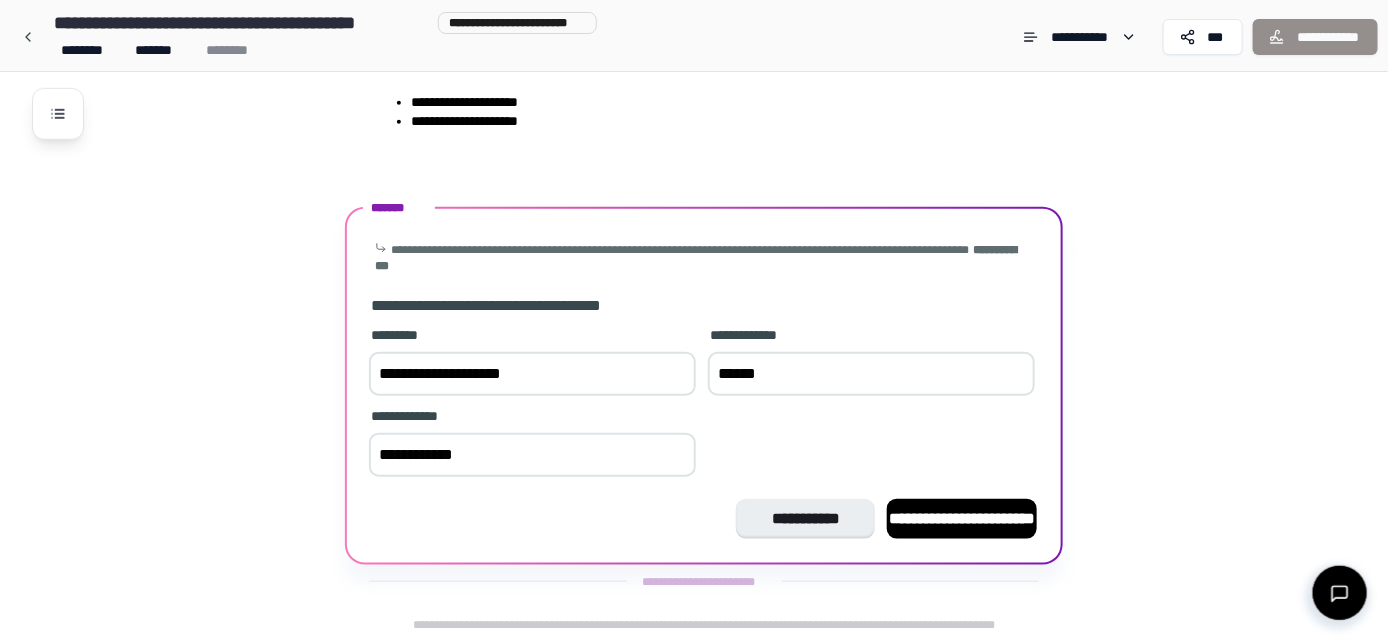 type on "**********" 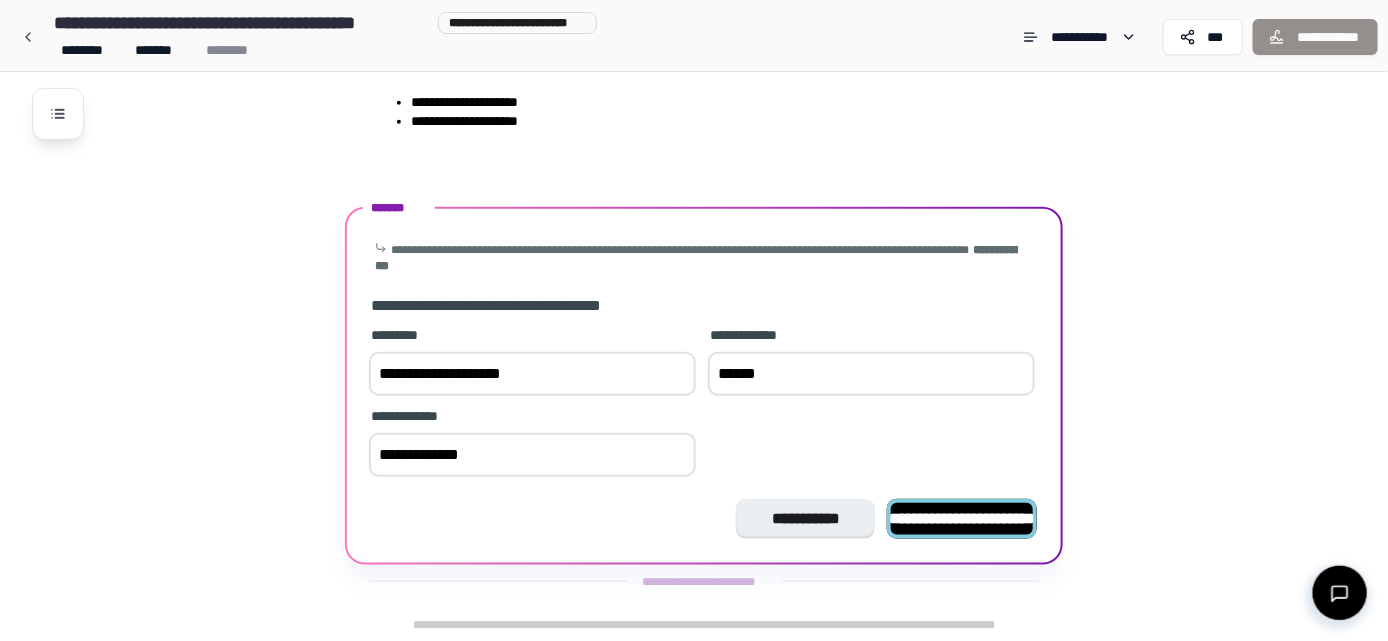 click on "**********" at bounding box center (962, 518) 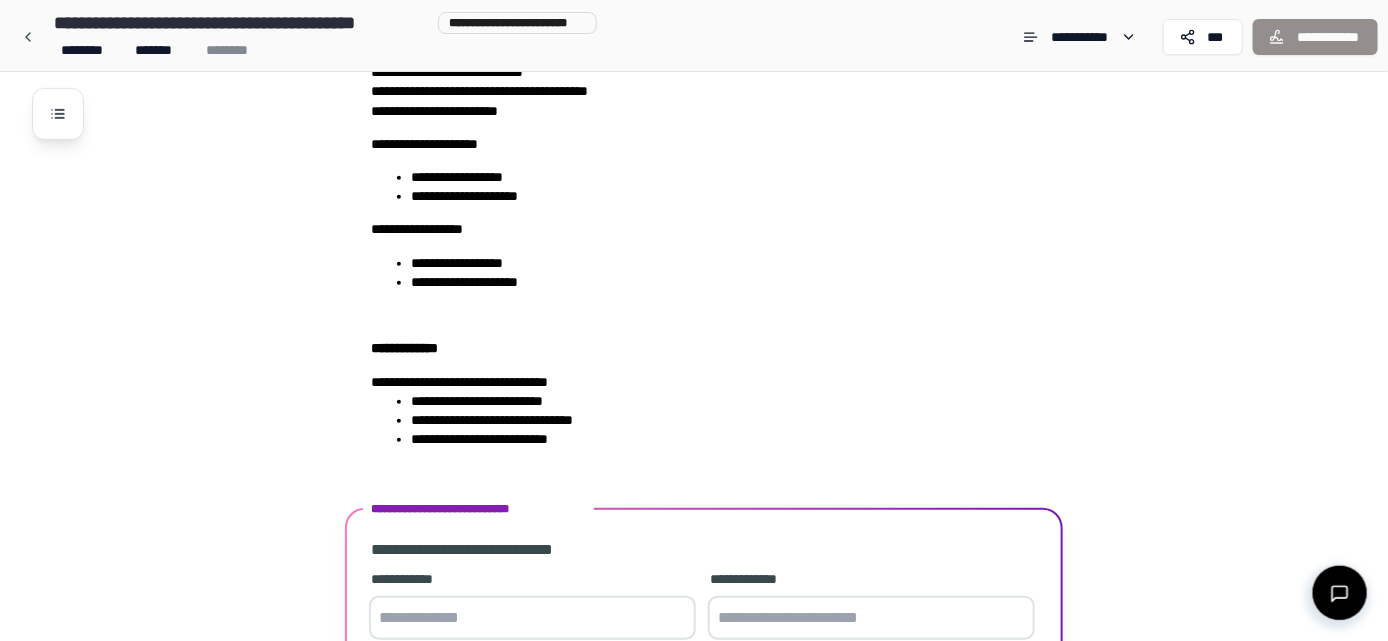 scroll, scrollTop: 699, scrollLeft: 0, axis: vertical 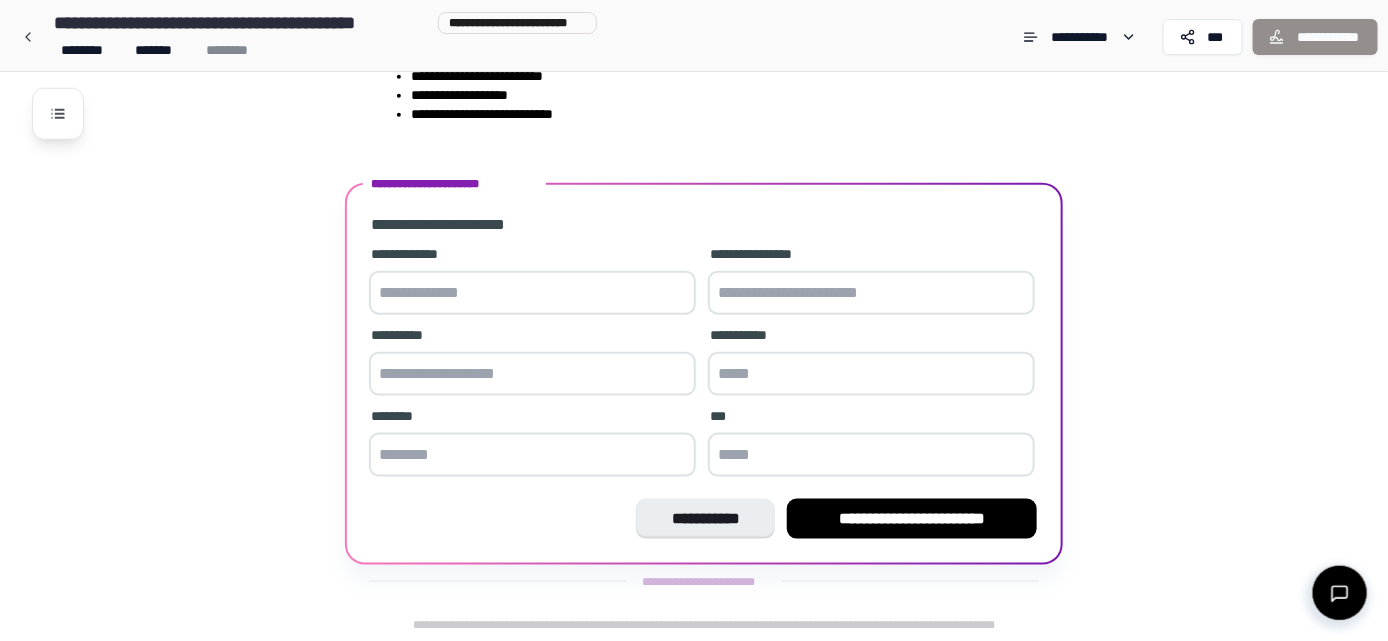 click at bounding box center [532, 374] 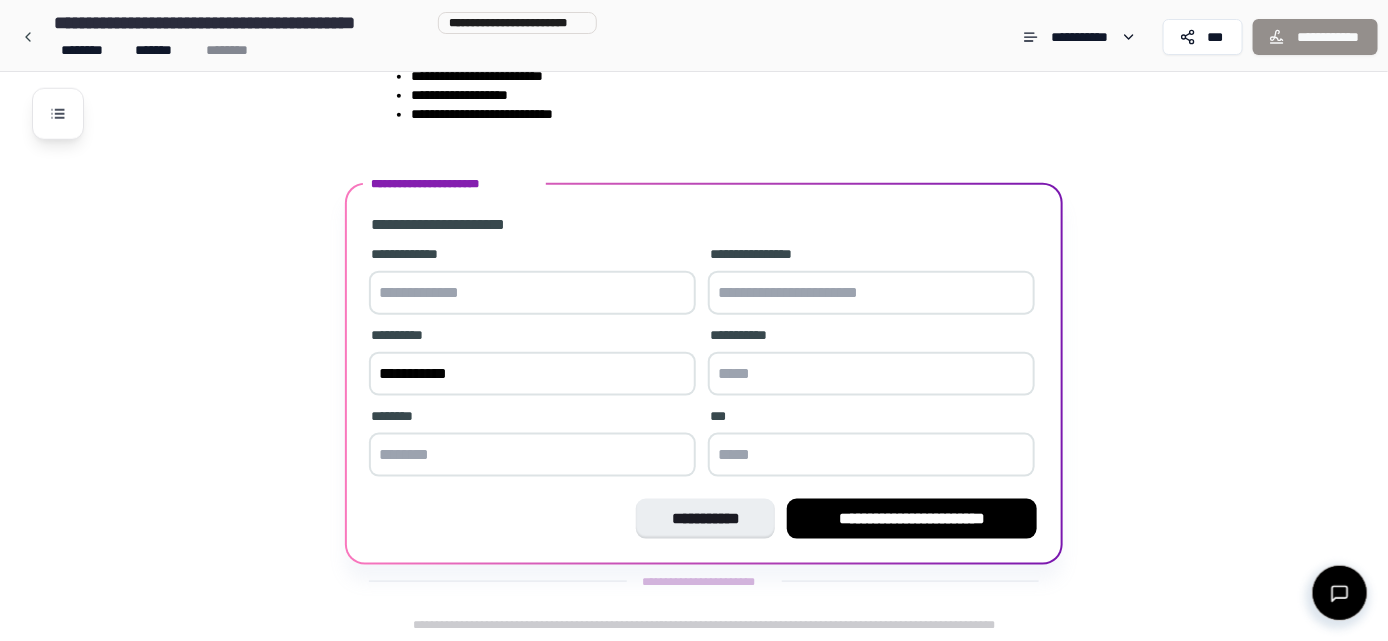 type on "**********" 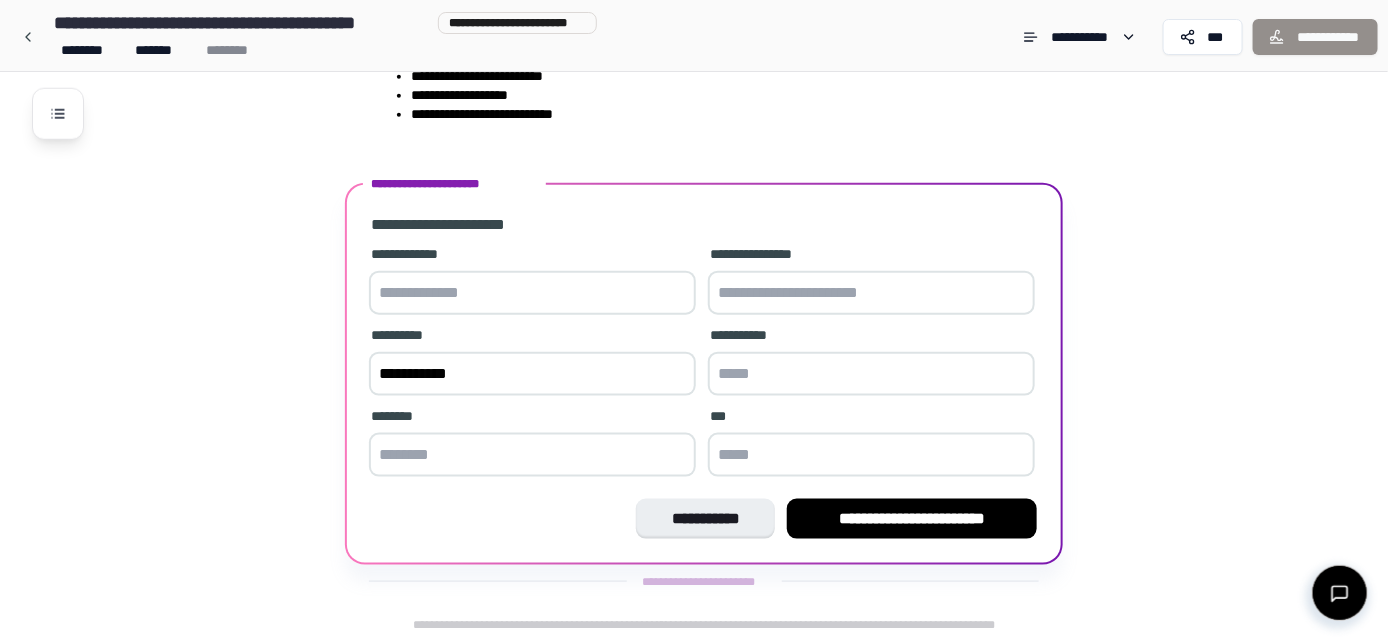 click at bounding box center [871, 374] 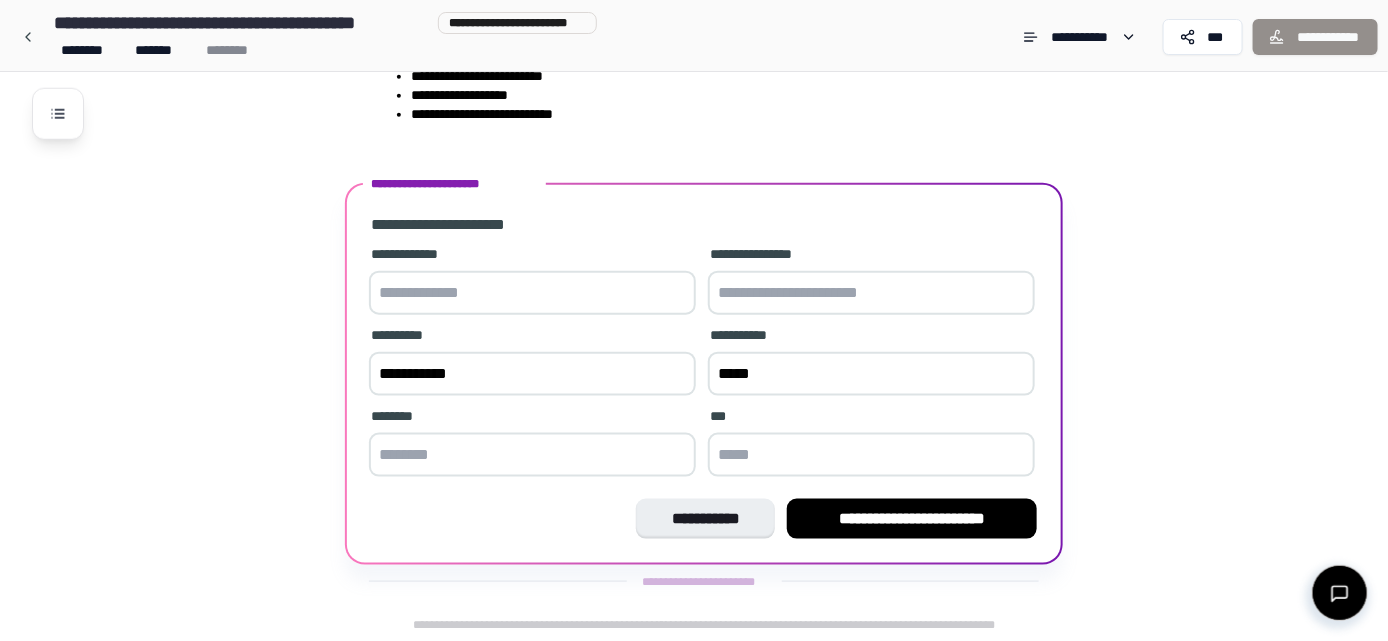 type on "*****" 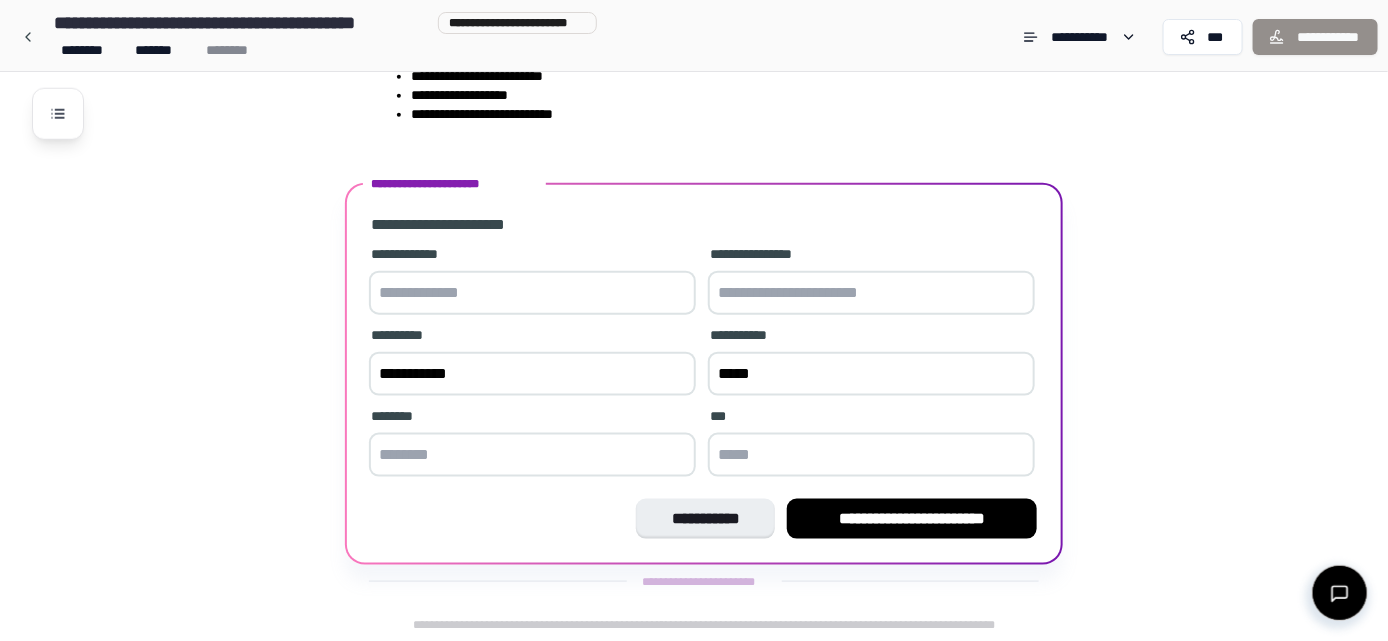click at bounding box center [532, 455] 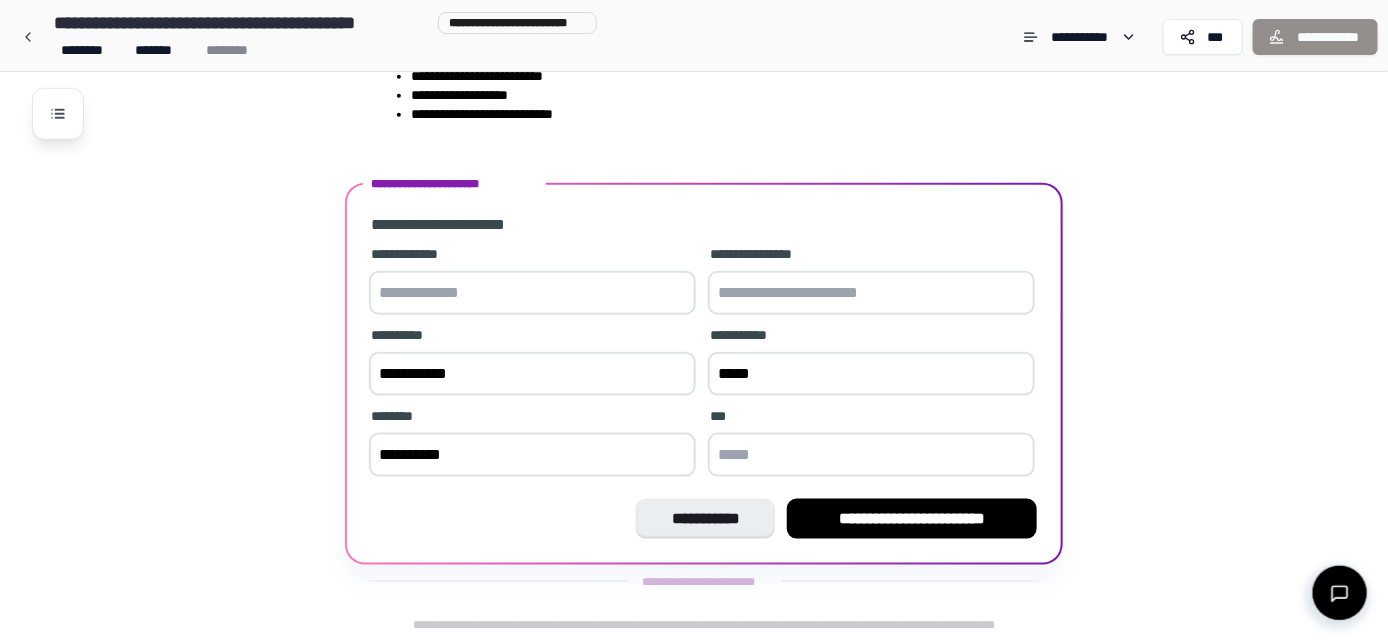 type on "**********" 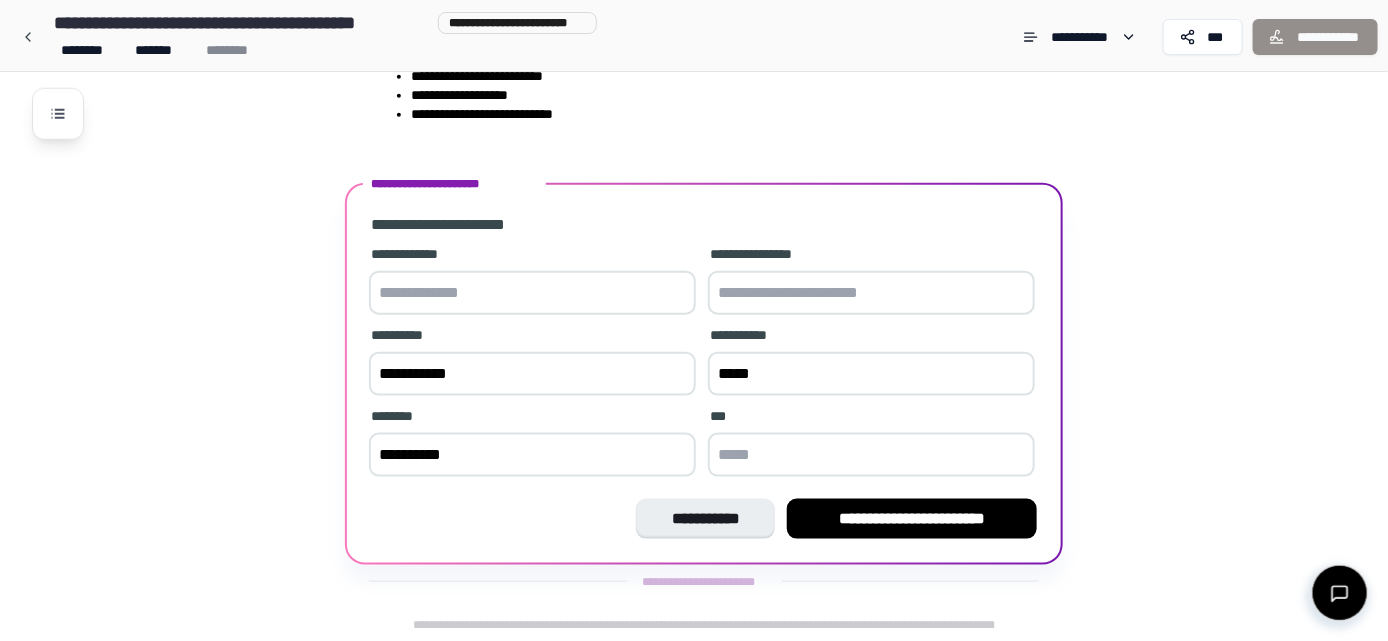 click at bounding box center [871, 455] 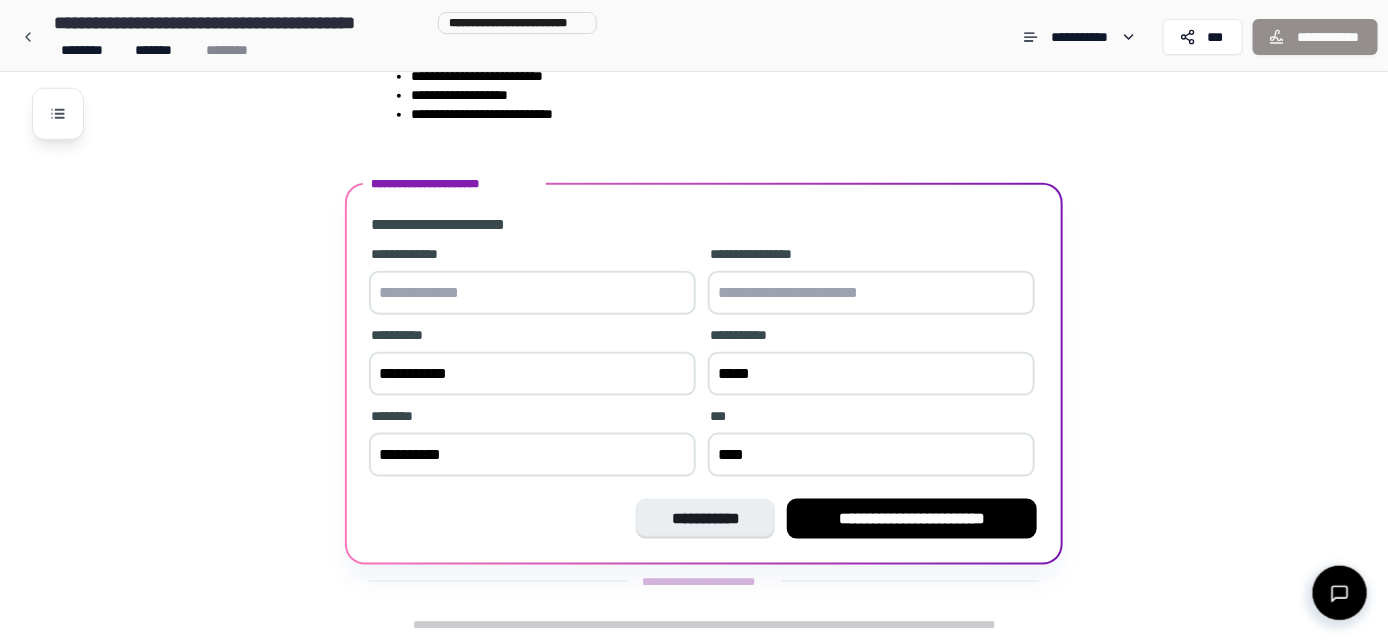 type on "*****" 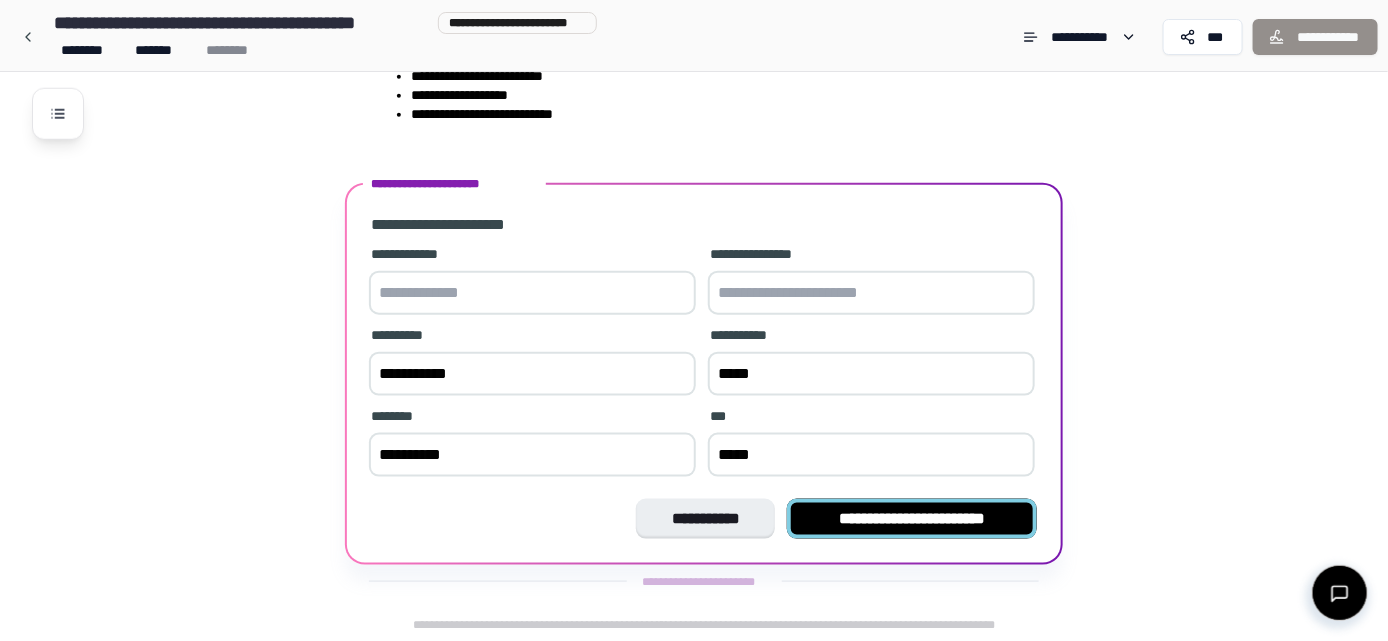 click on "**********" at bounding box center [912, 518] 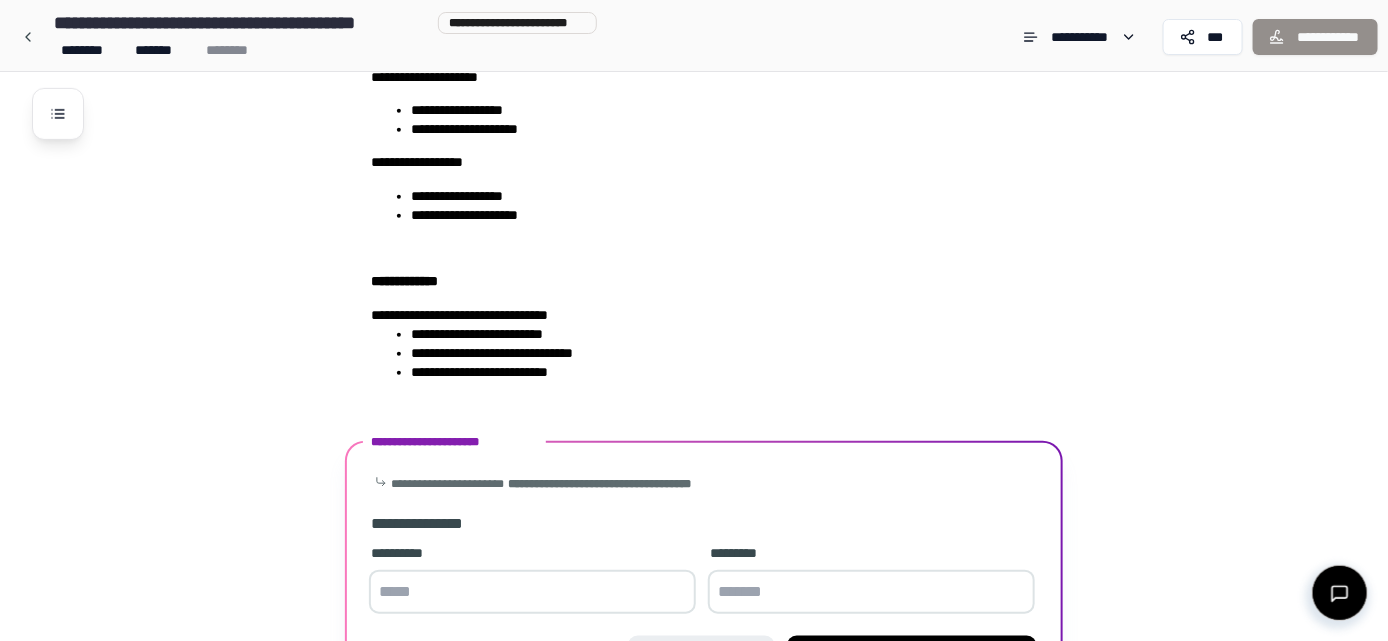 scroll, scrollTop: 578, scrollLeft: 0, axis: vertical 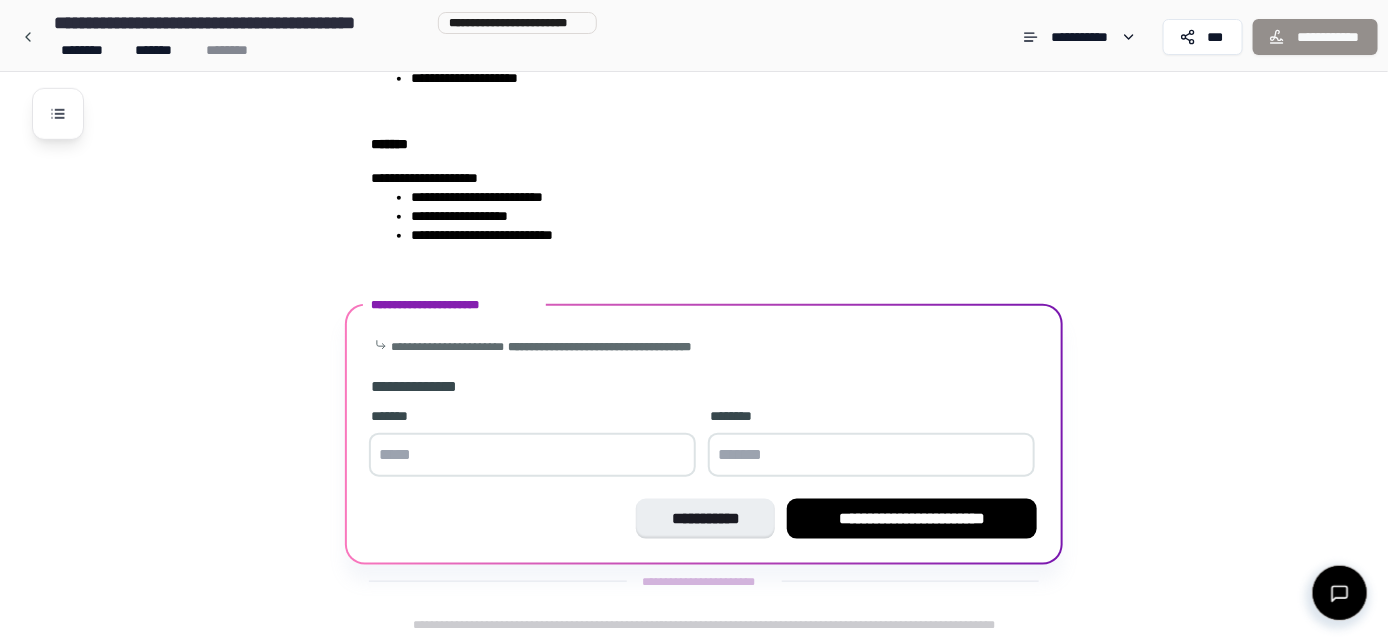 click on "**********" at bounding box center (912, 518) 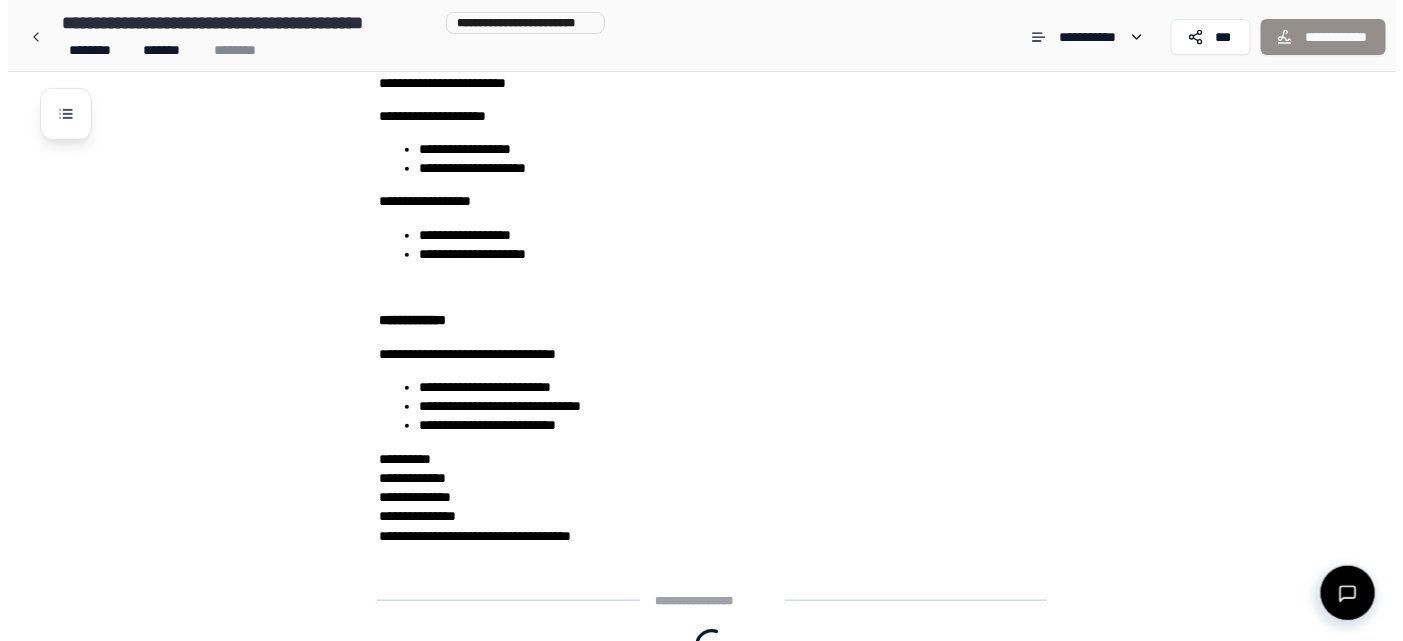 scroll, scrollTop: 621, scrollLeft: 0, axis: vertical 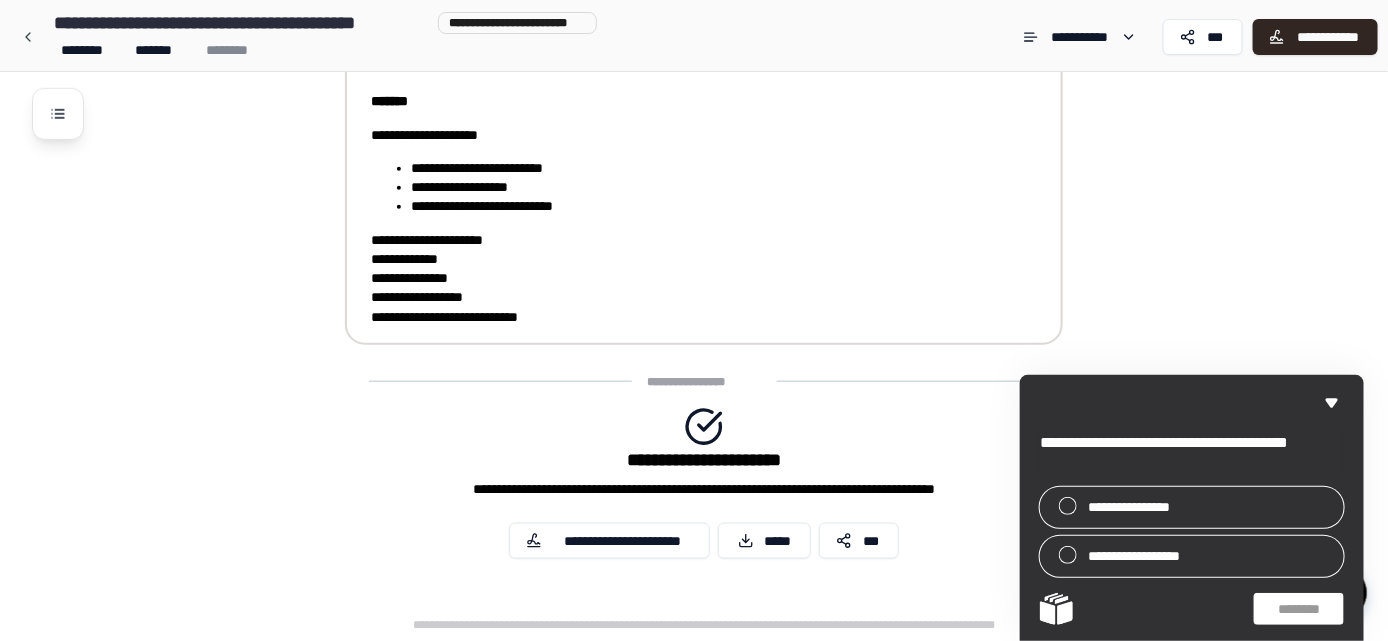 click on "**********" at bounding box center [409, 278] 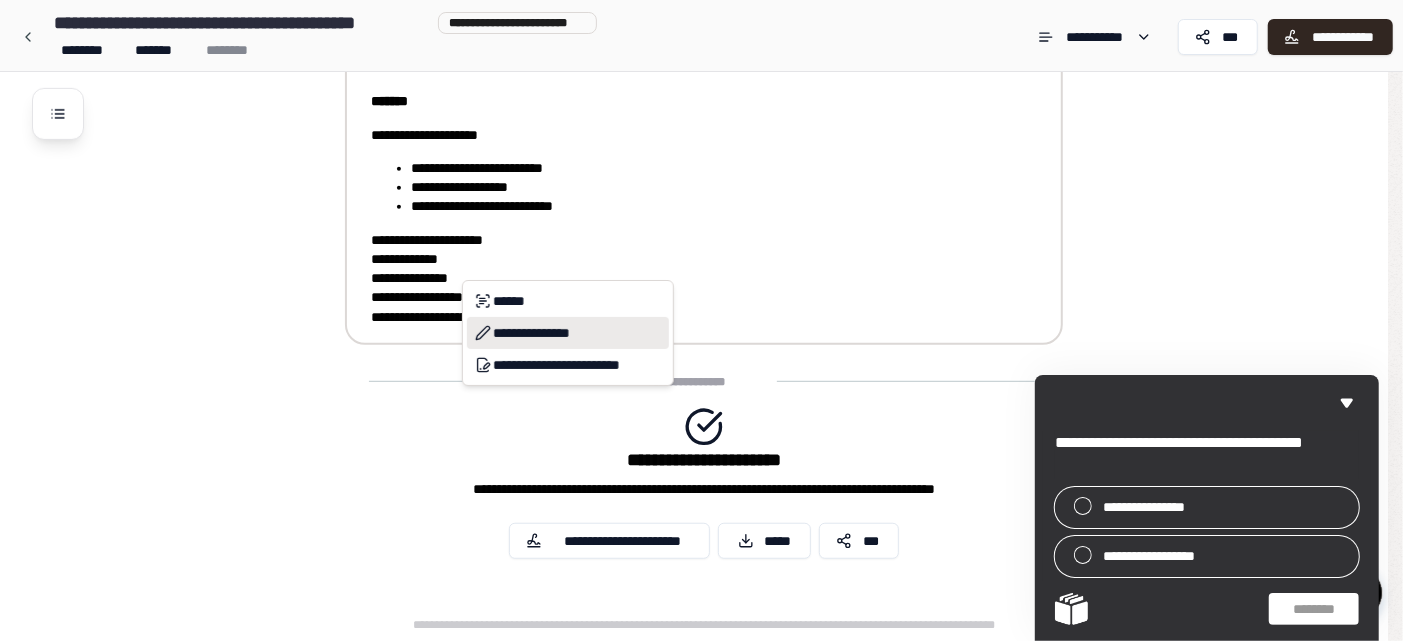 click on "**********" at bounding box center (531, 333) 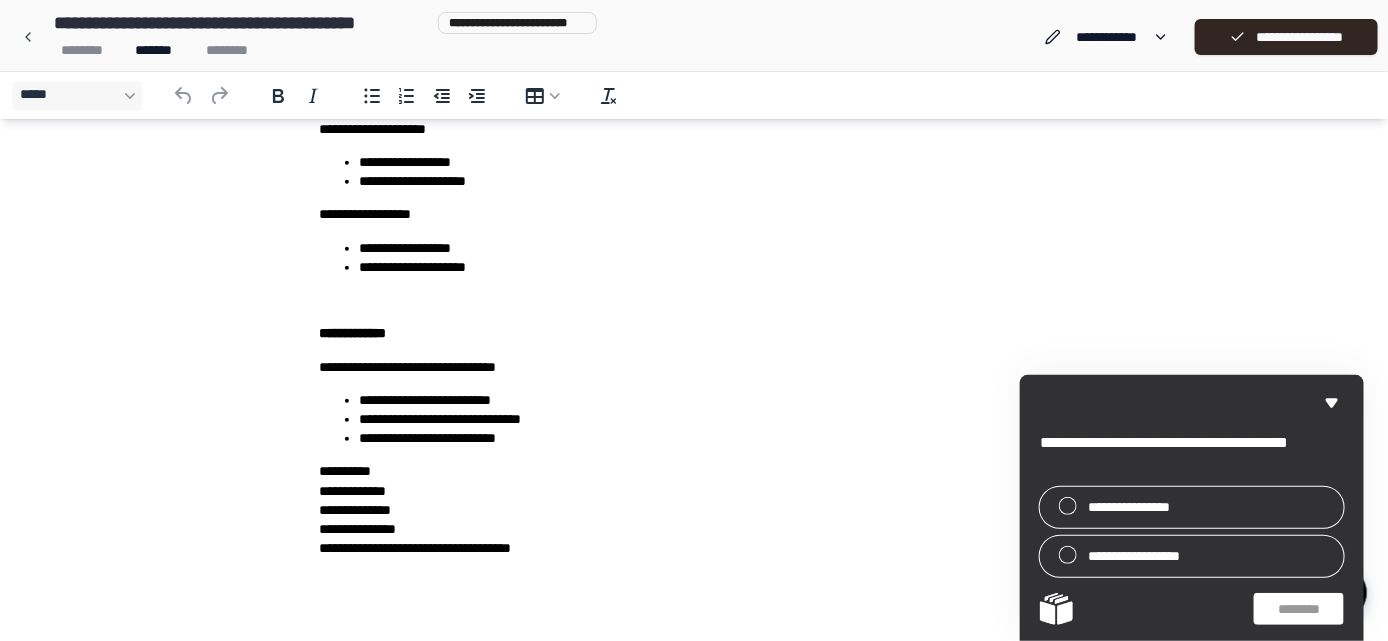 scroll, scrollTop: 424, scrollLeft: 0, axis: vertical 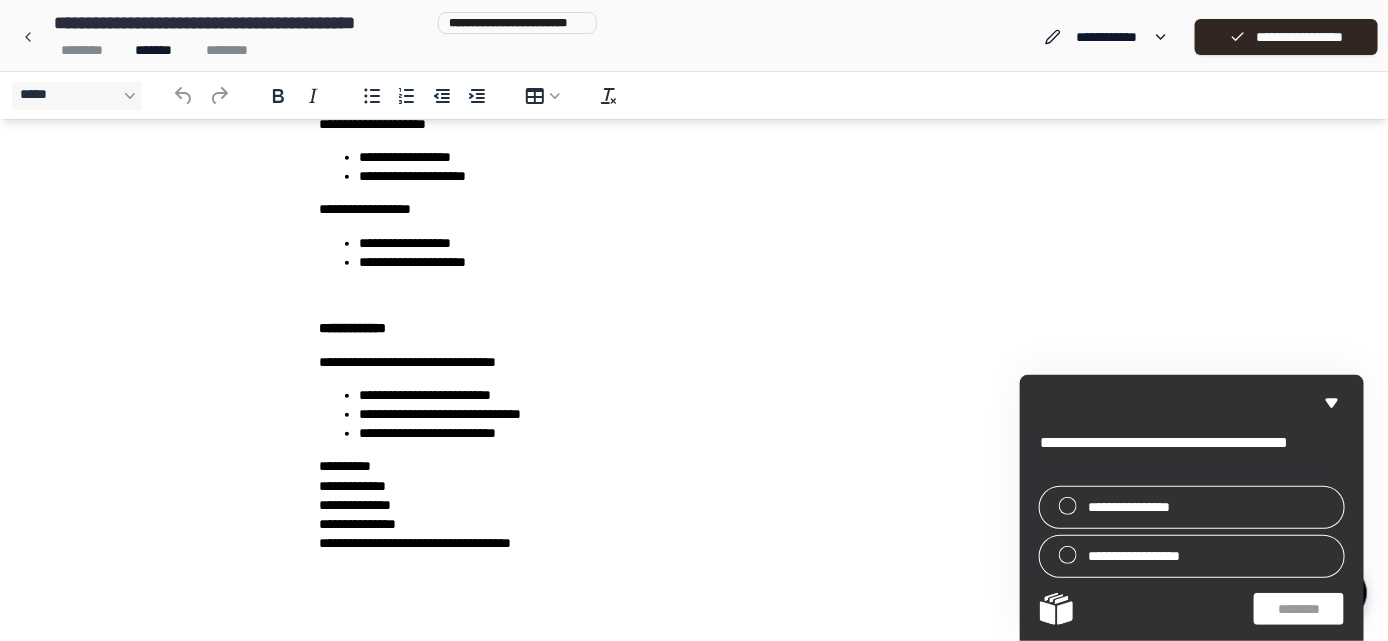 click on "**********" at bounding box center (694, 506) 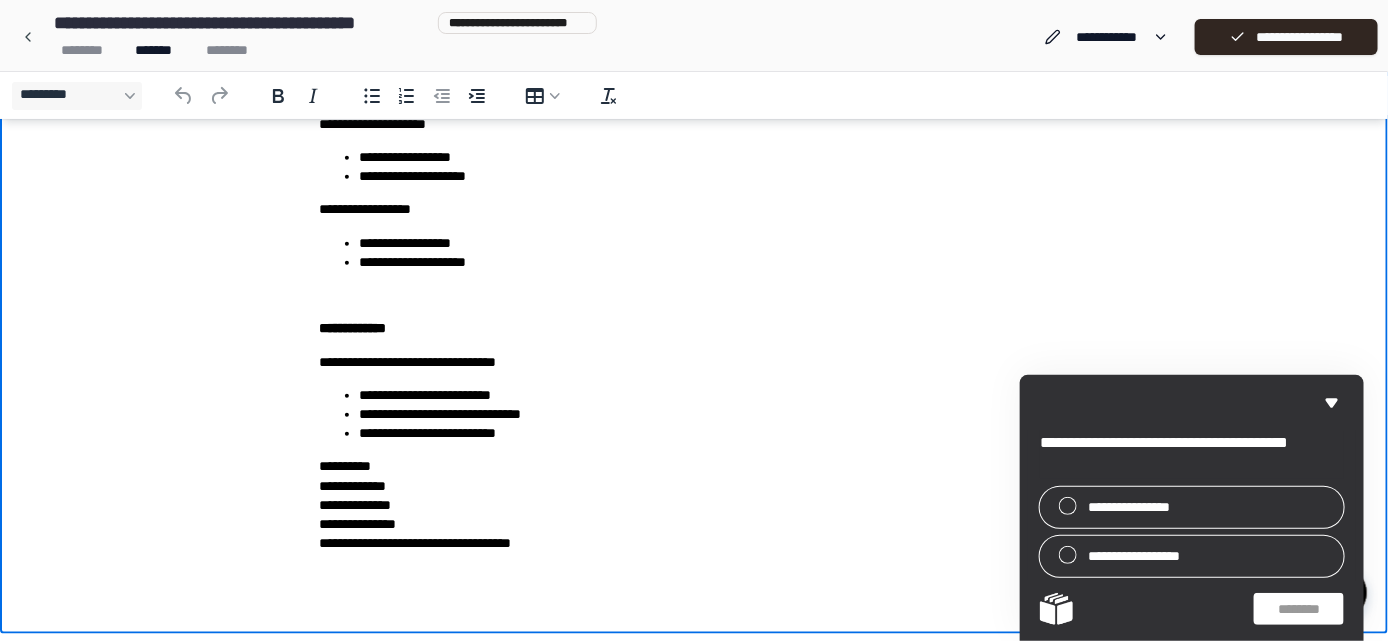 click on "**********" at bounding box center (694, 506) 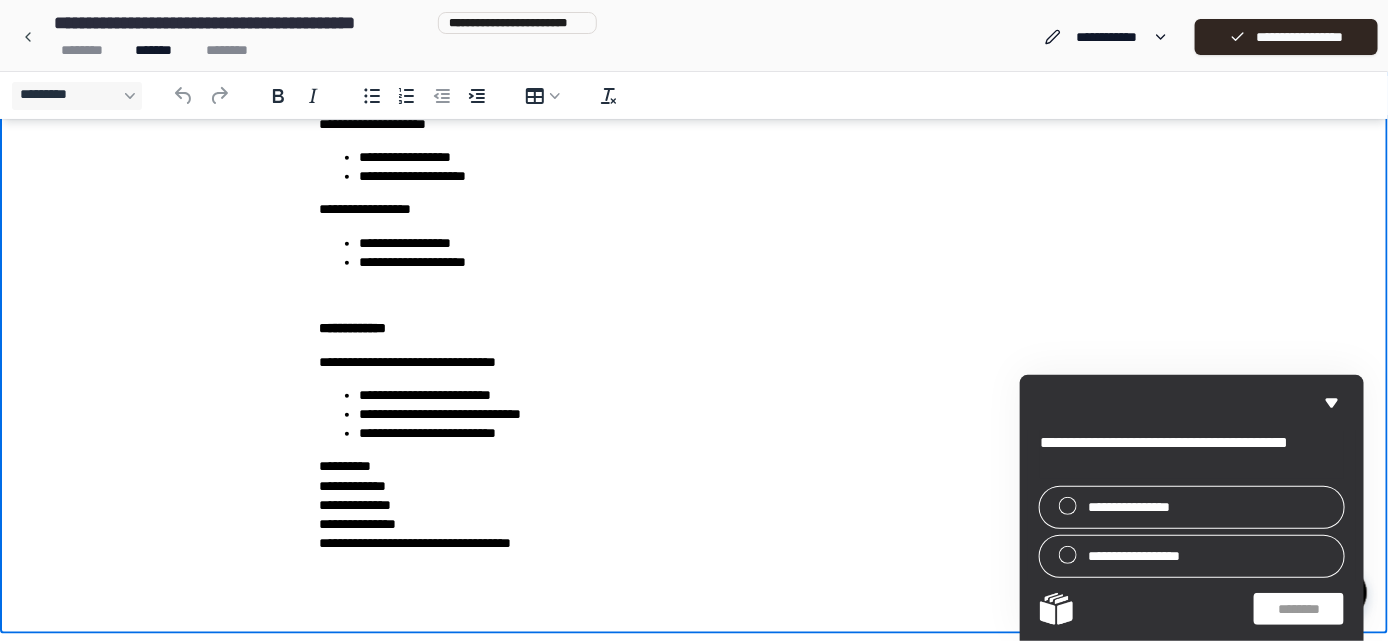 type 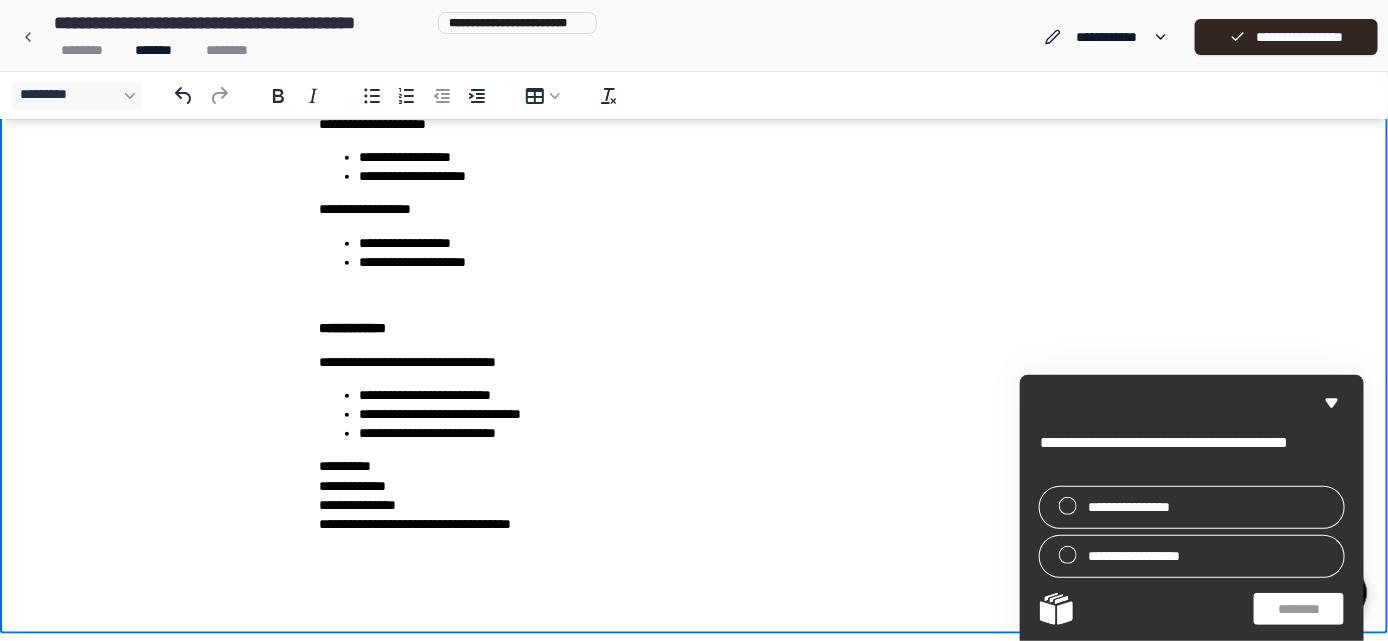 scroll, scrollTop: 406, scrollLeft: 0, axis: vertical 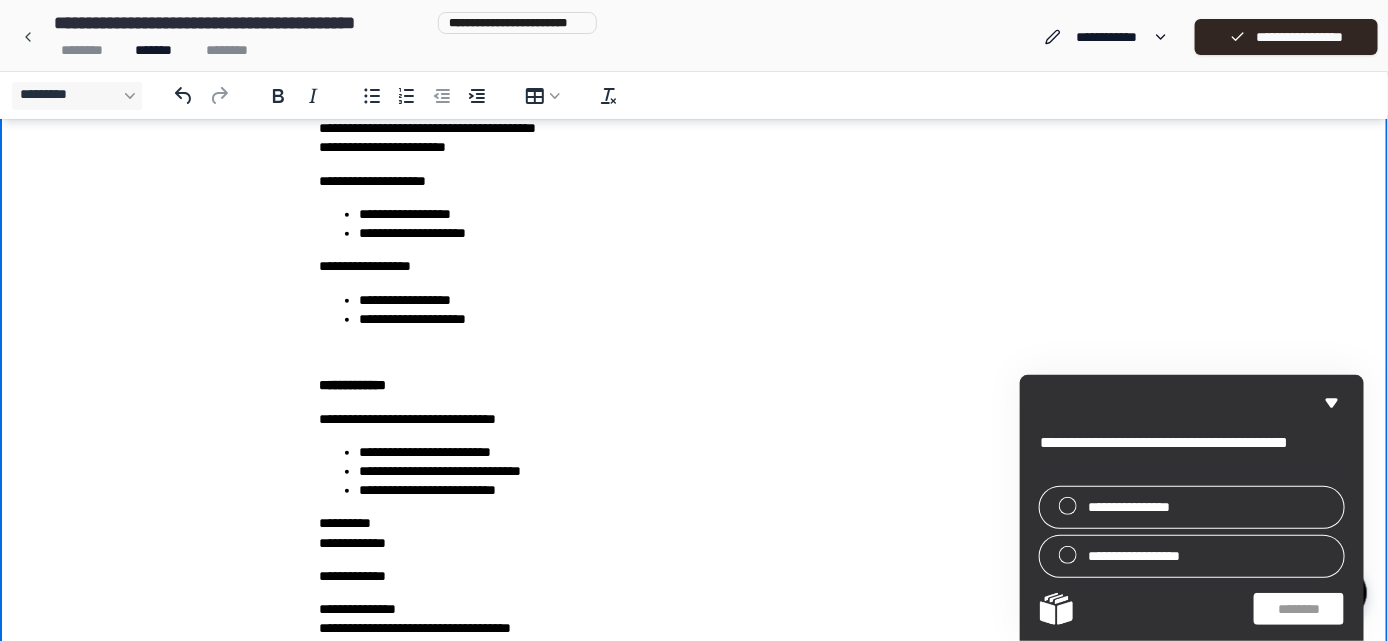 click on "**********" at bounding box center [694, 192] 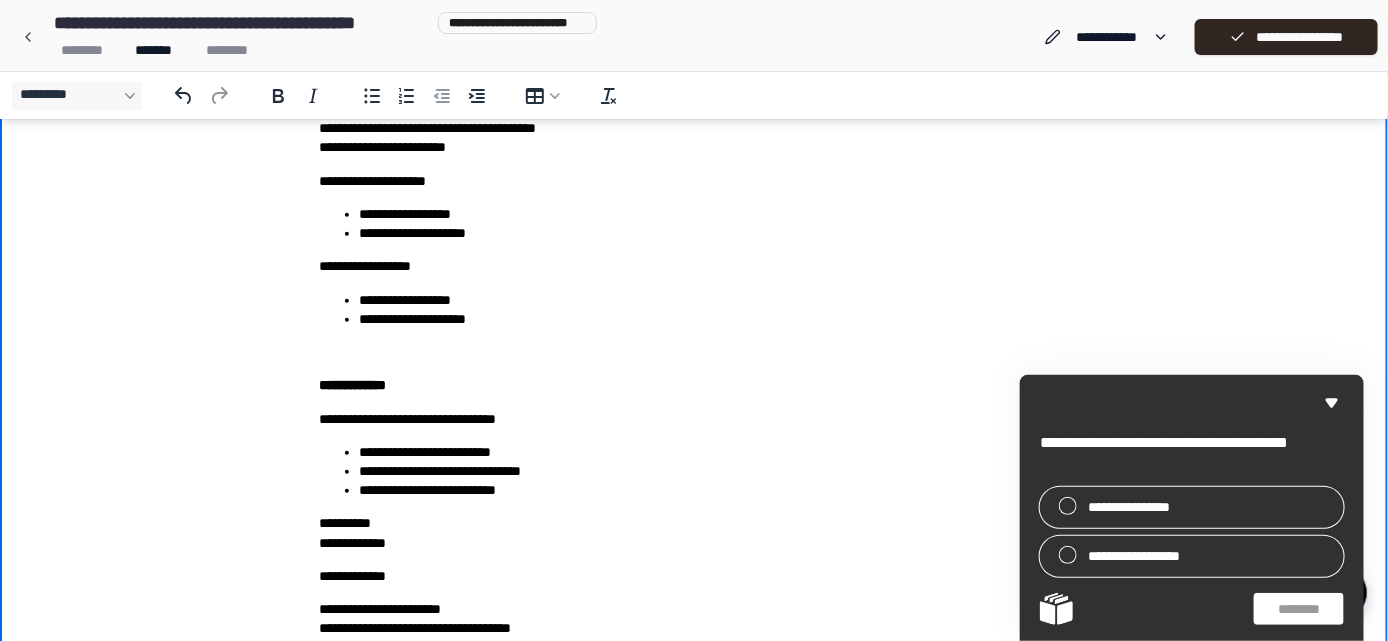 scroll, scrollTop: 492, scrollLeft: 0, axis: vertical 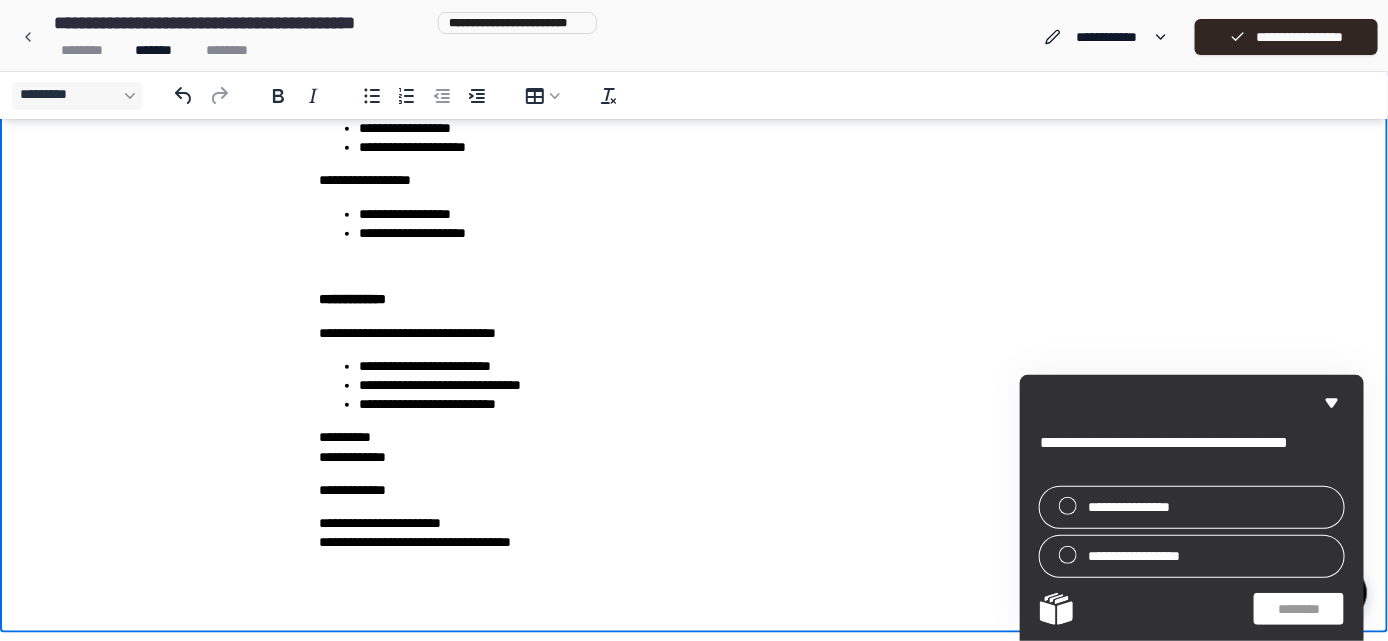 click on "**********" at bounding box center (694, 448) 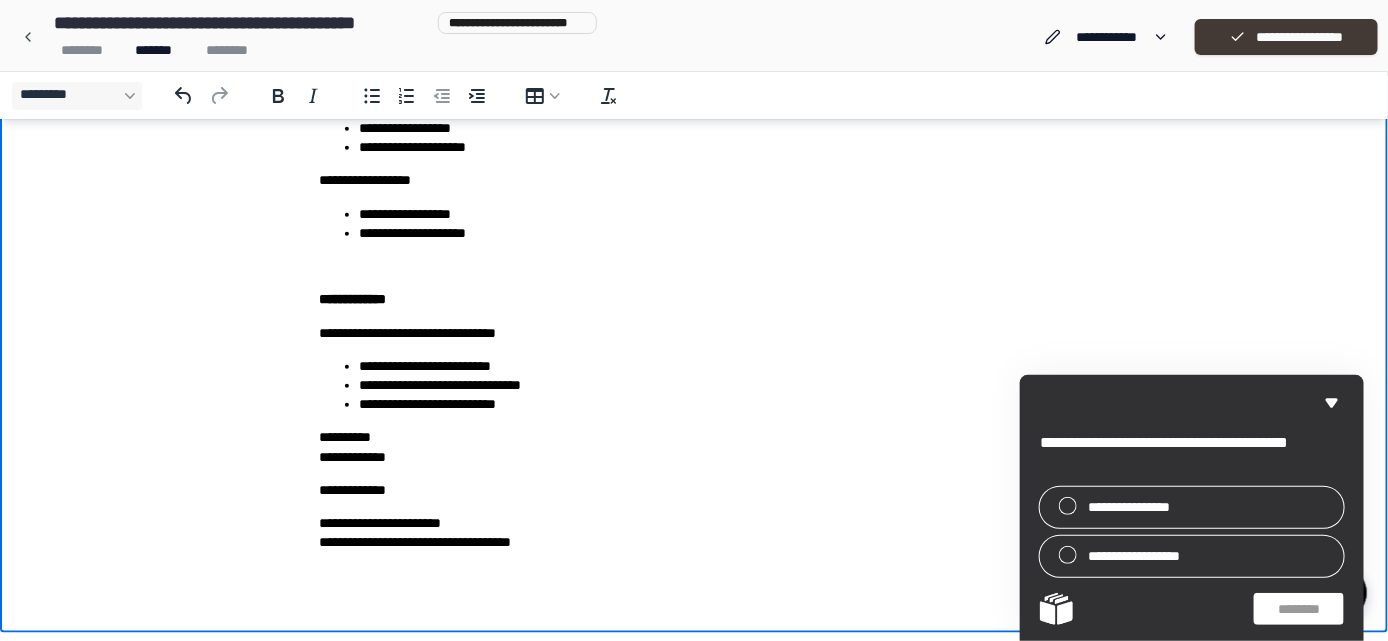 click on "**********" at bounding box center (1299, 37) 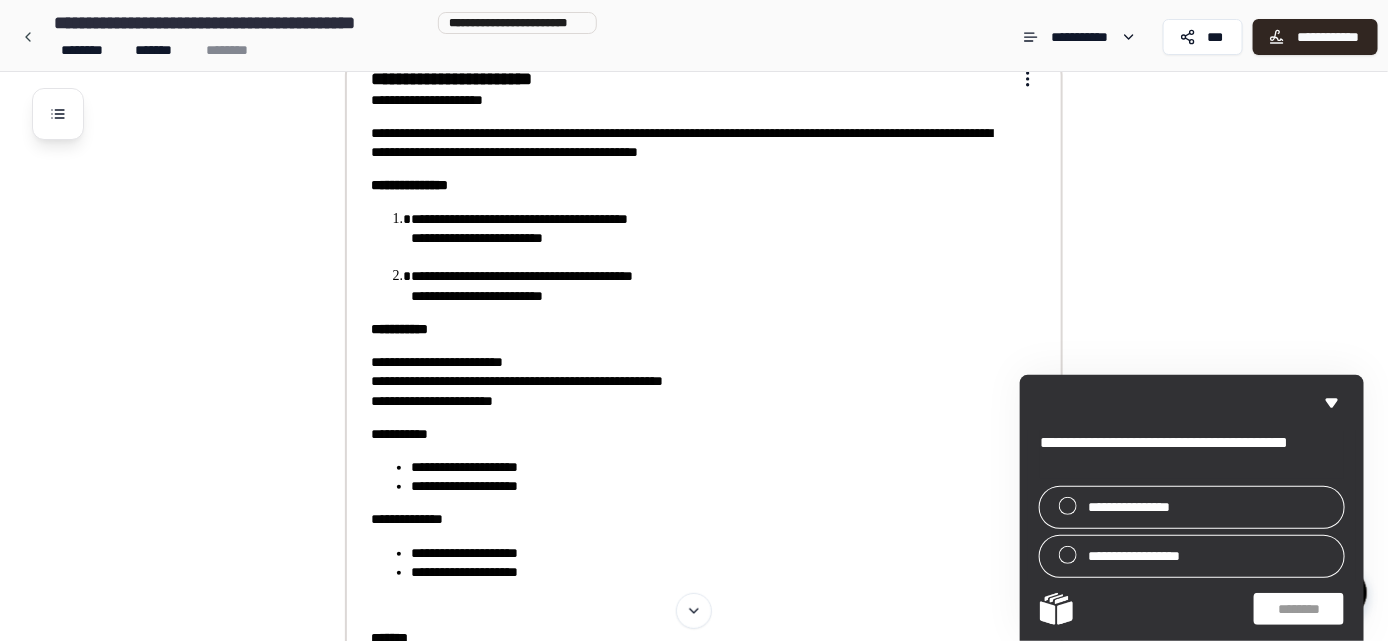 scroll, scrollTop: 0, scrollLeft: 0, axis: both 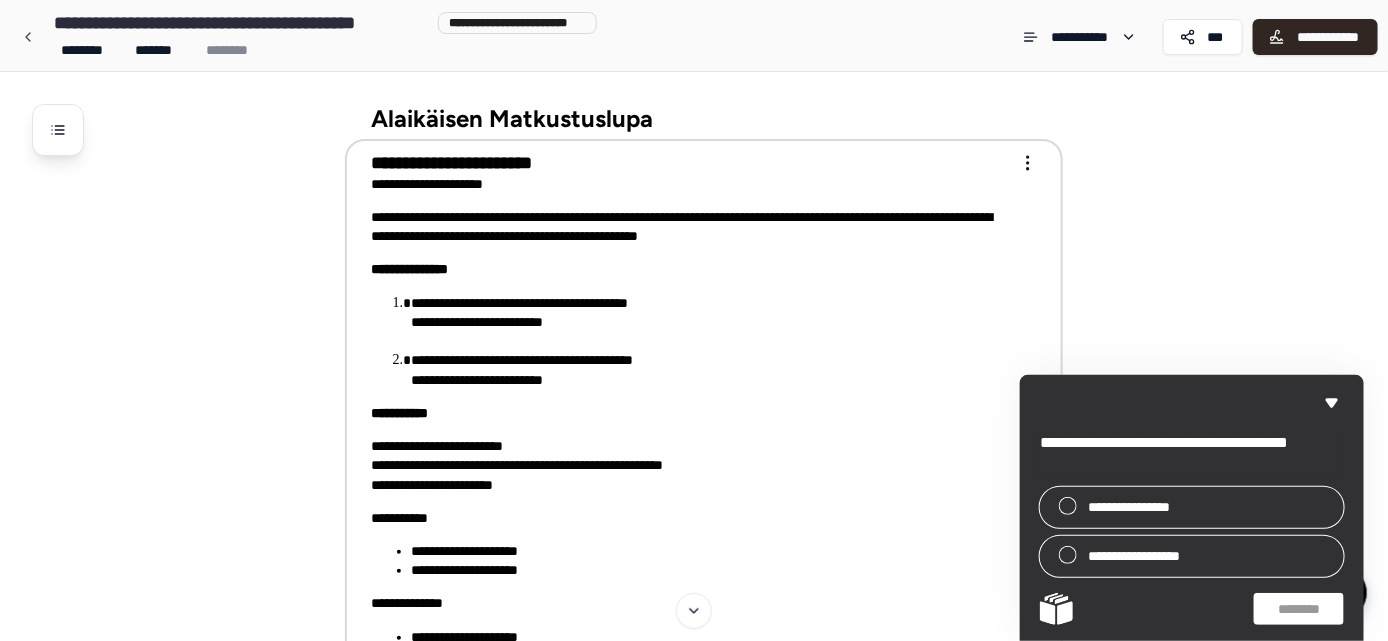 click on "**********" at bounding box center [694, 645] 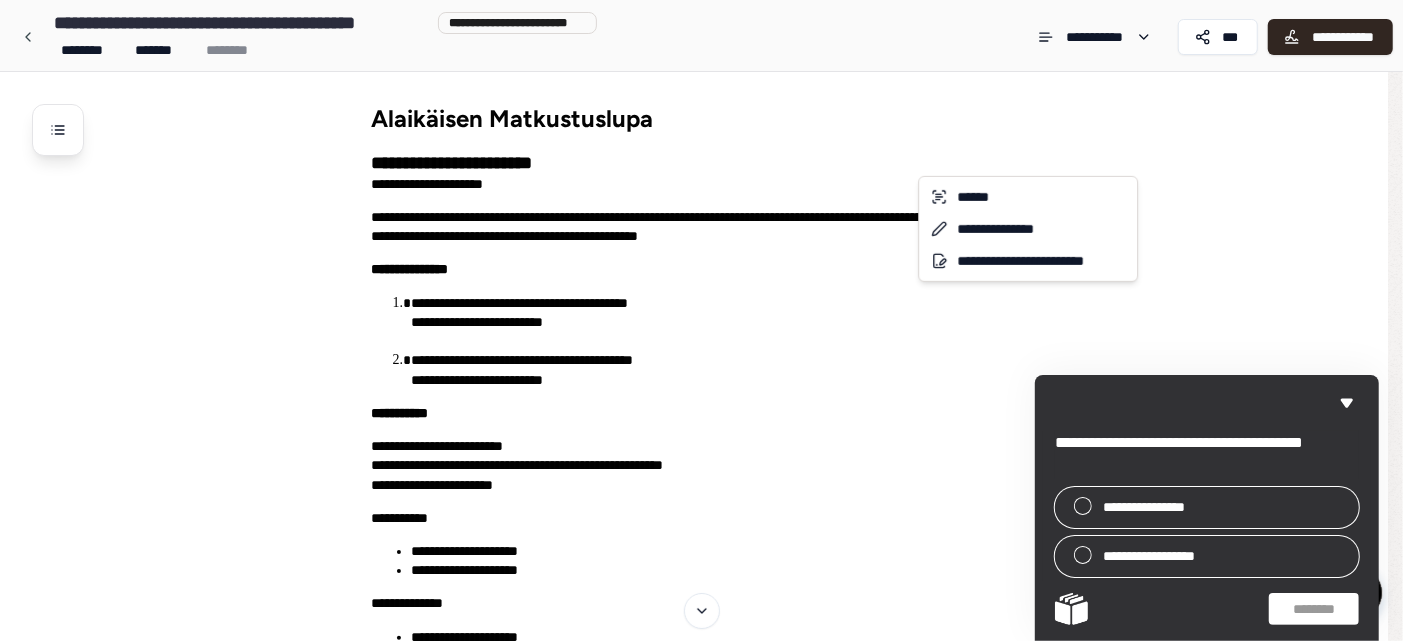 click on "**********" at bounding box center (701, 645) 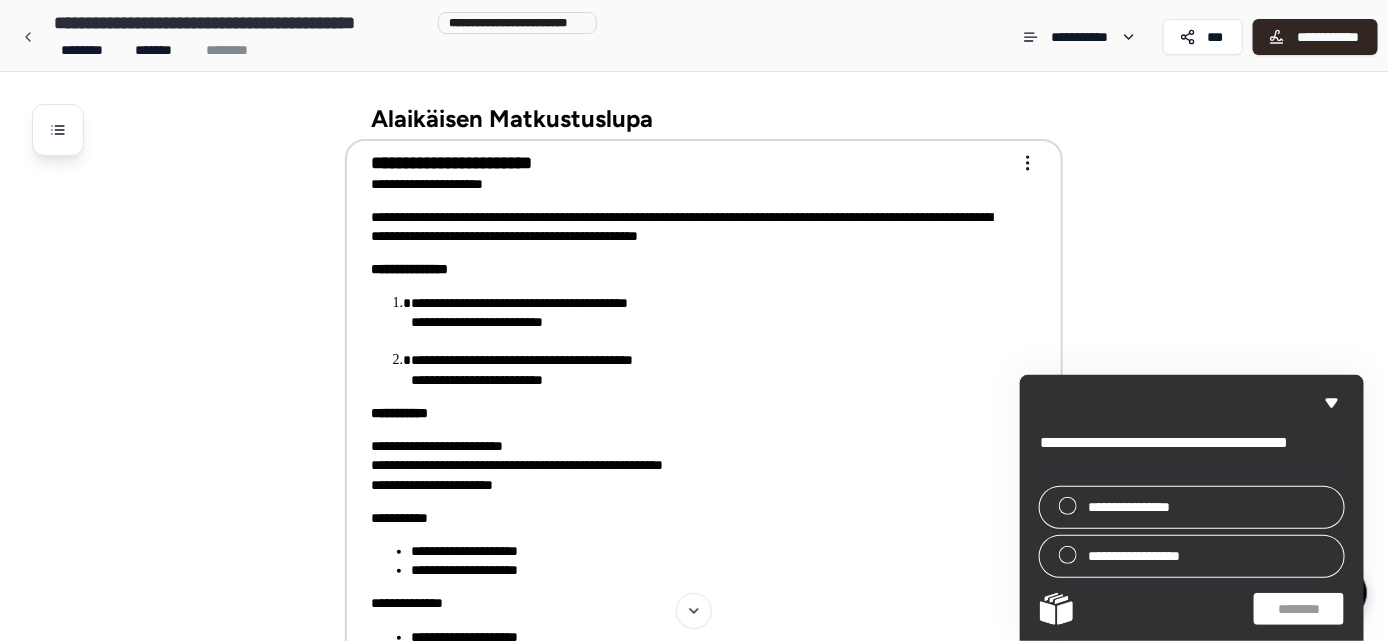click on "**********" at bounding box center (694, 645) 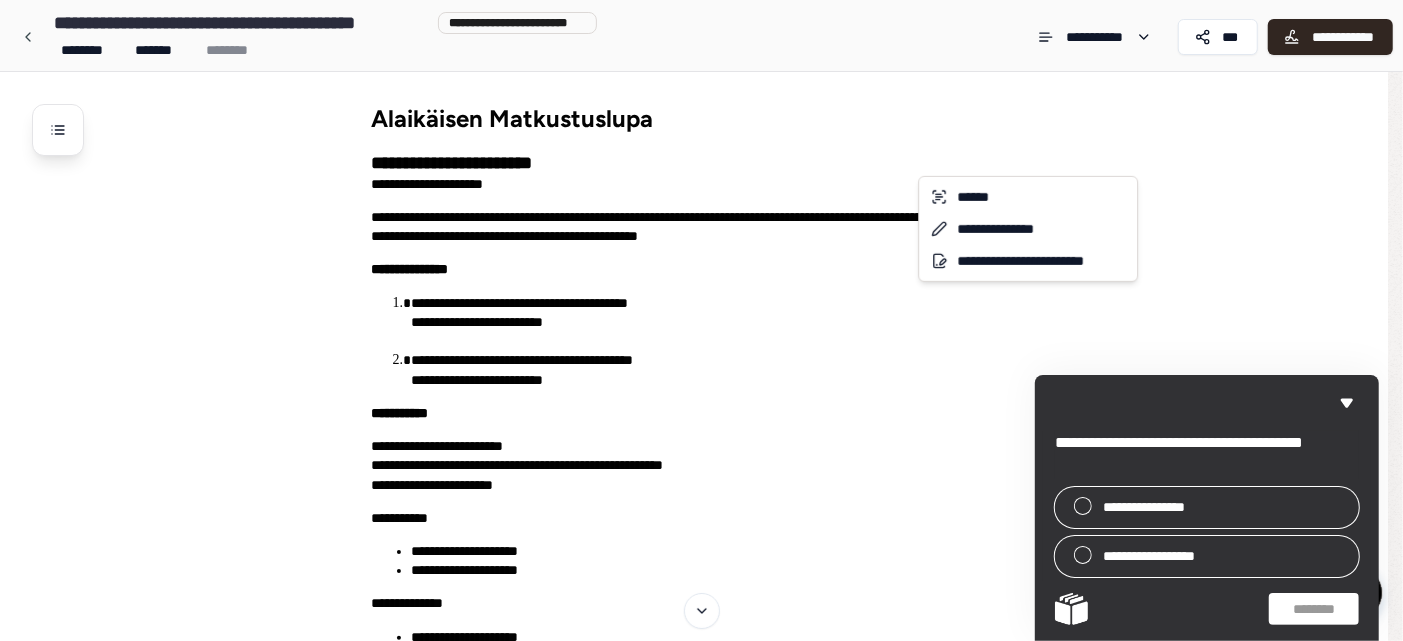 click on "**********" at bounding box center [701, 645] 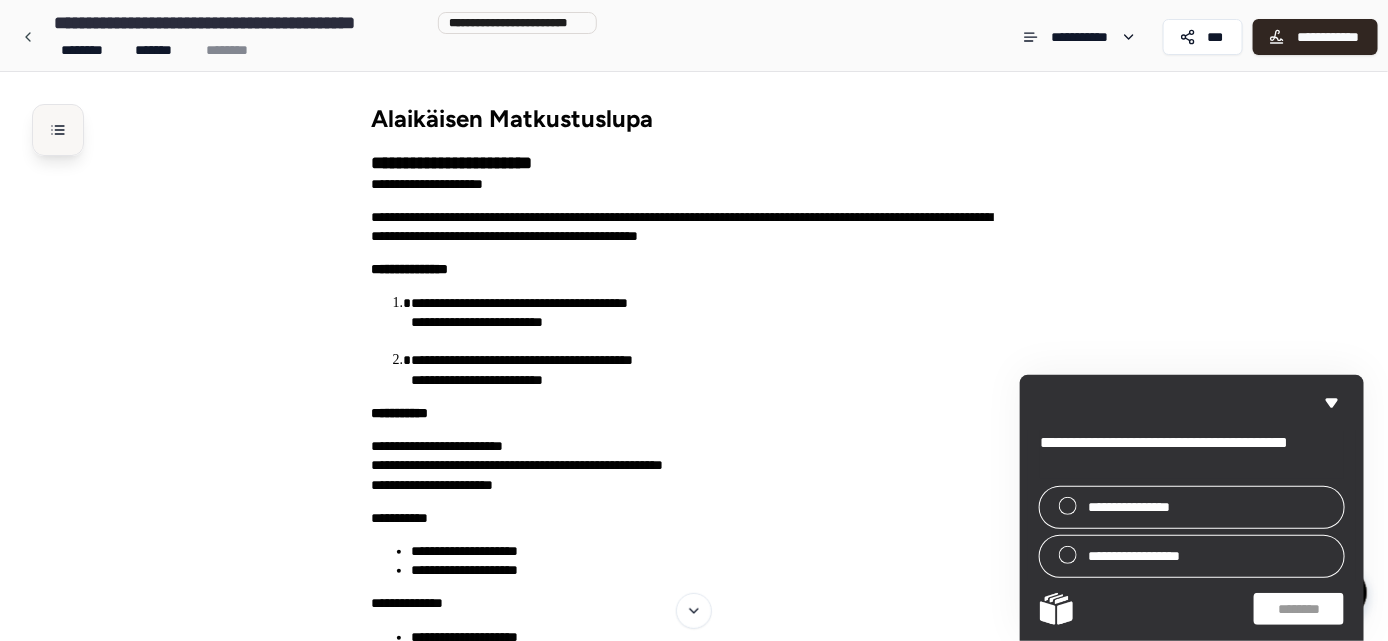 click at bounding box center [58, 130] 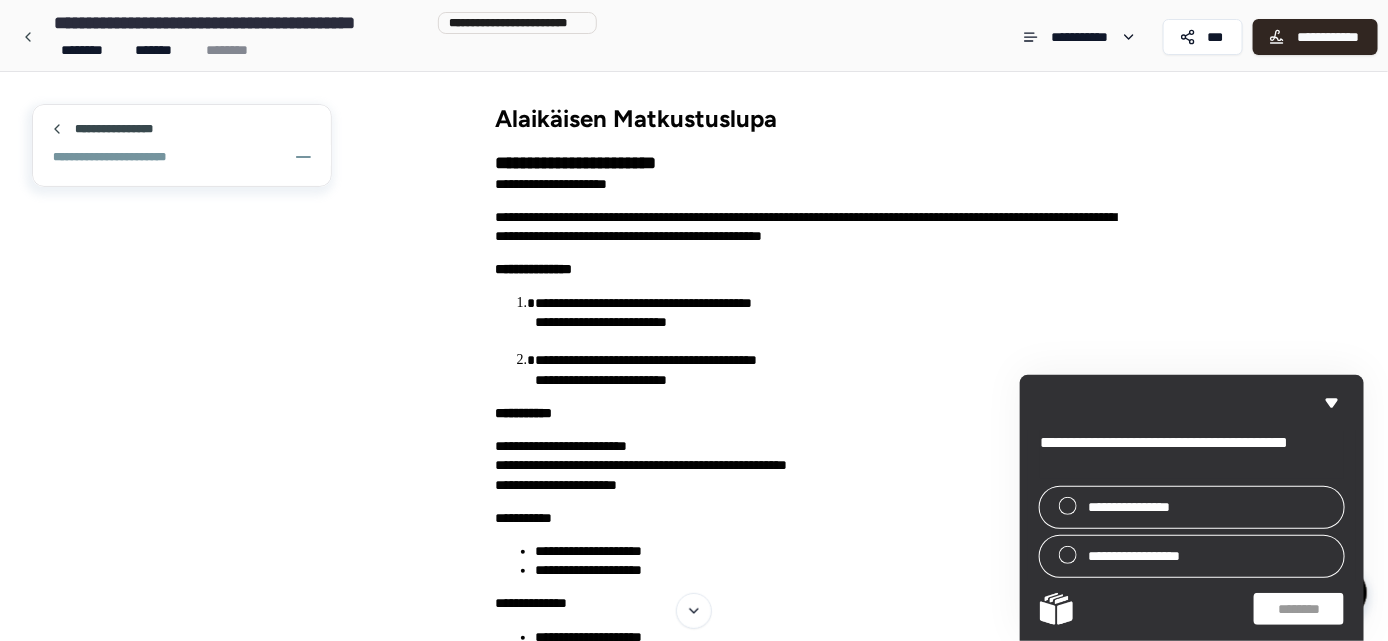 click on "**********" at bounding box center [844, 682] 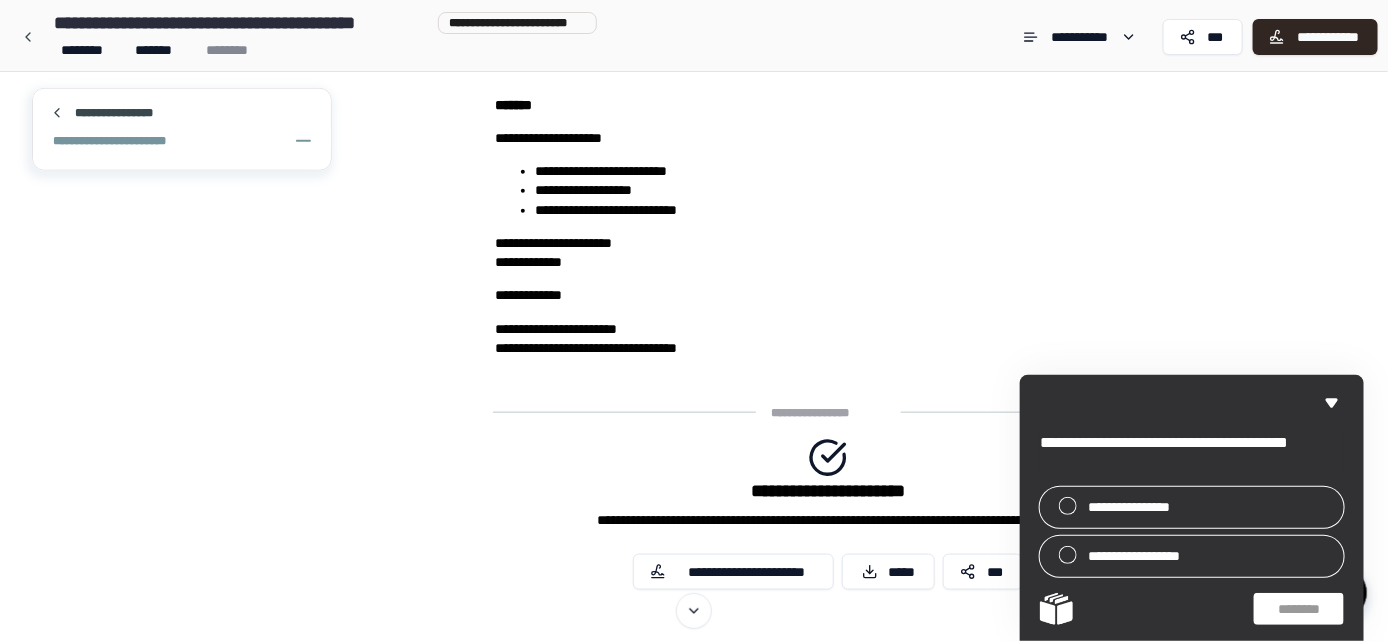scroll, scrollTop: 649, scrollLeft: 0, axis: vertical 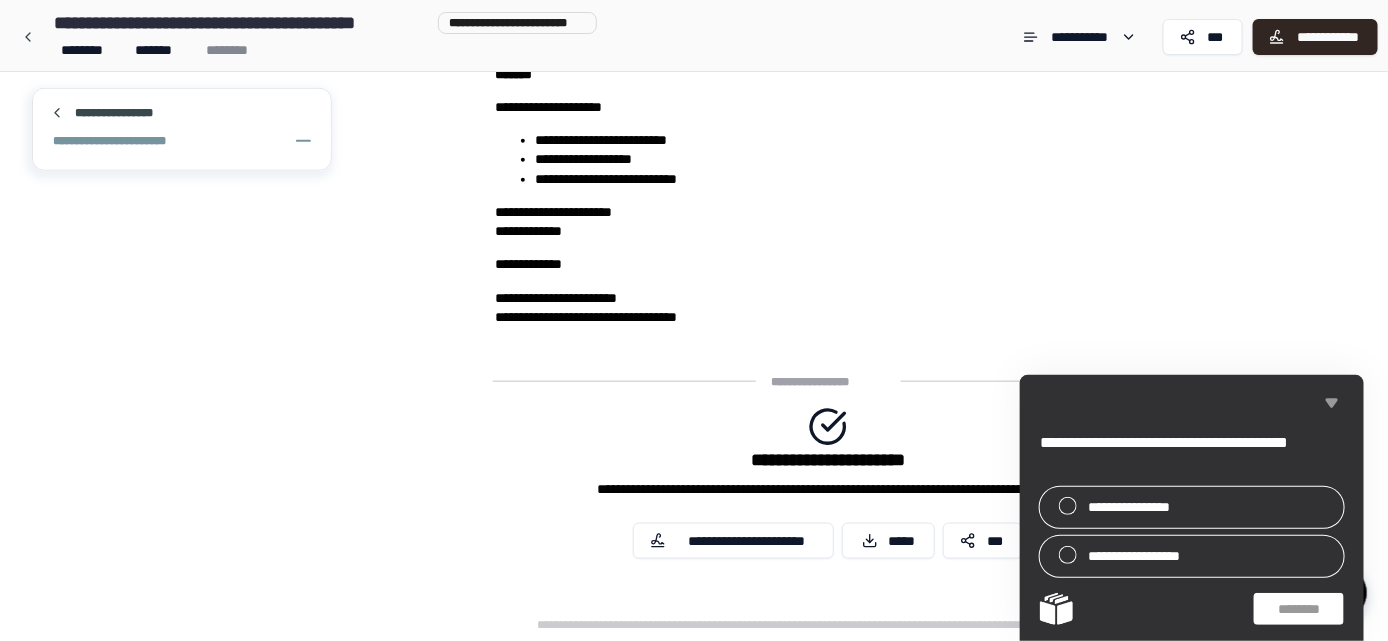 click 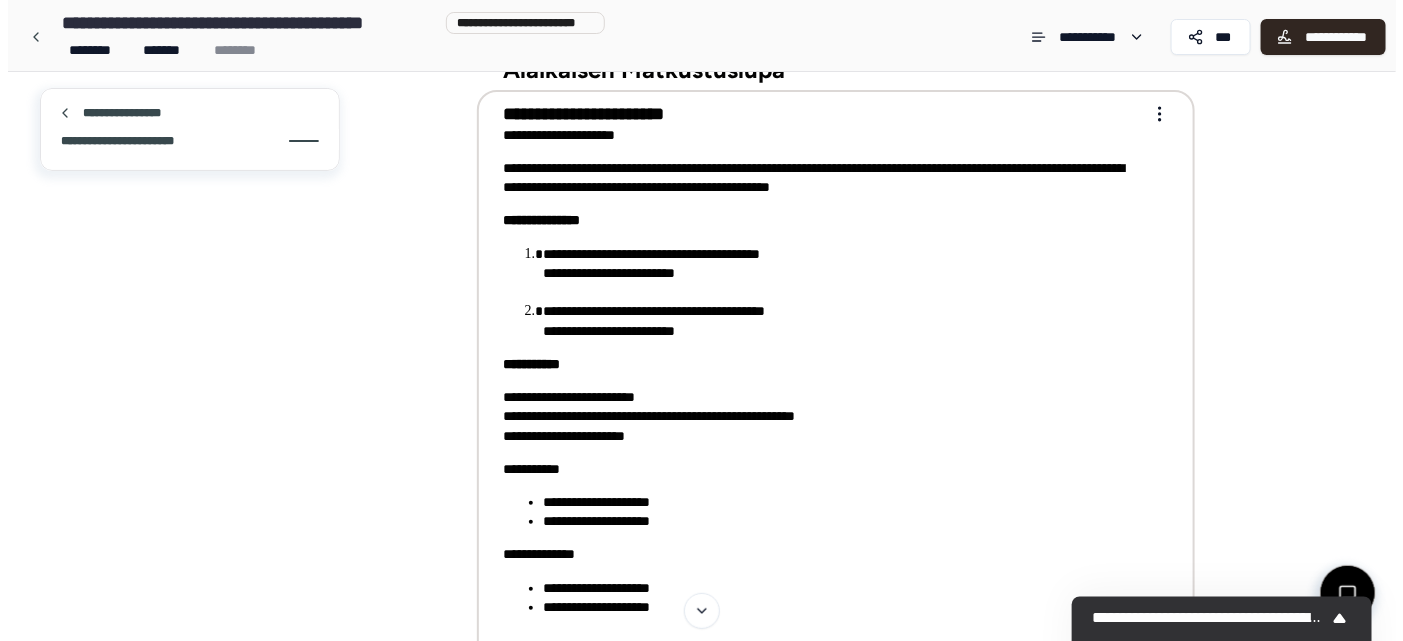 scroll, scrollTop: 0, scrollLeft: 0, axis: both 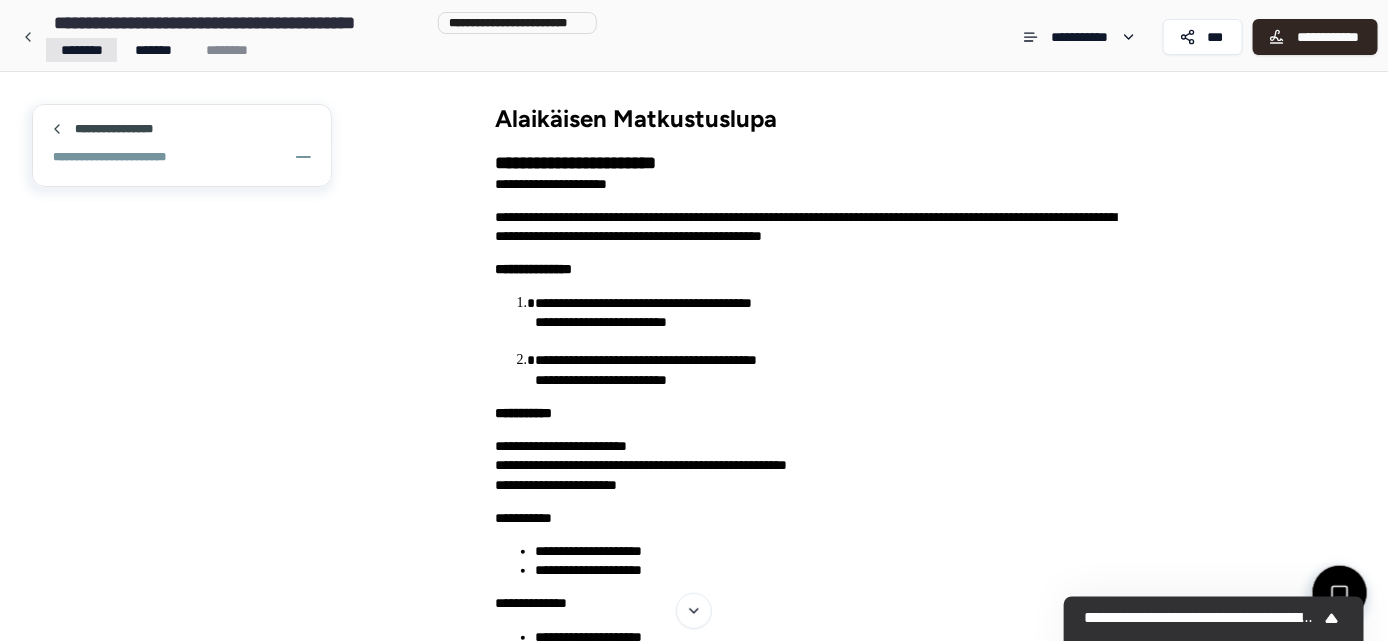 click on "**********" at bounding box center [694, 645] 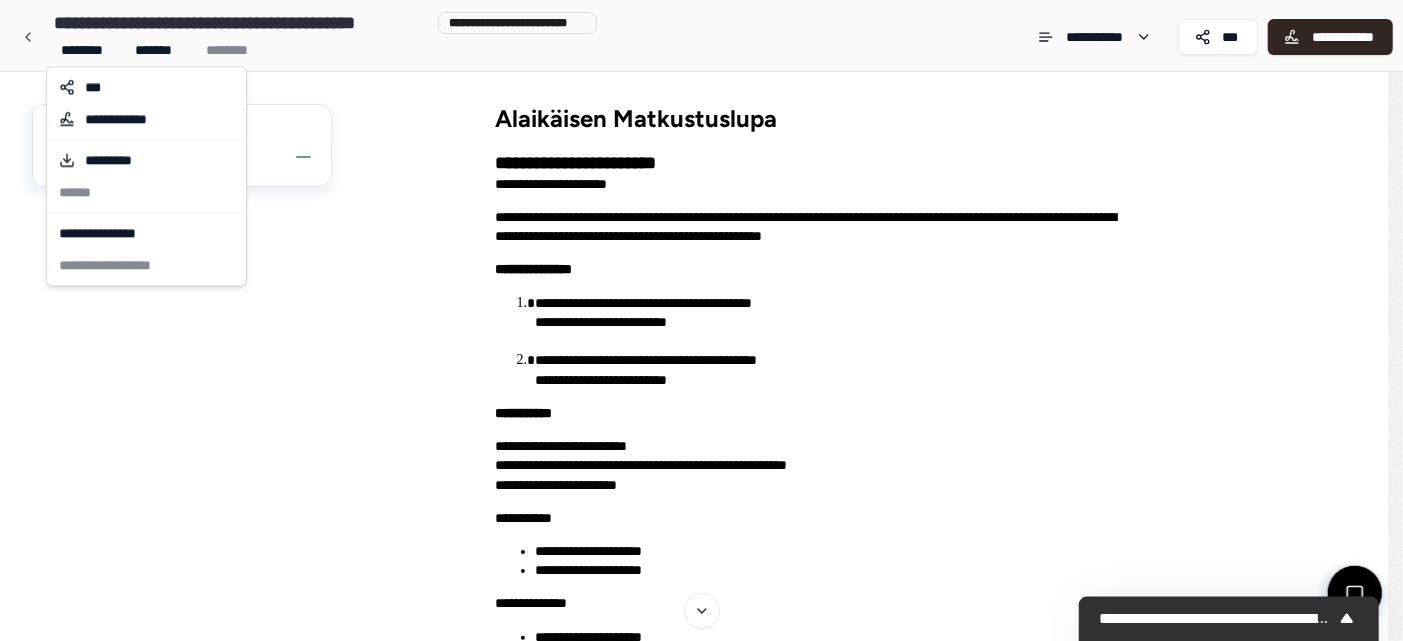 click on "**********" at bounding box center [701, 645] 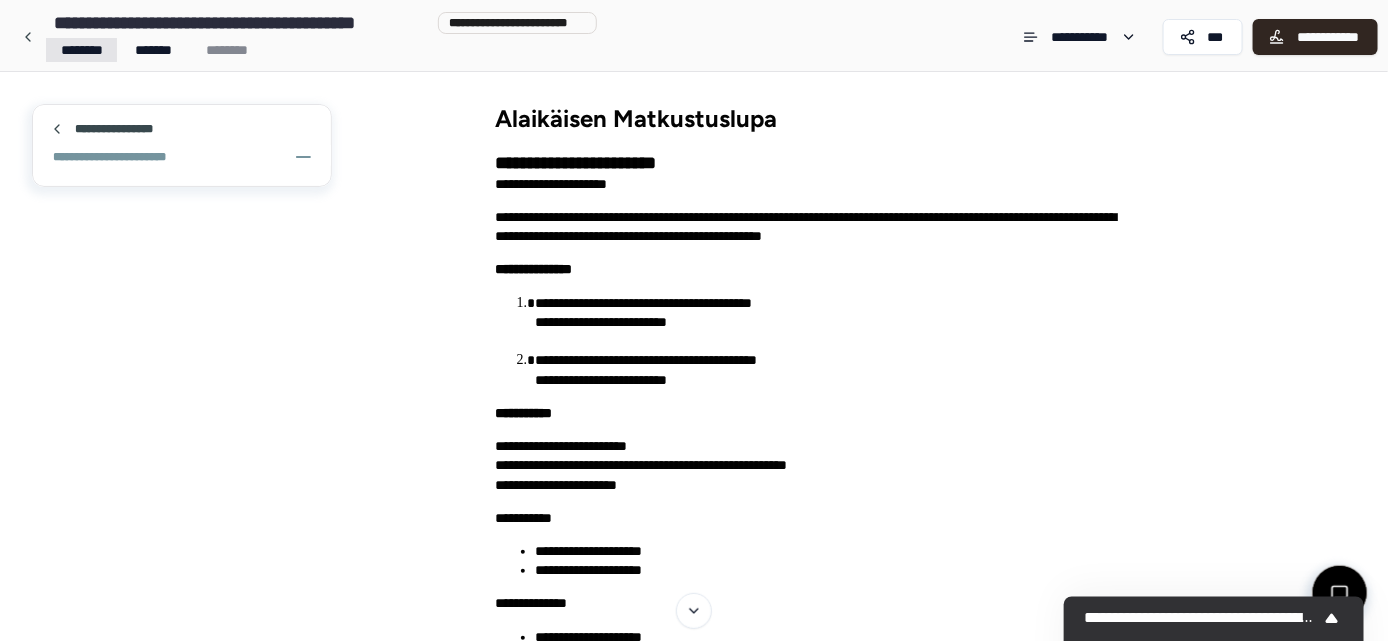 click on "**********" at bounding box center [694, 645] 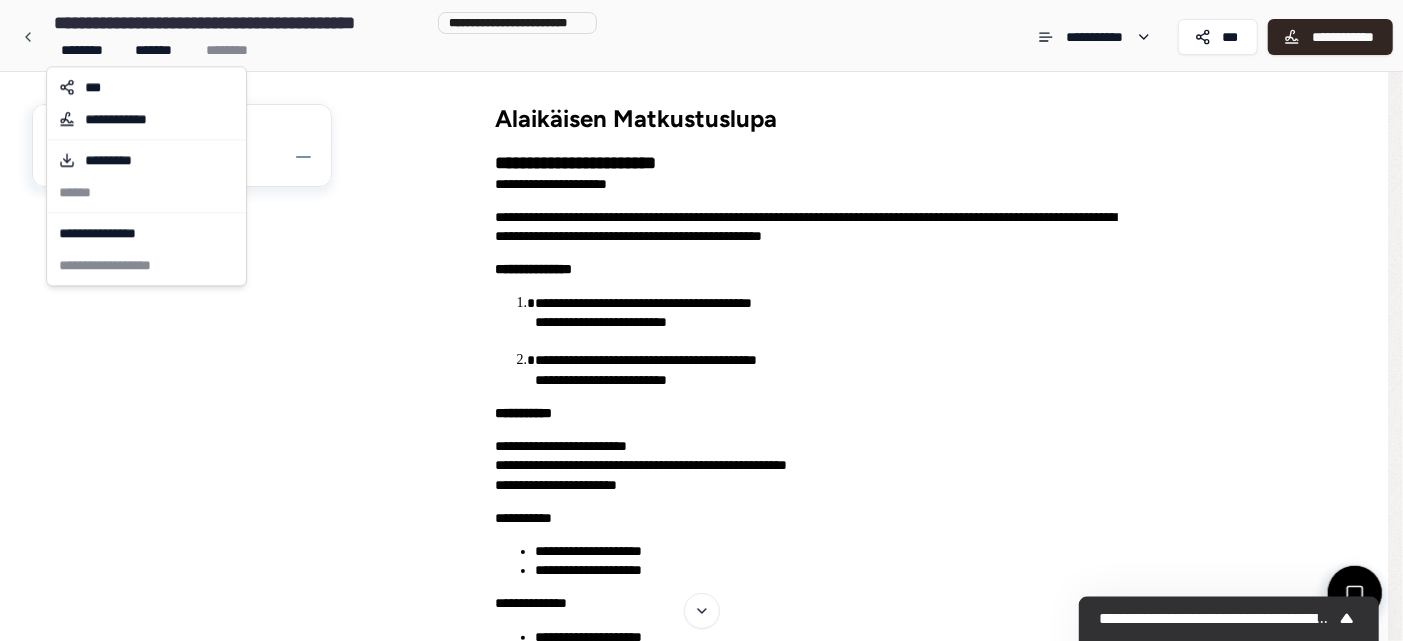 click on "**********" at bounding box center [701, 645] 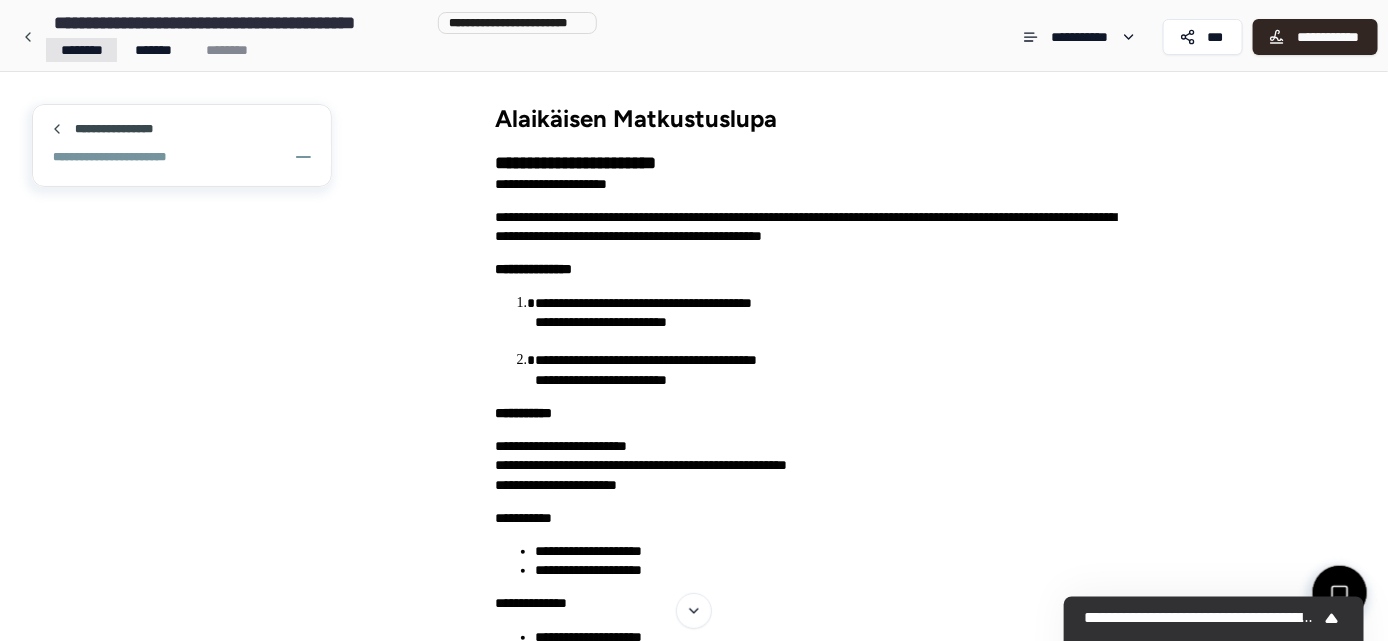 click on "**********" at bounding box center [694, 645] 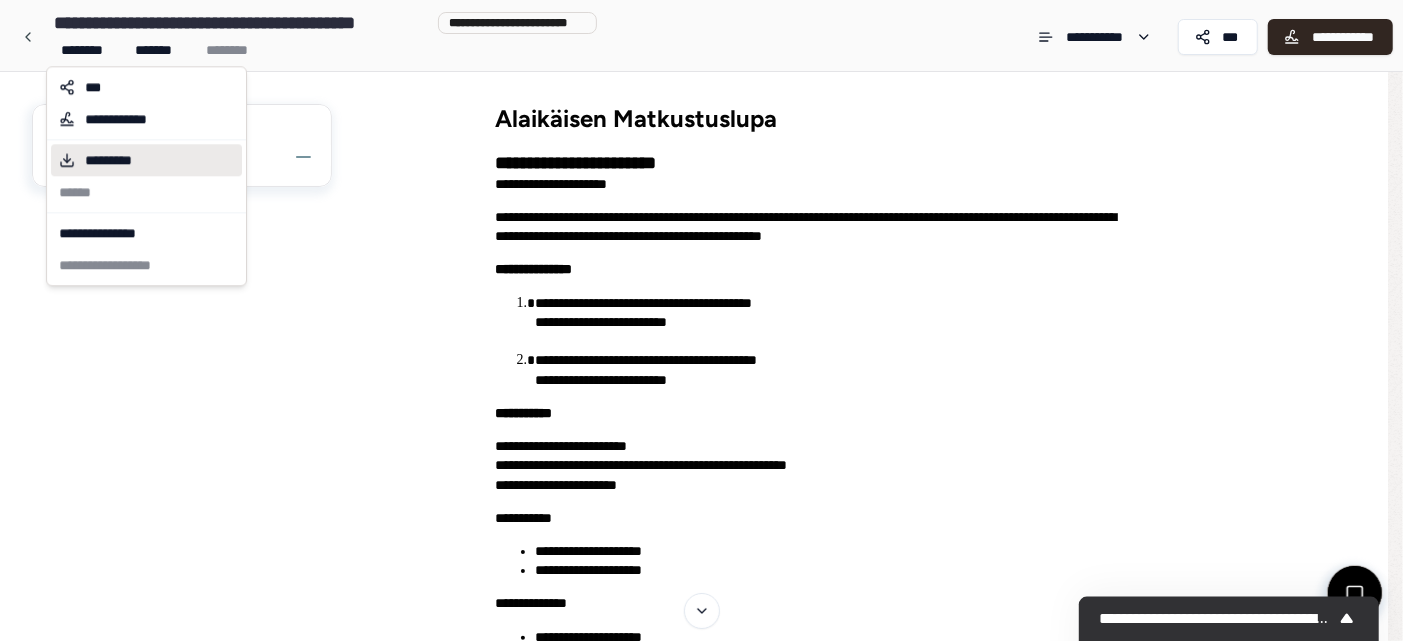 click on "*********" at bounding box center [108, 160] 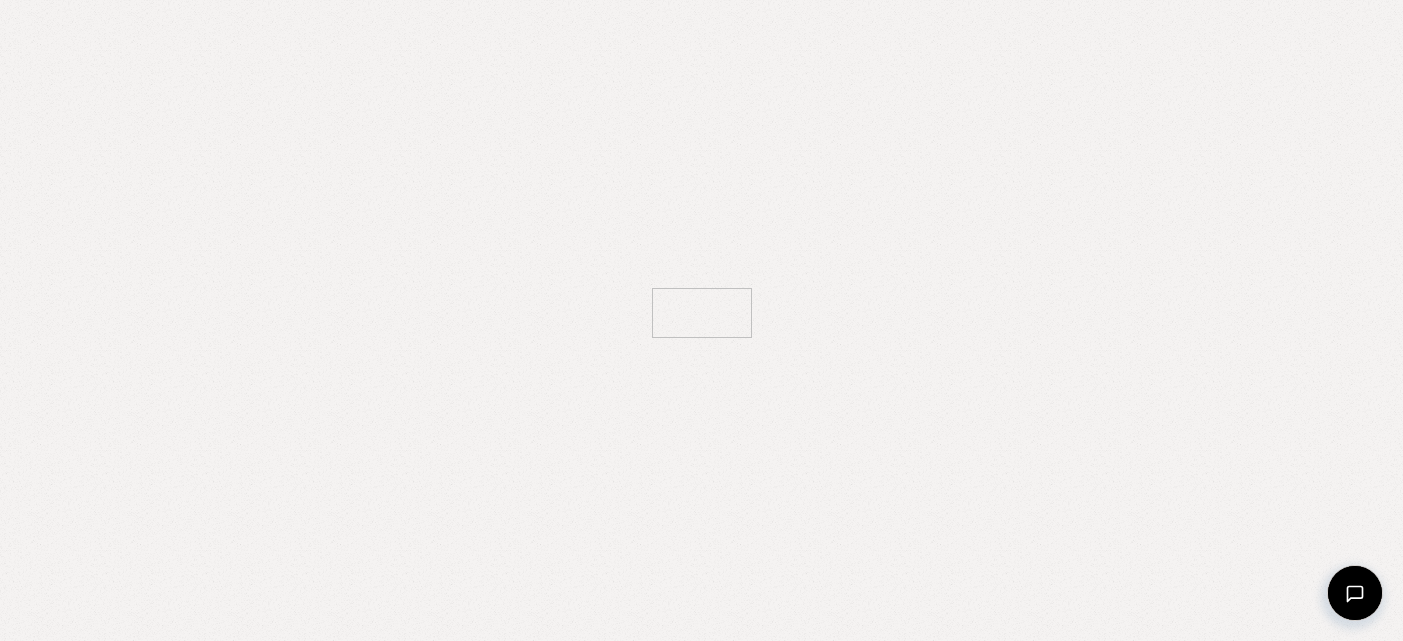scroll, scrollTop: 0, scrollLeft: 0, axis: both 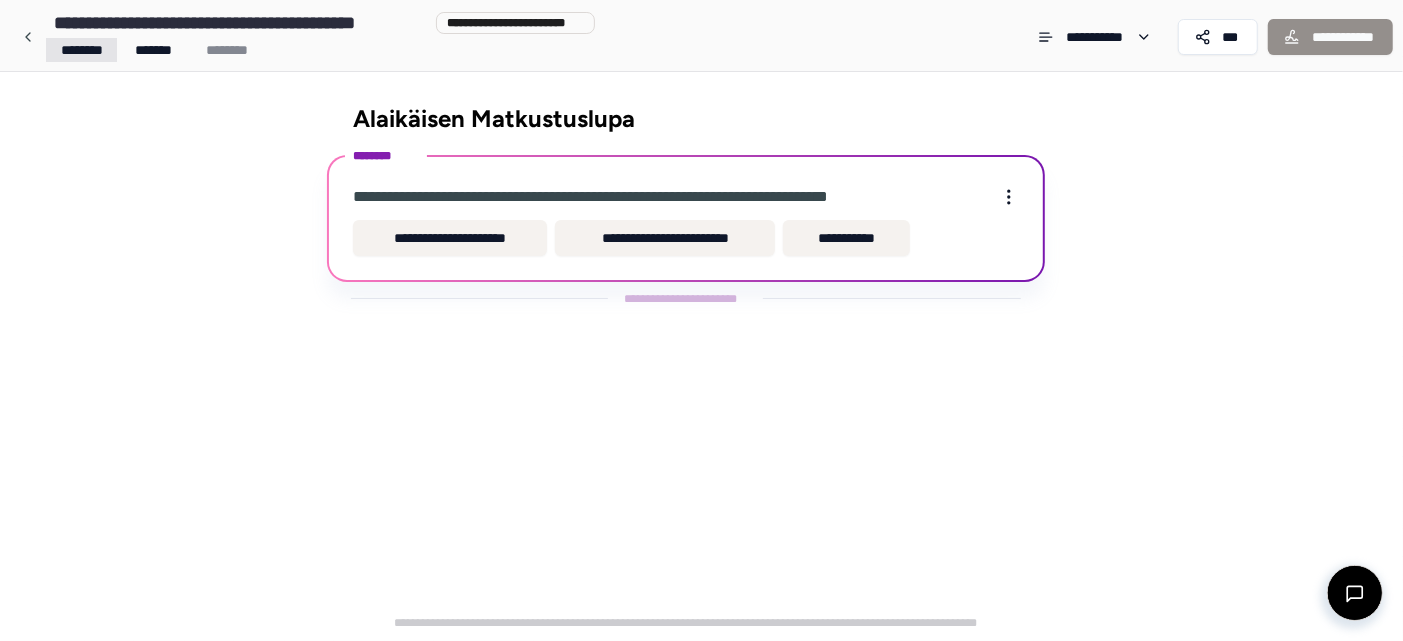 click on "**********" at bounding box center [701, 320] 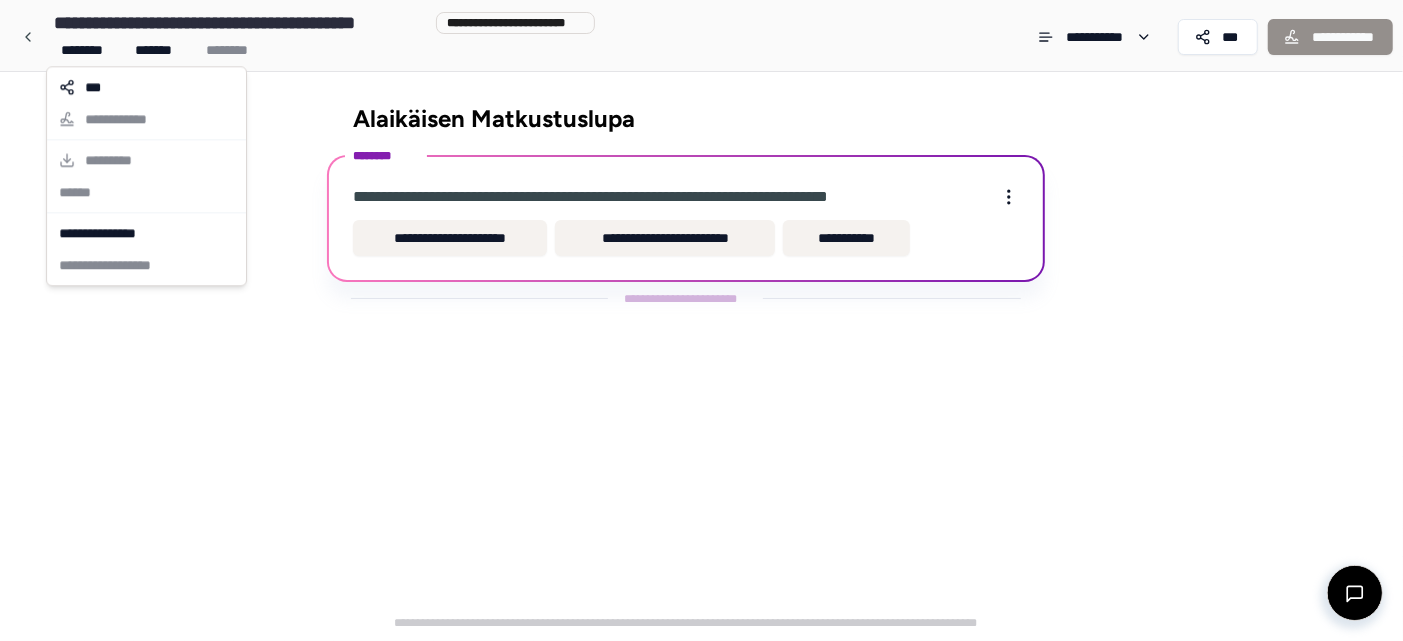 click on "**********" at bounding box center [701, 320] 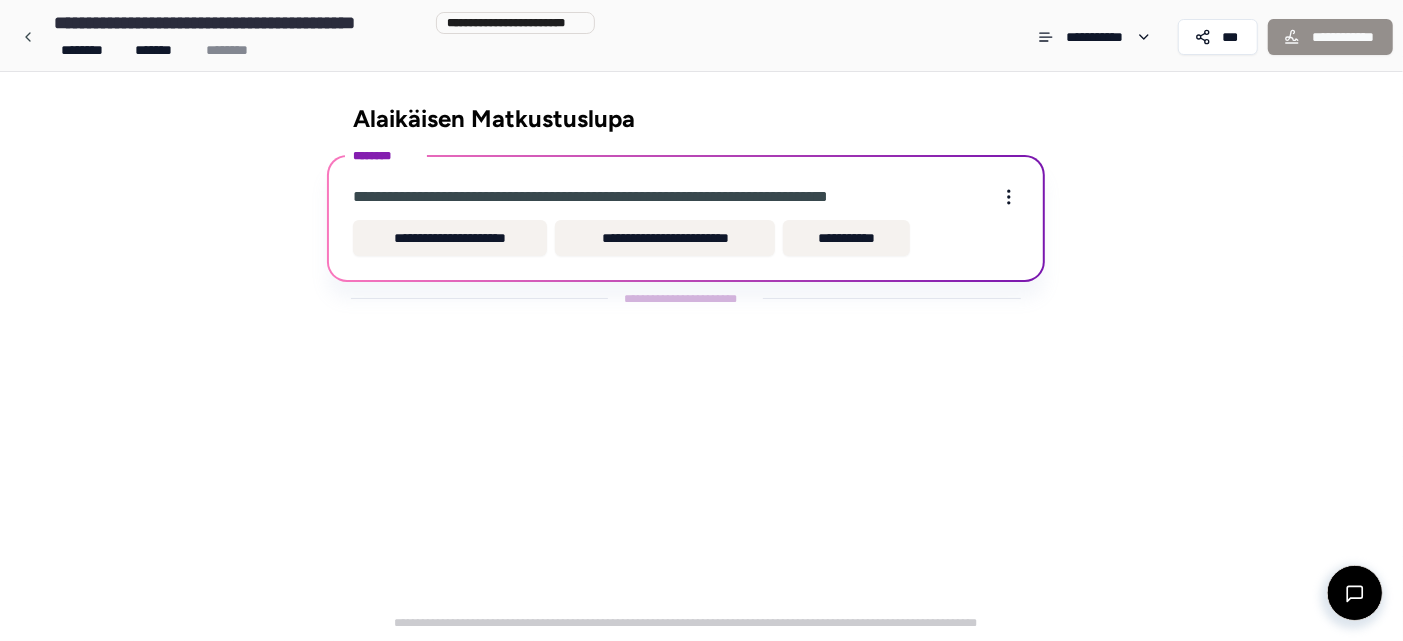 click at bounding box center (28, 37) 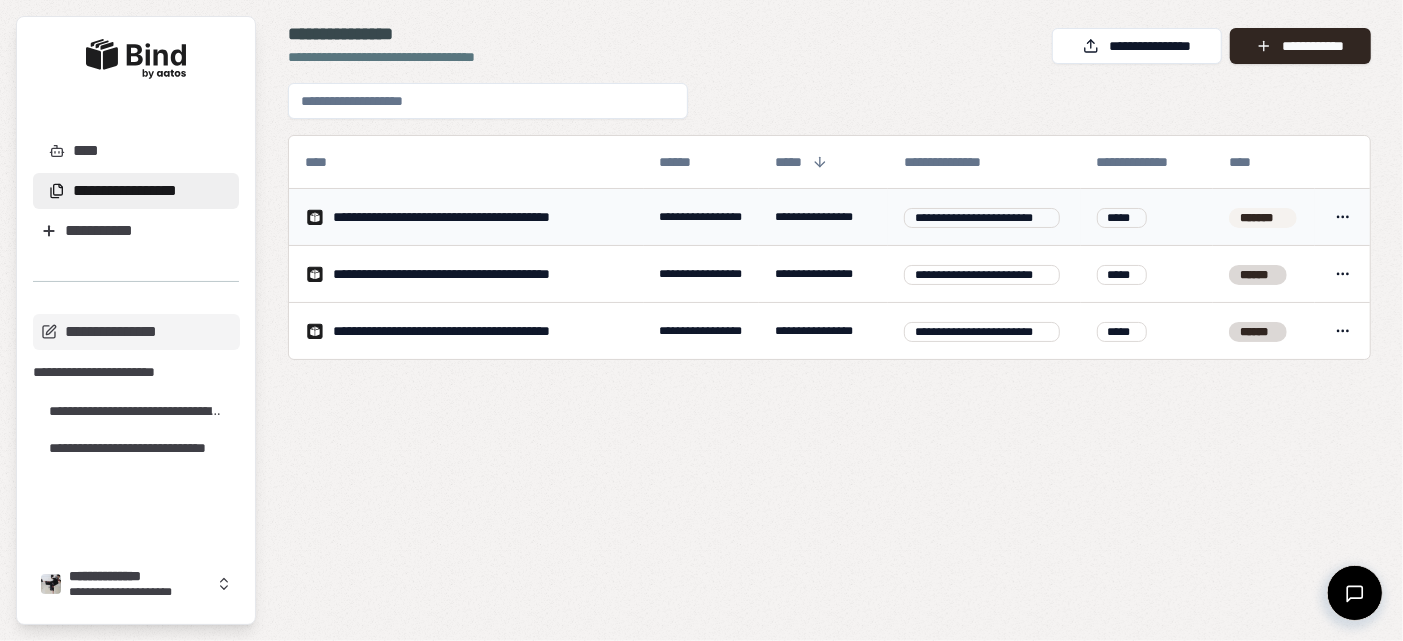 click on "**********" at bounding box center (701, 320) 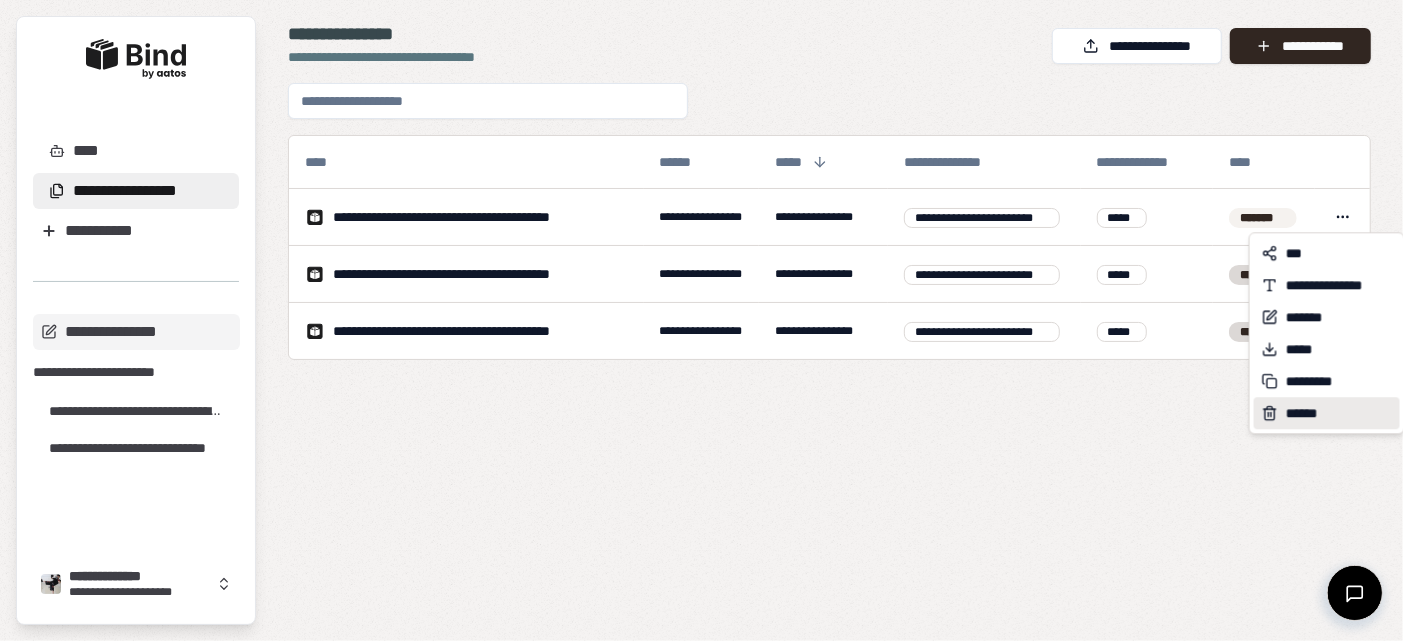 click on "******" at bounding box center [1302, 413] 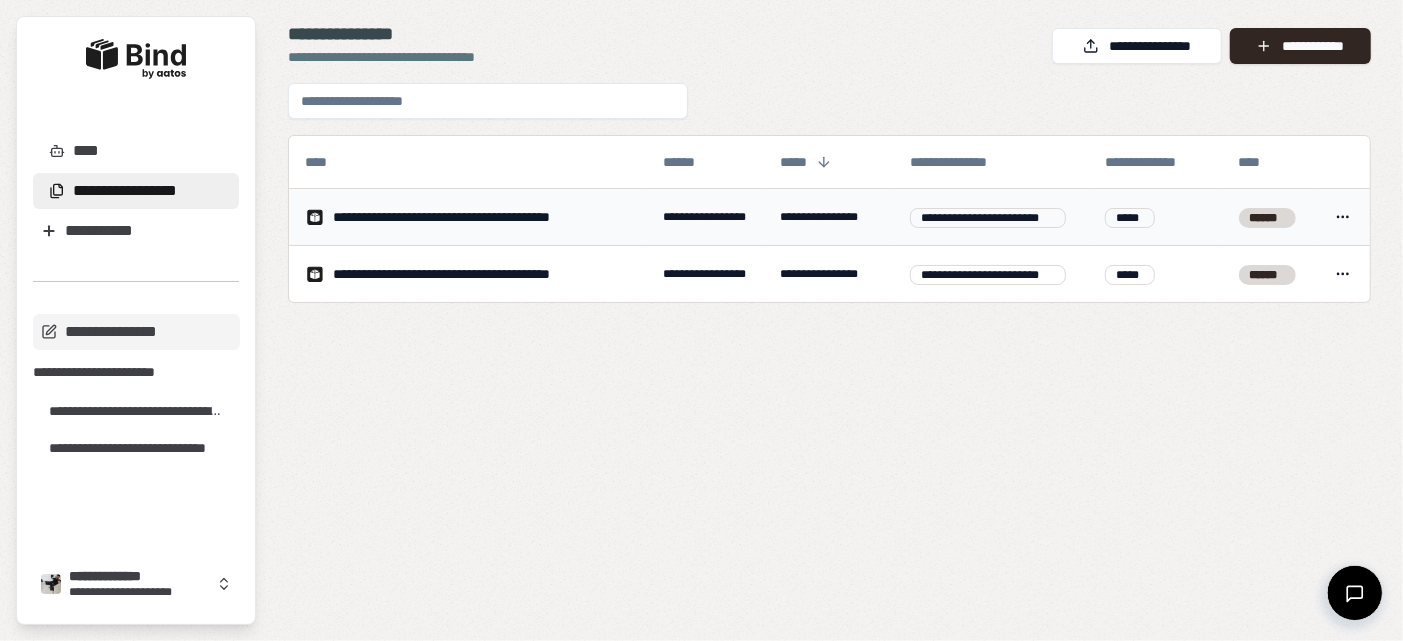 click on "**********" at bounding box center (701, 320) 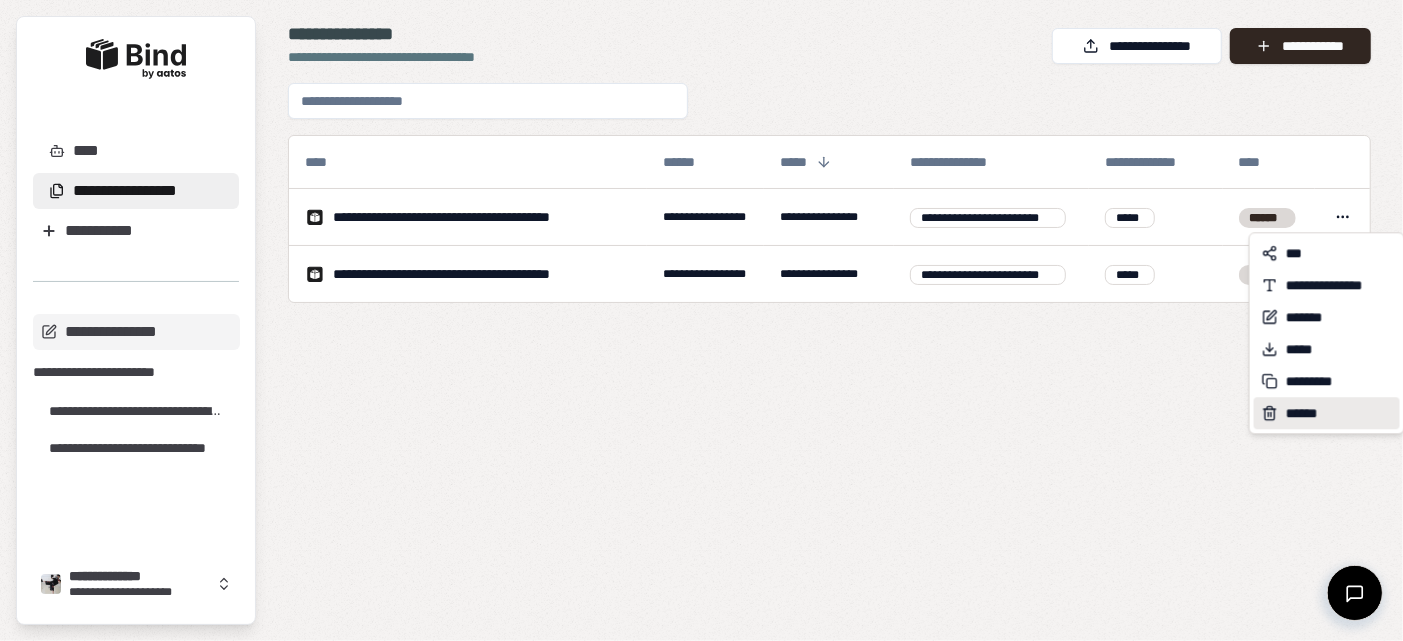 click on "******" at bounding box center [1302, 413] 